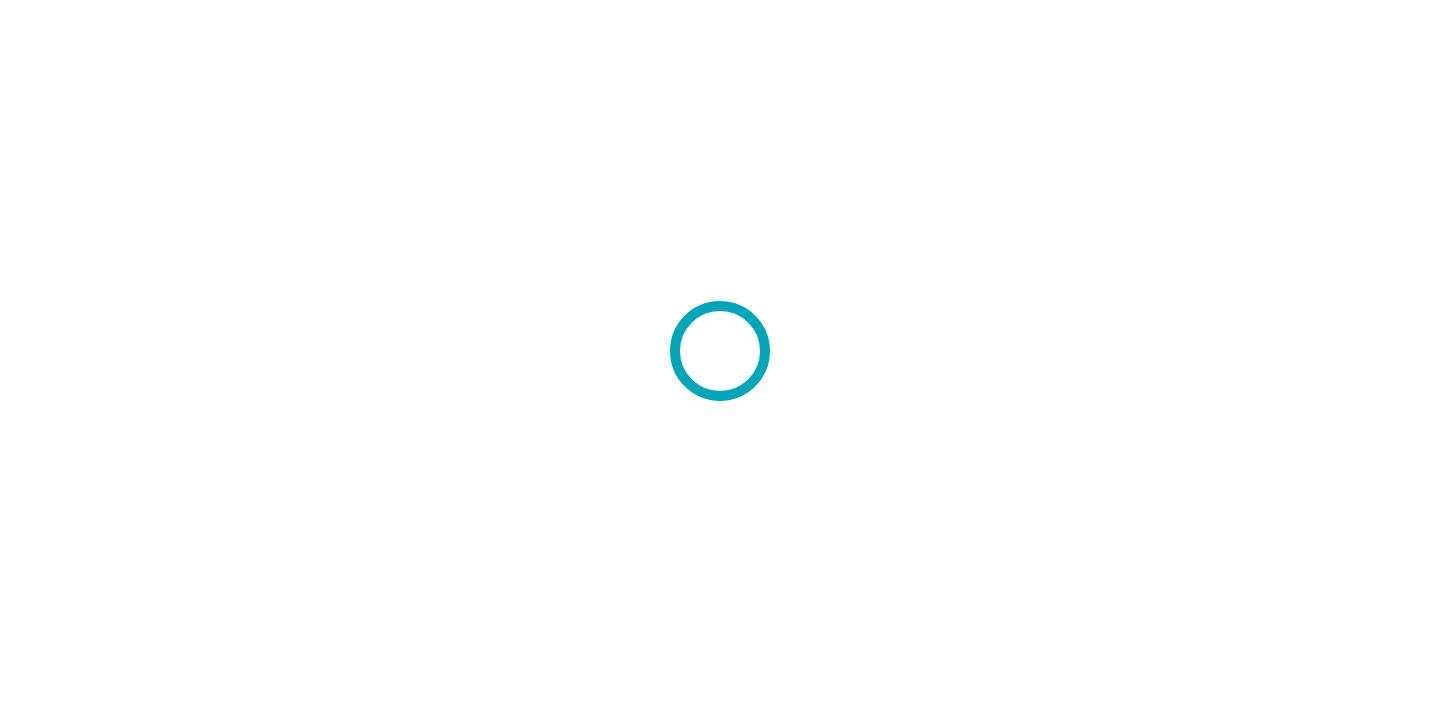 scroll, scrollTop: 0, scrollLeft: 0, axis: both 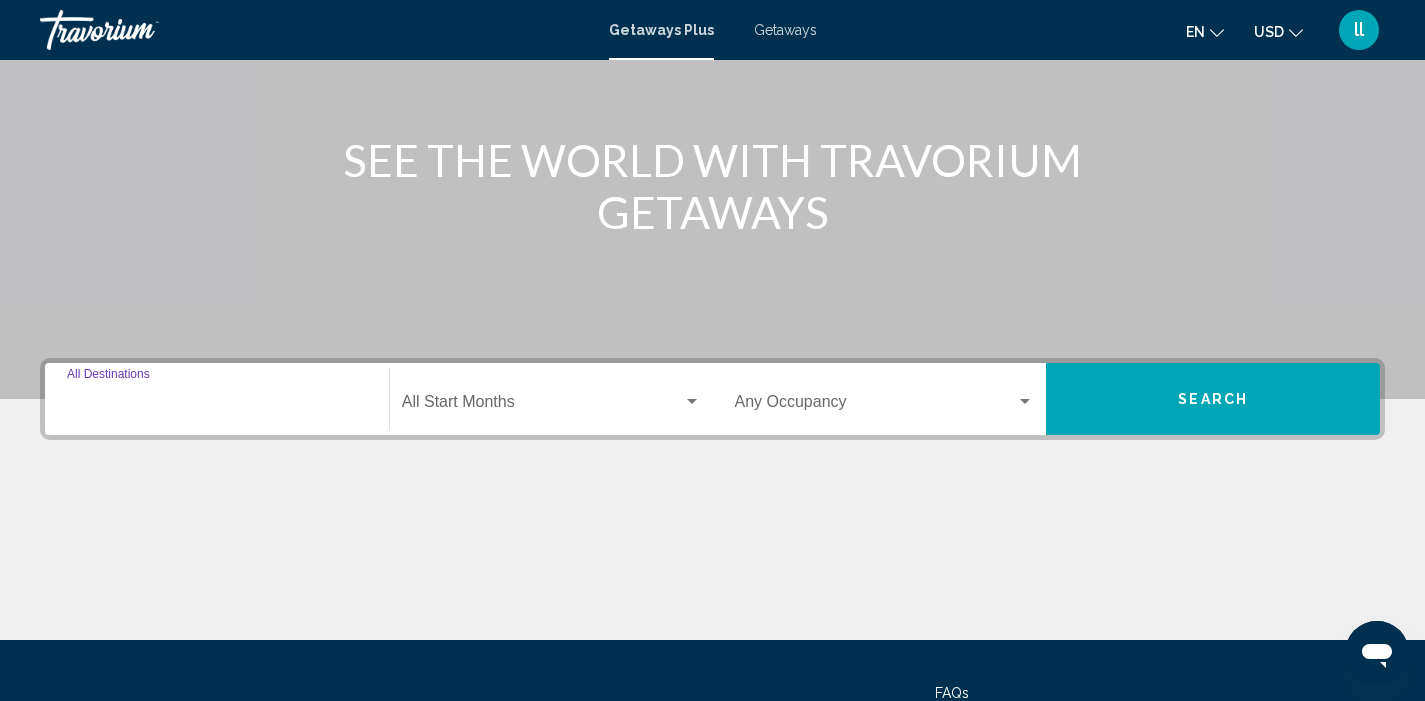 click on "Destination All Destinations" at bounding box center (217, 406) 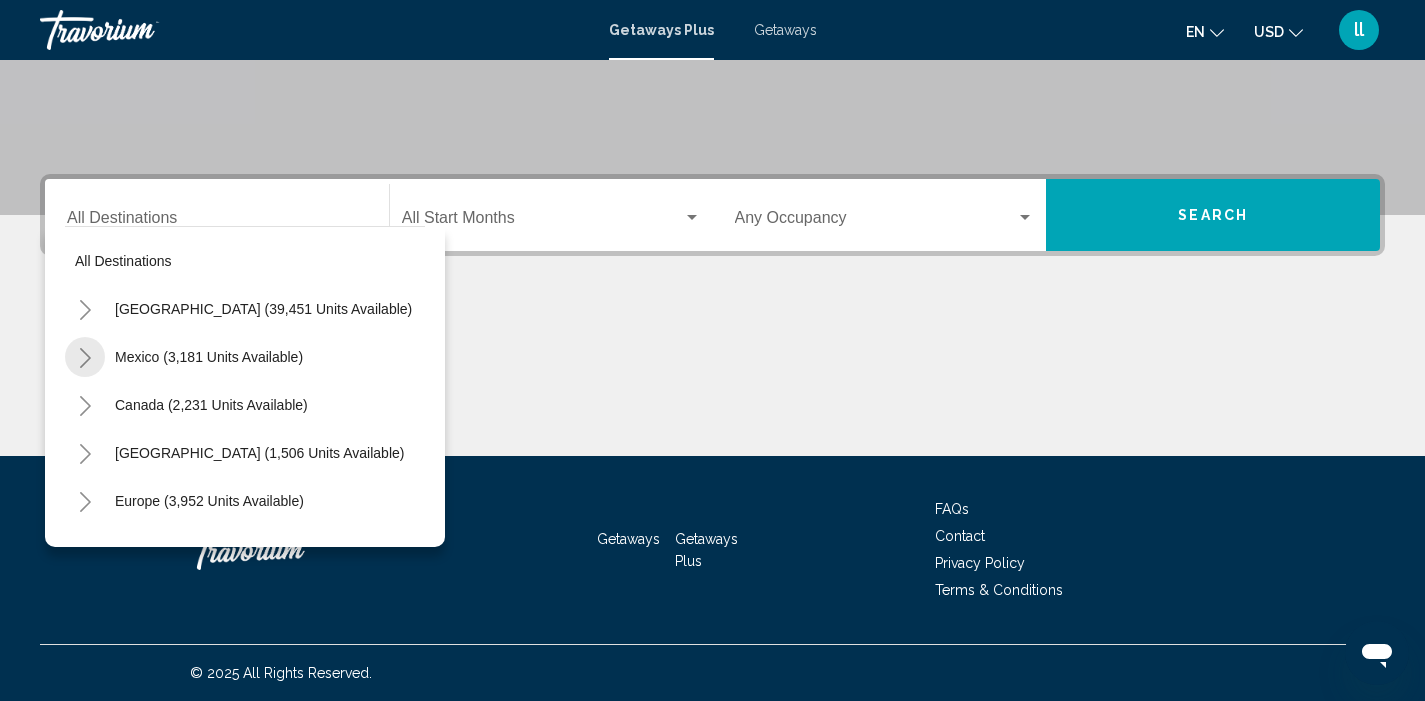 click 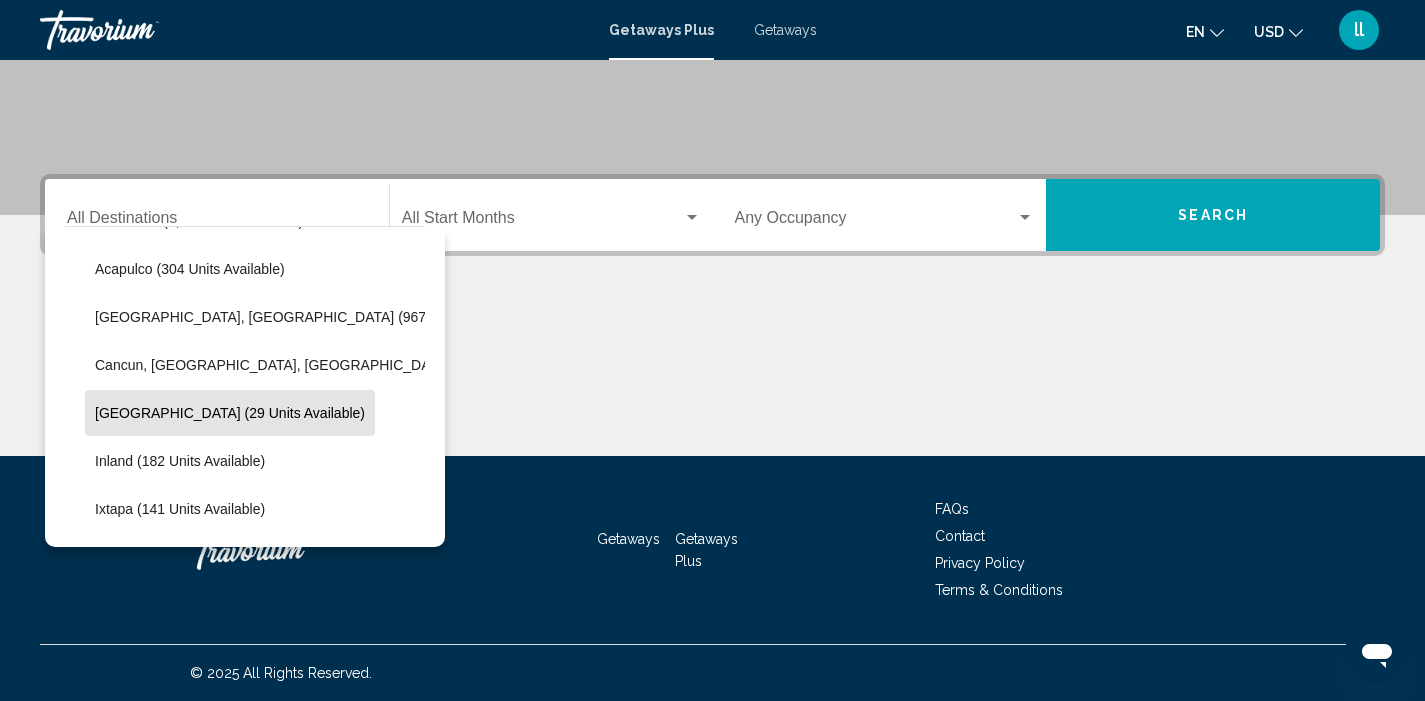 scroll, scrollTop: 136, scrollLeft: 1, axis: both 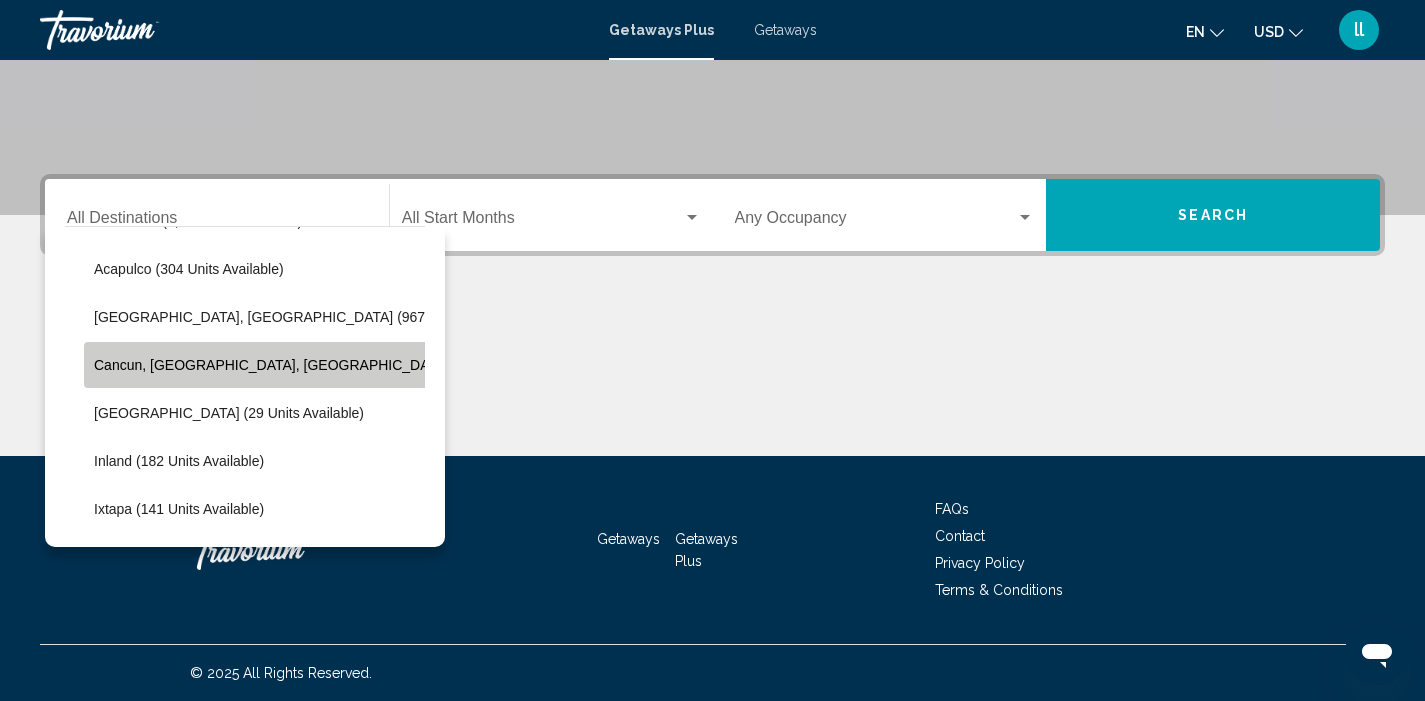 click on "Cancun, [GEOGRAPHIC_DATA], [GEOGRAPHIC_DATA] (423 units available)" 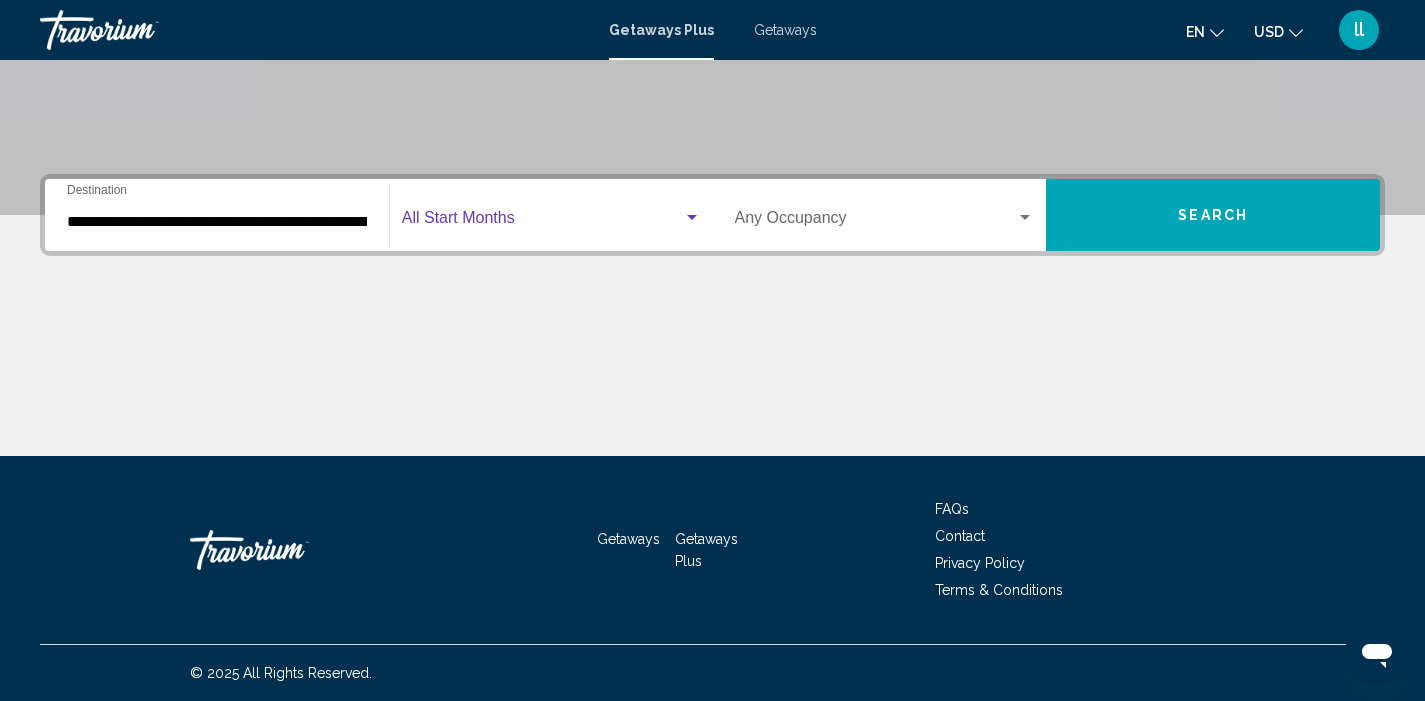 click at bounding box center (542, 222) 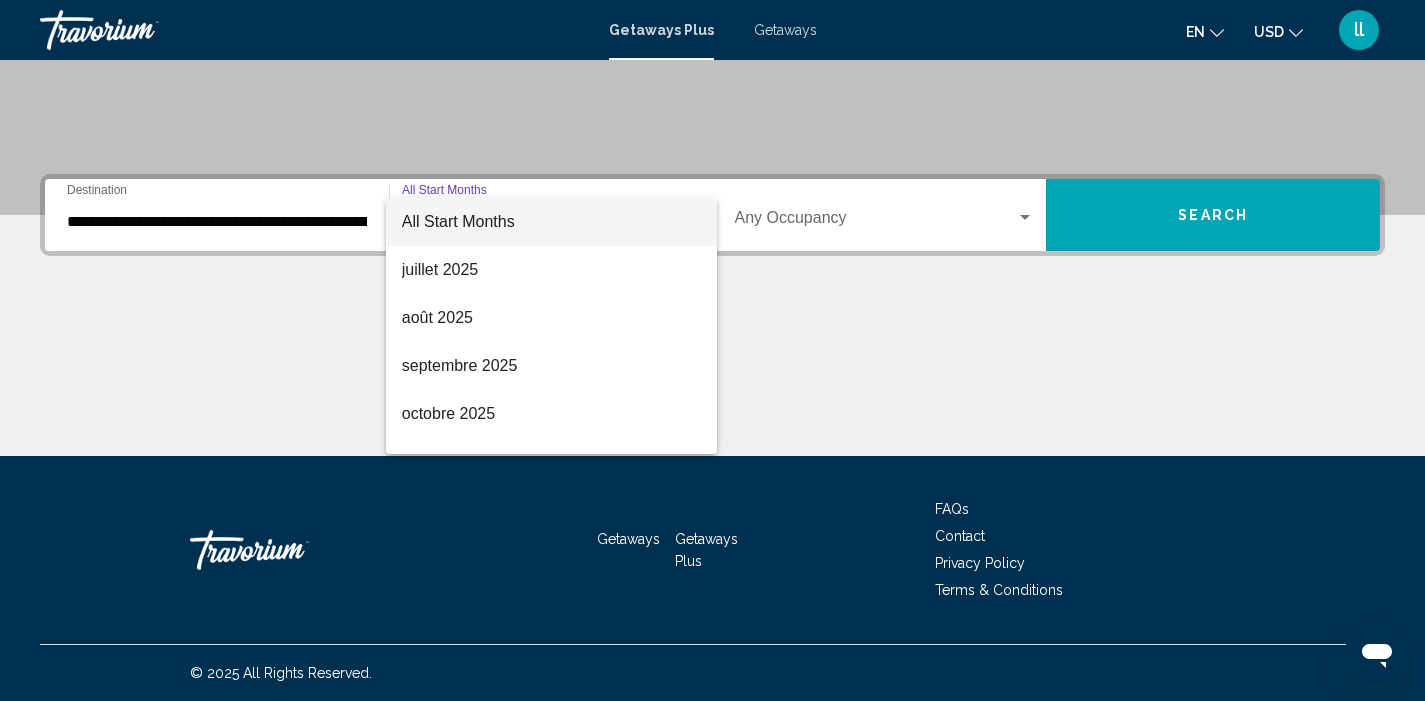 click at bounding box center (712, 350) 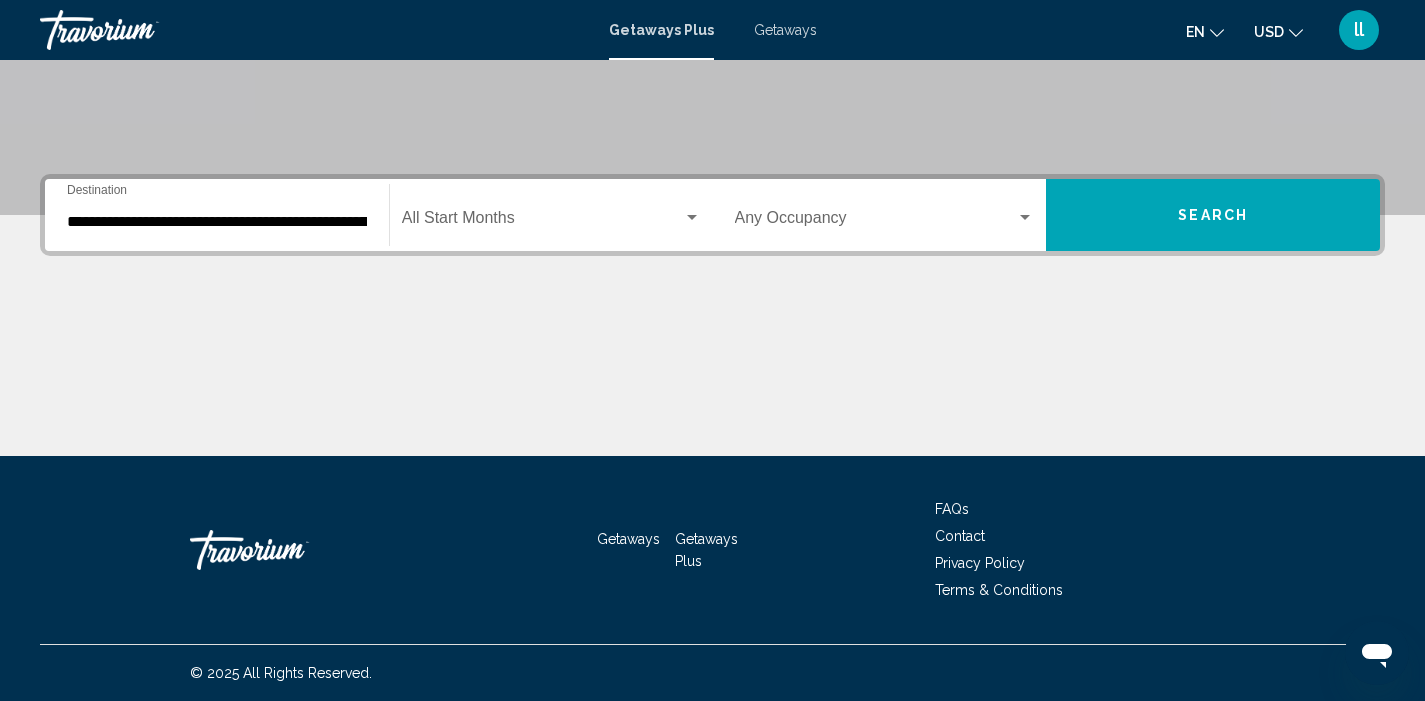 click at bounding box center (876, 222) 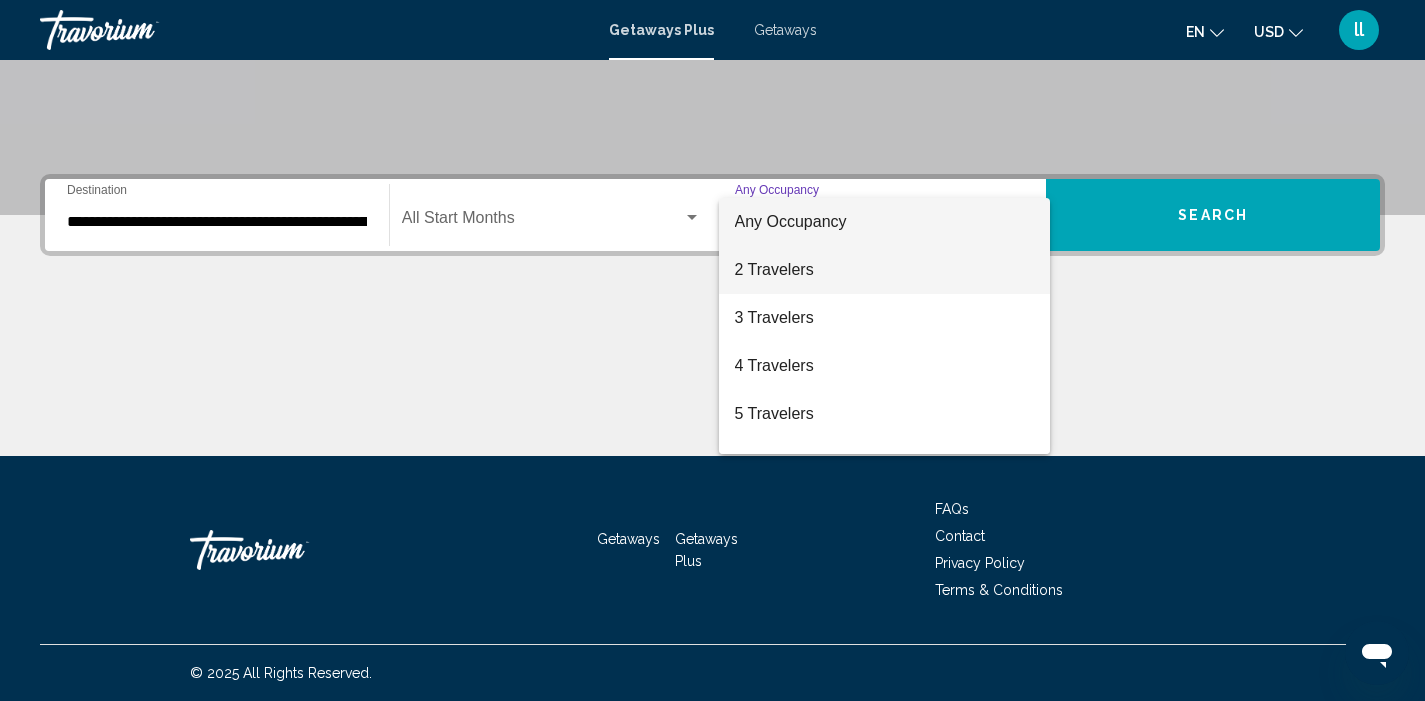 click on "2 Travelers" at bounding box center [885, 270] 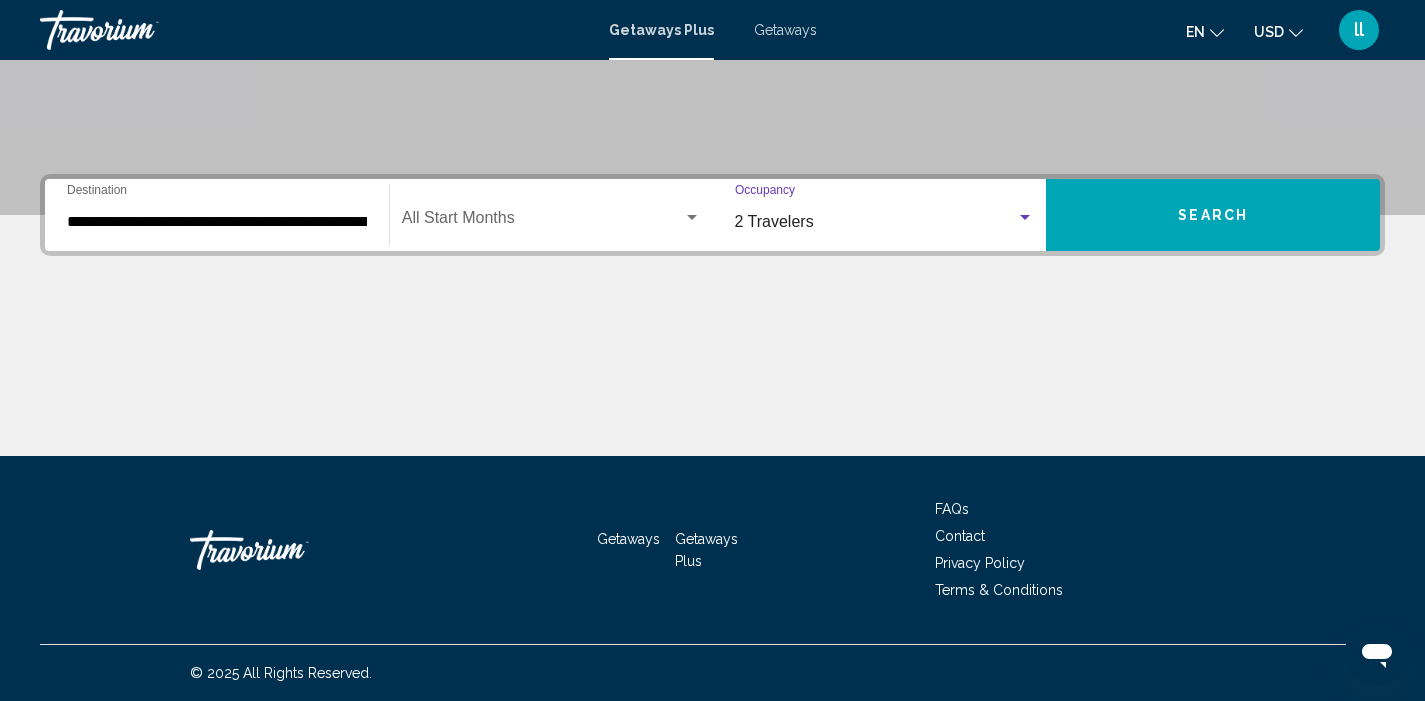 click on "Search" at bounding box center [1213, 215] 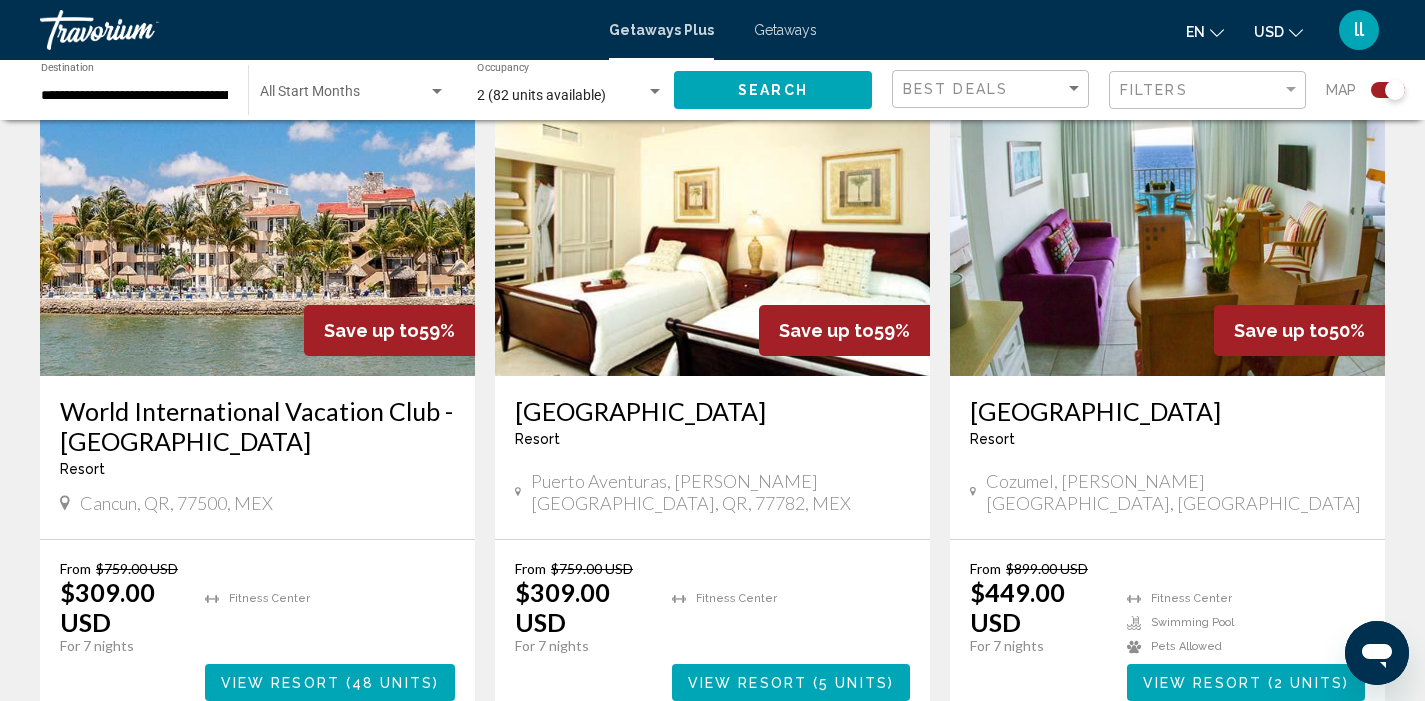 scroll, scrollTop: 1518, scrollLeft: 0, axis: vertical 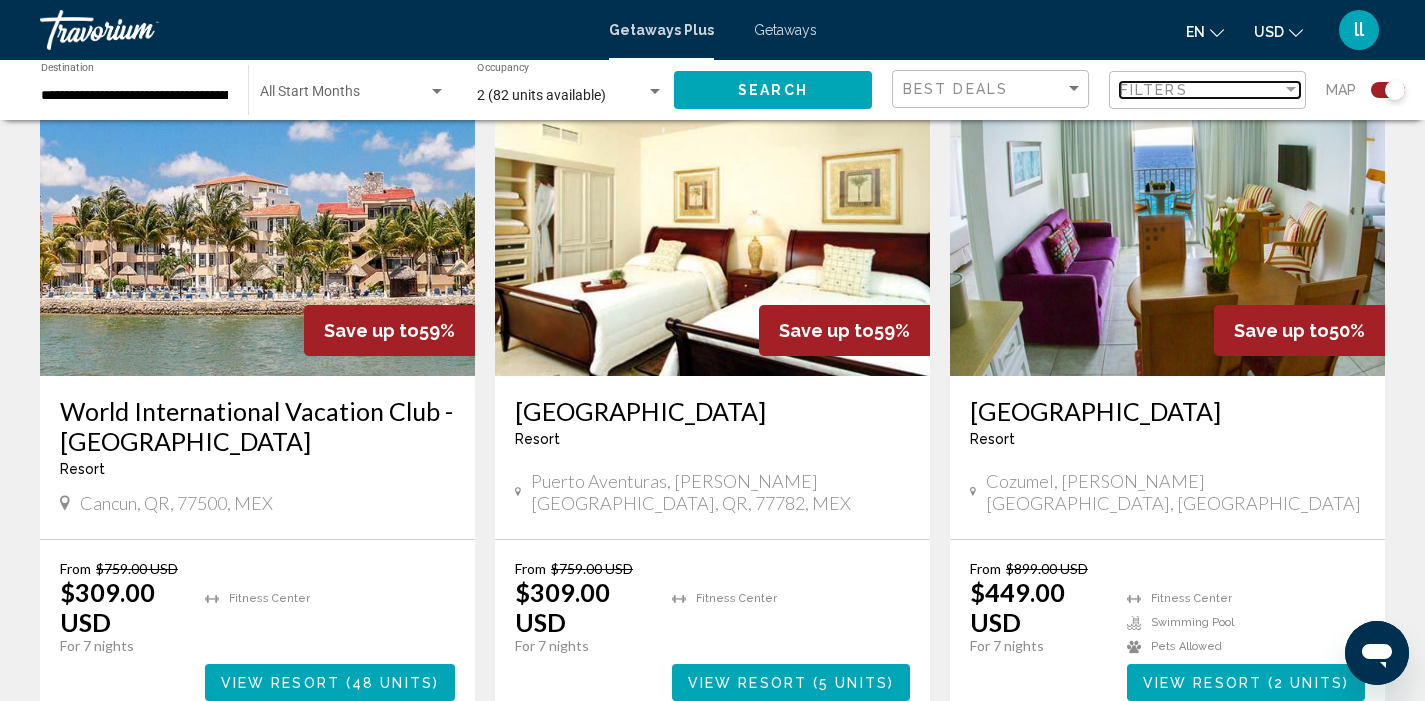 click on "Filters" at bounding box center [1201, 90] 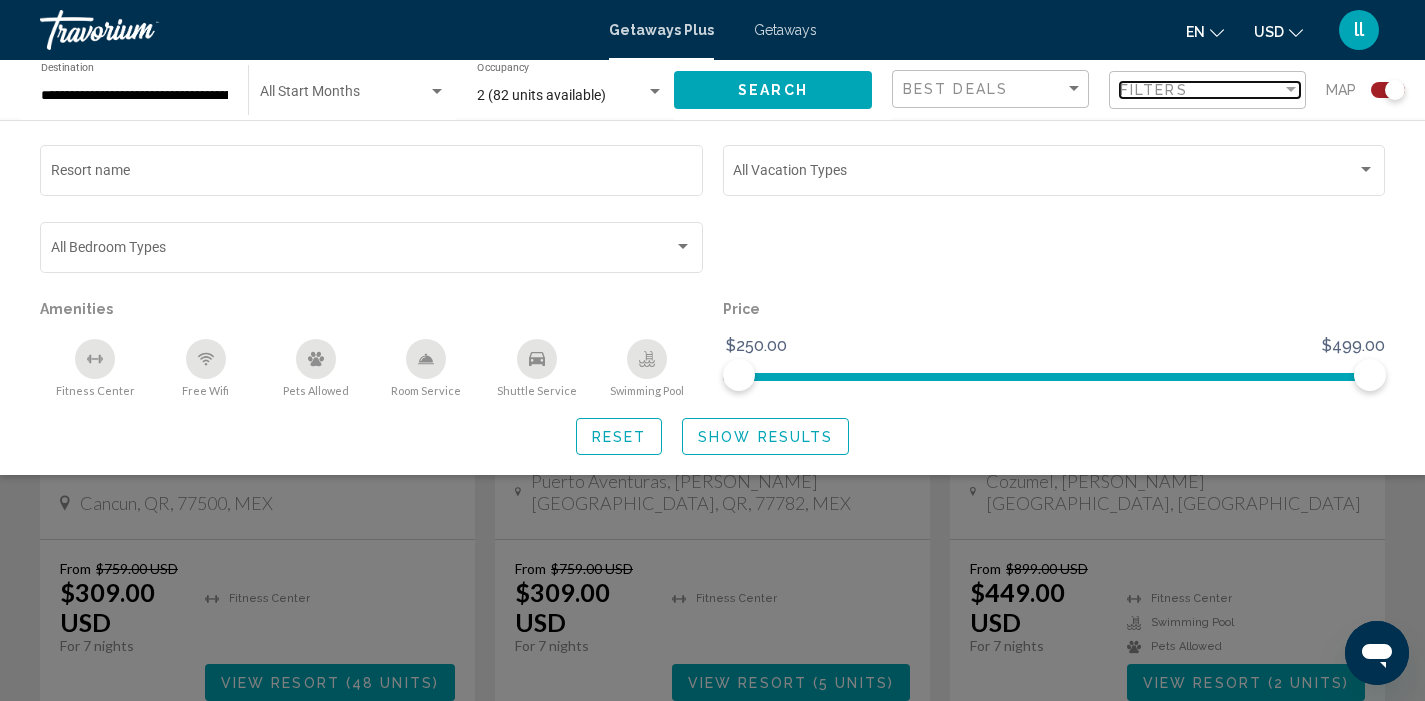 click on "Filters" at bounding box center [1201, 90] 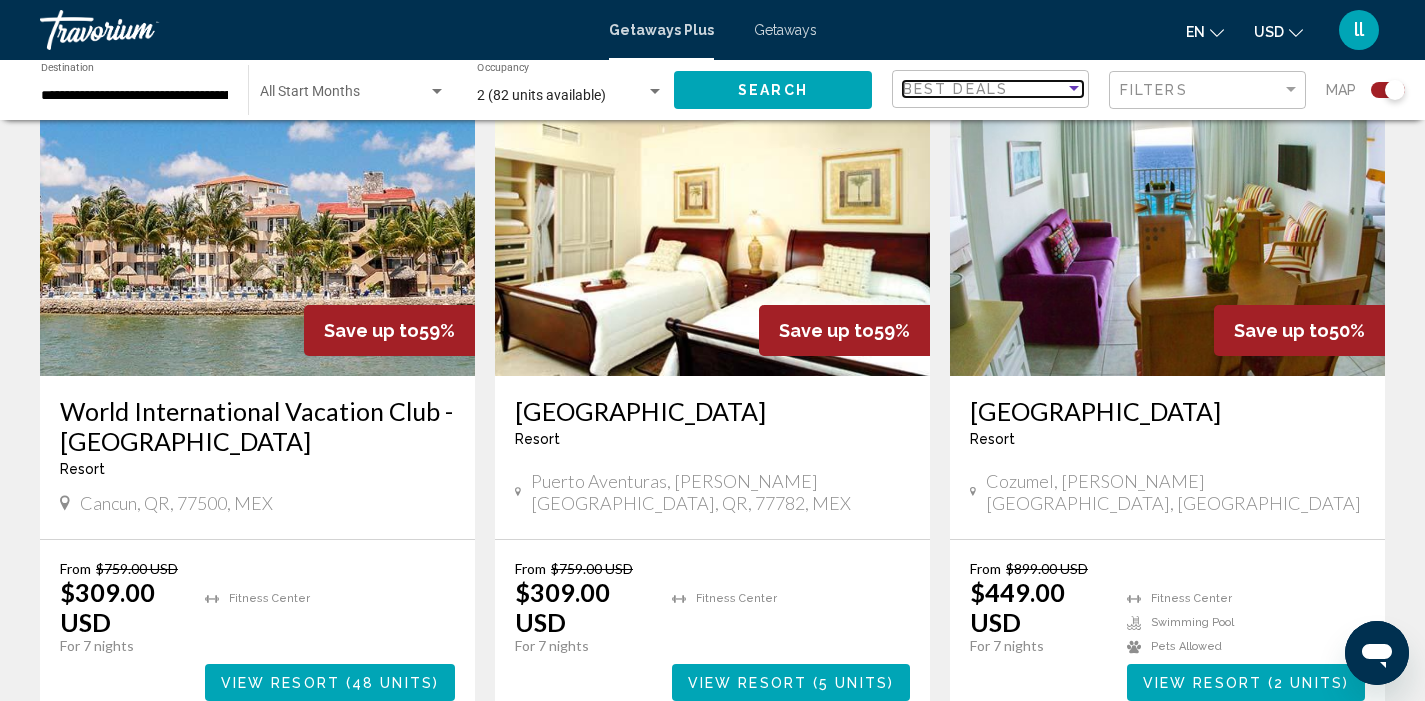 click at bounding box center (1074, 88) 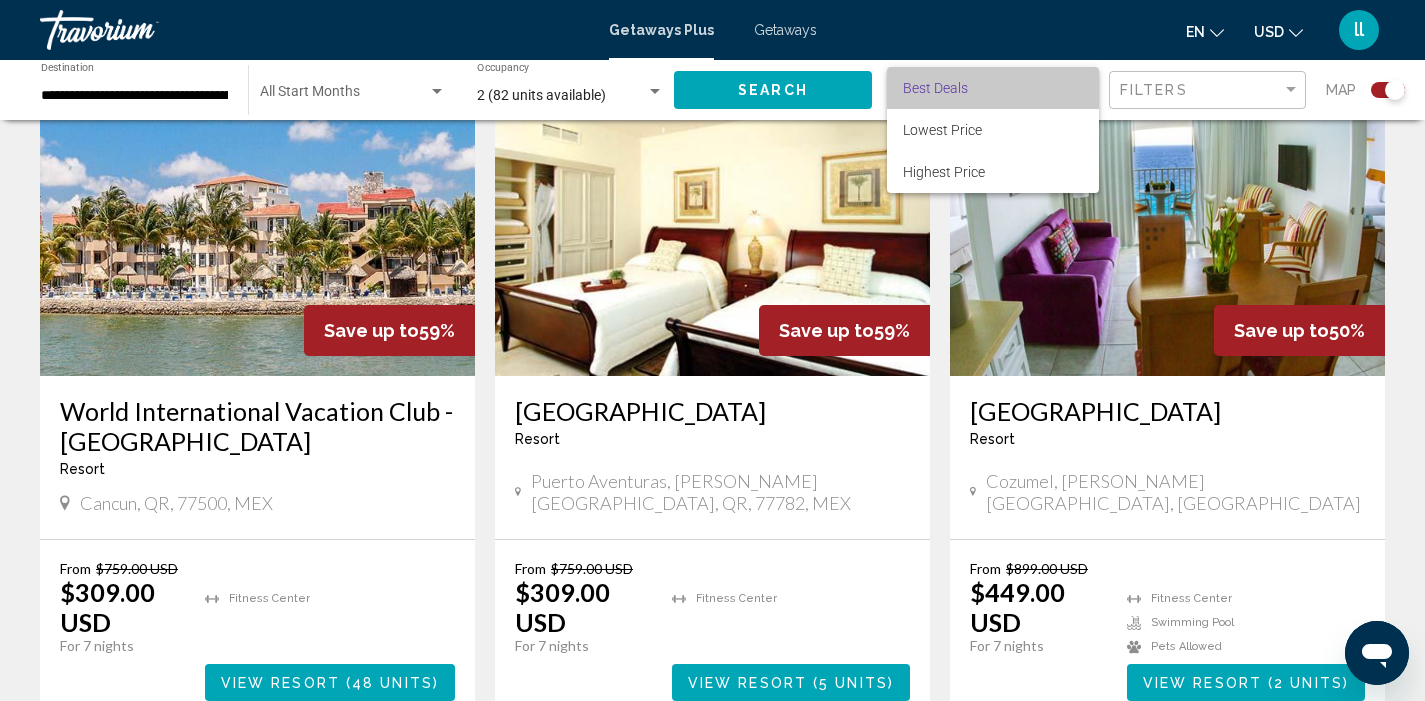 click on "Best Deals" at bounding box center [993, 88] 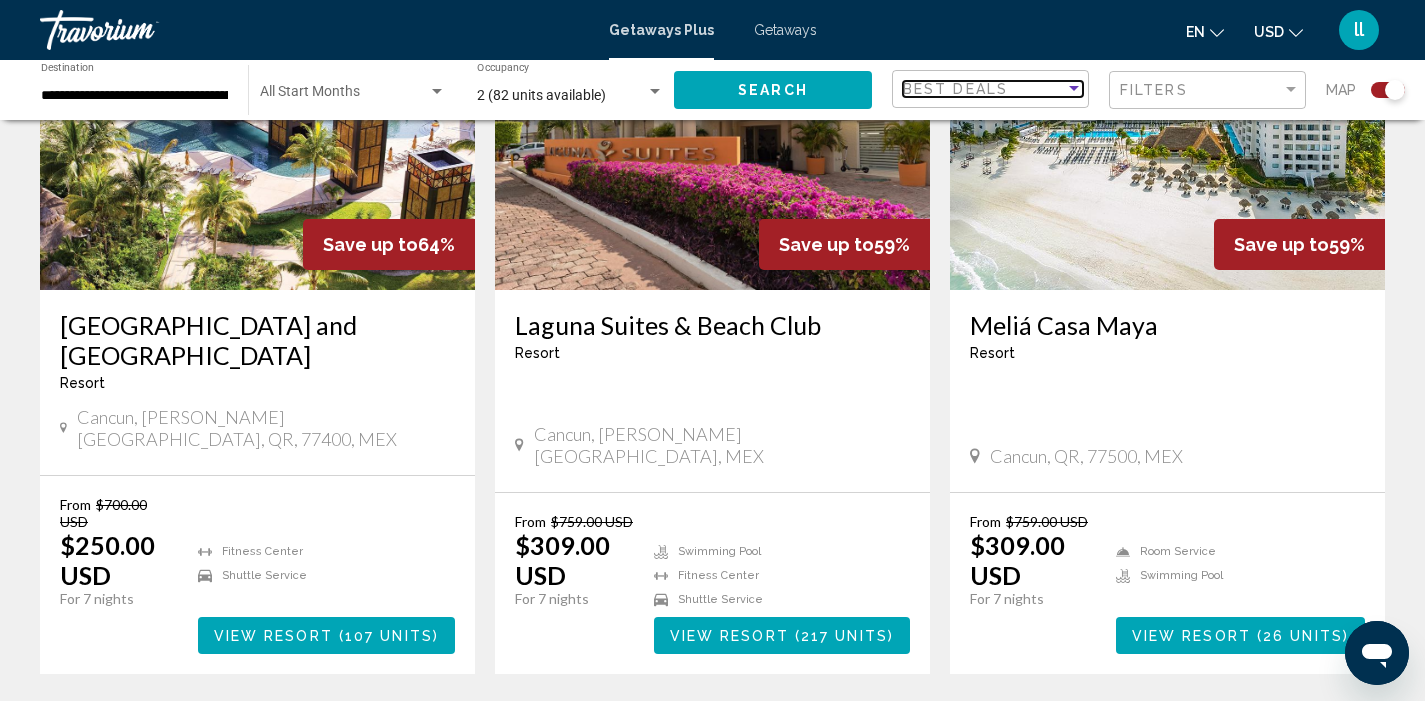 scroll, scrollTop: 884, scrollLeft: 0, axis: vertical 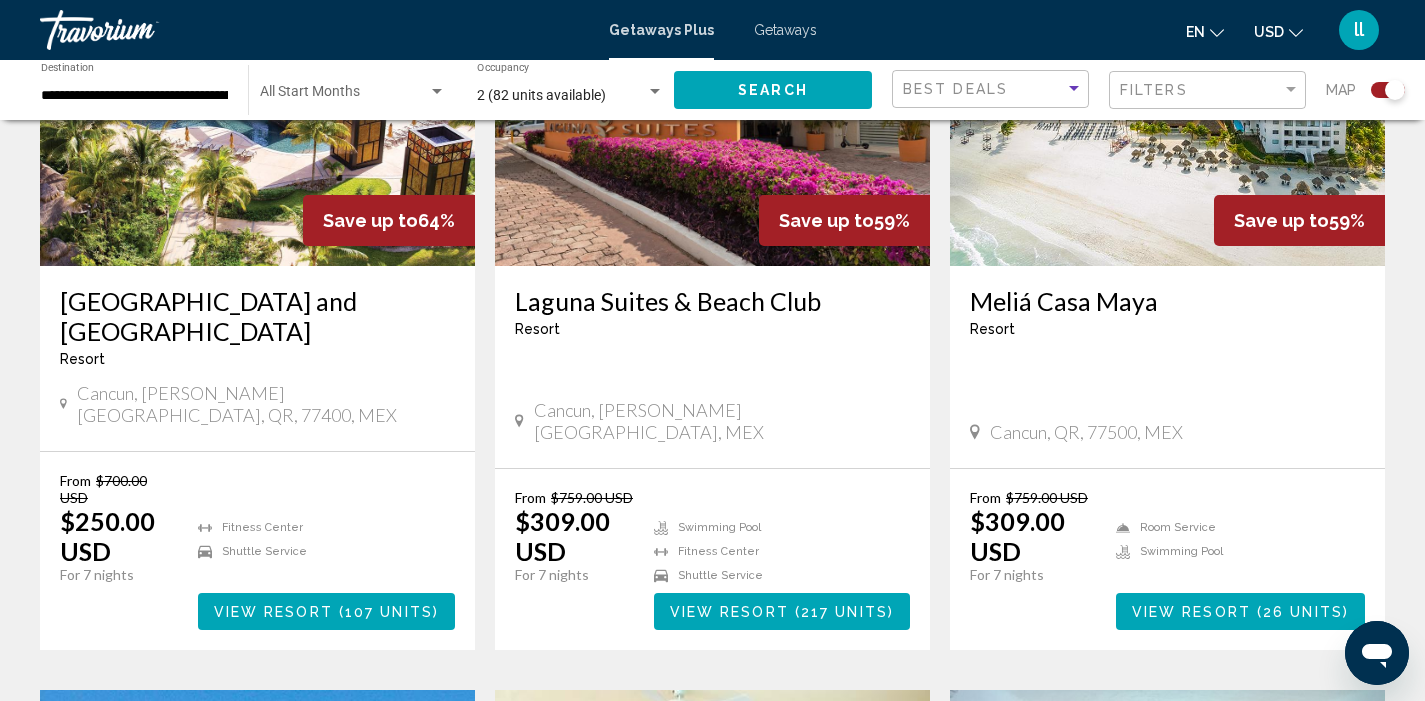 click on "View Resort" at bounding box center (273, 612) 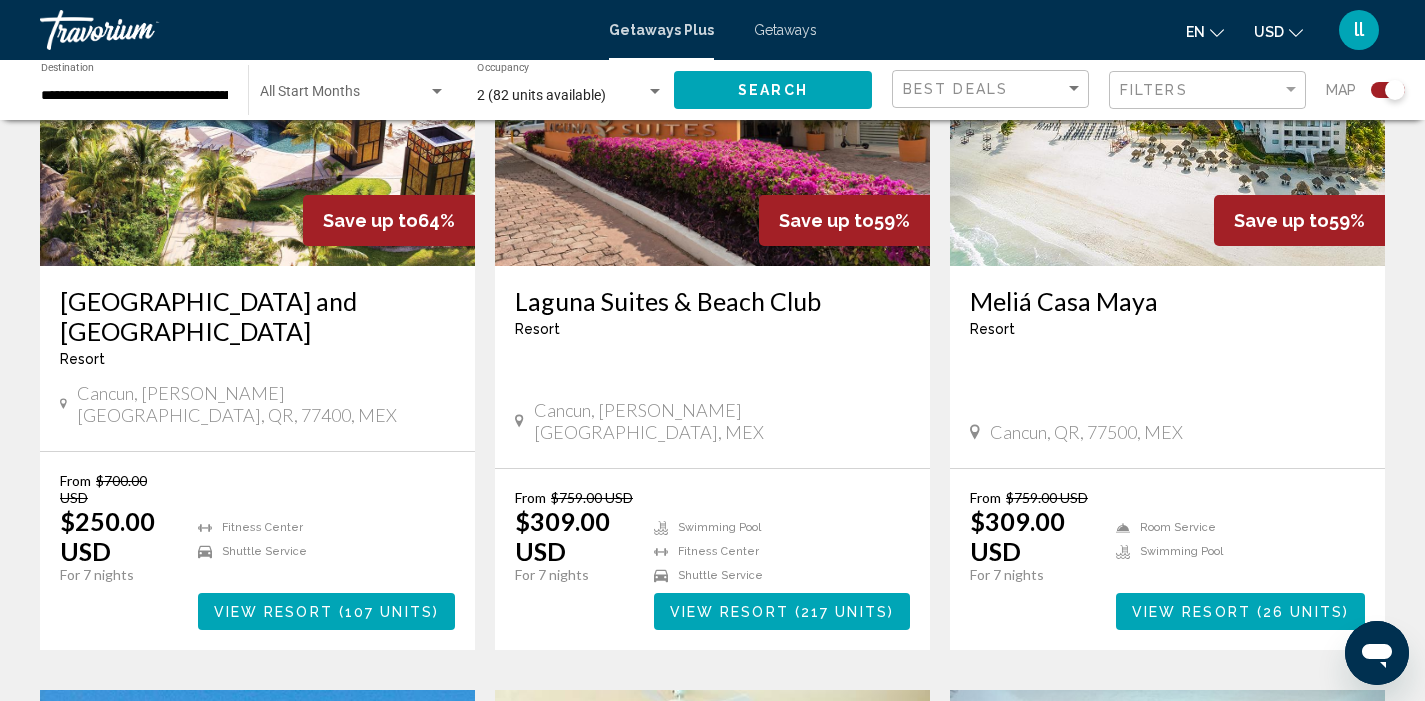 type 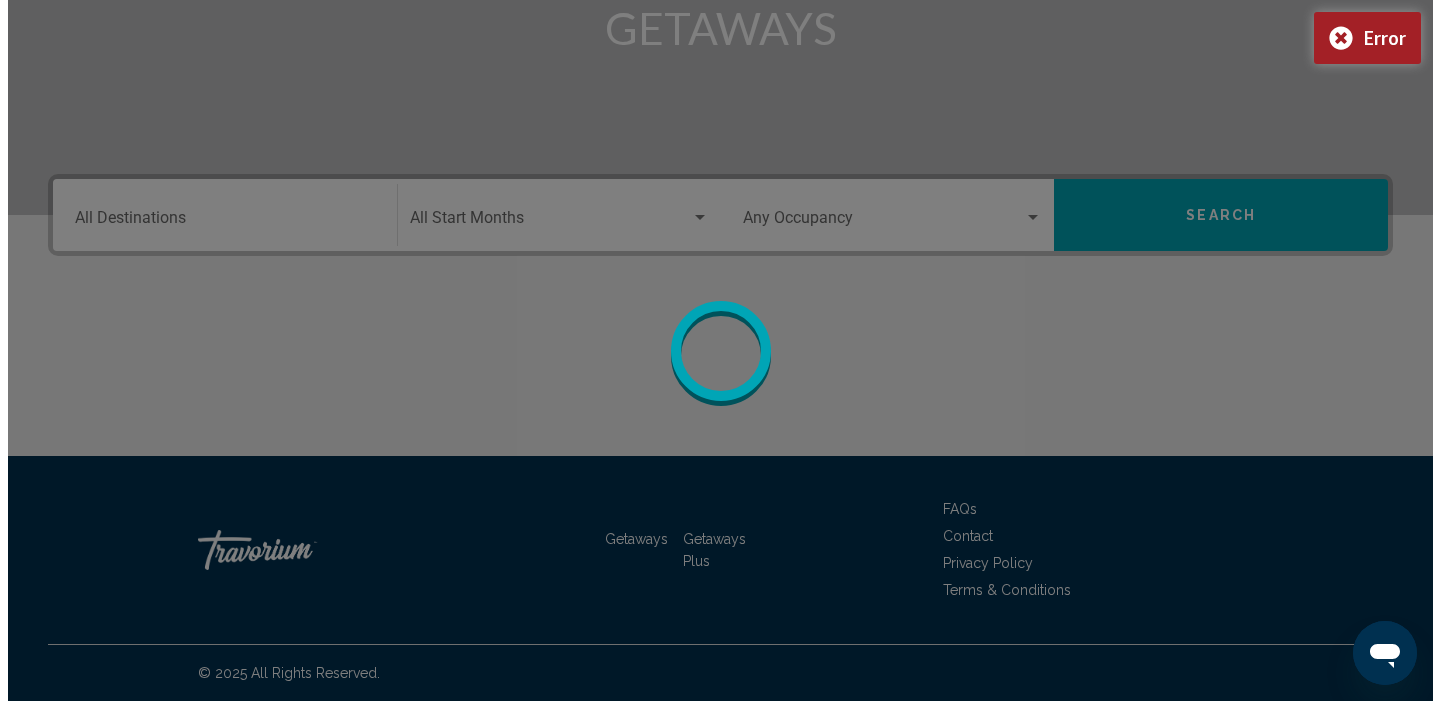scroll, scrollTop: 0, scrollLeft: 0, axis: both 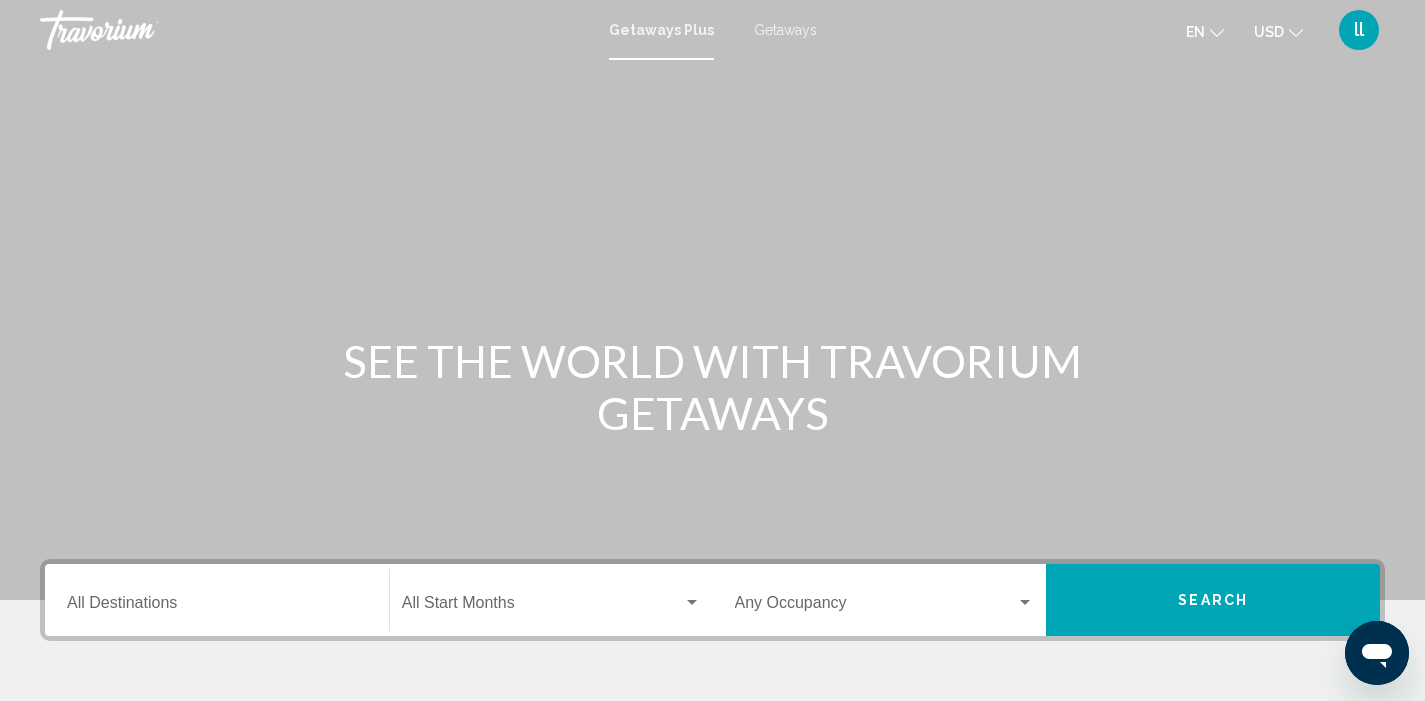 click on "Destination All Destinations" at bounding box center [217, 600] 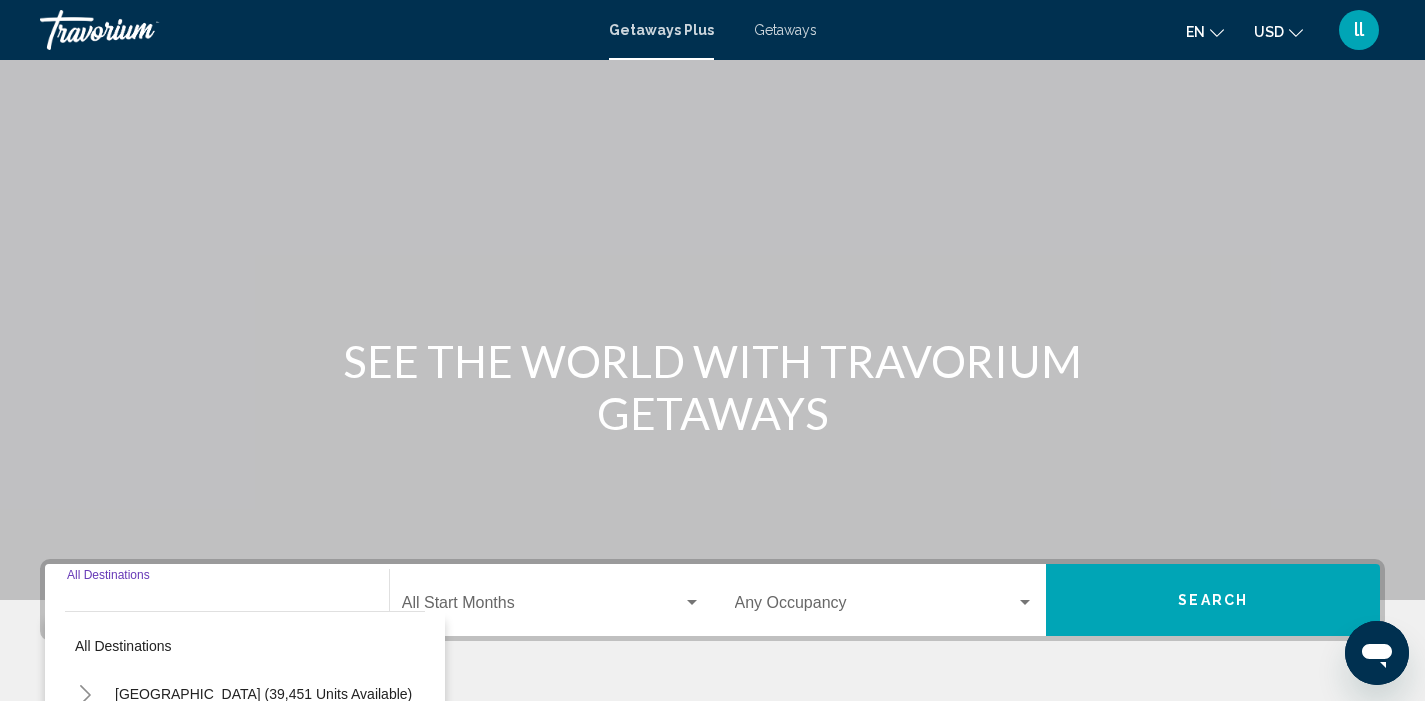 scroll, scrollTop: 385, scrollLeft: 0, axis: vertical 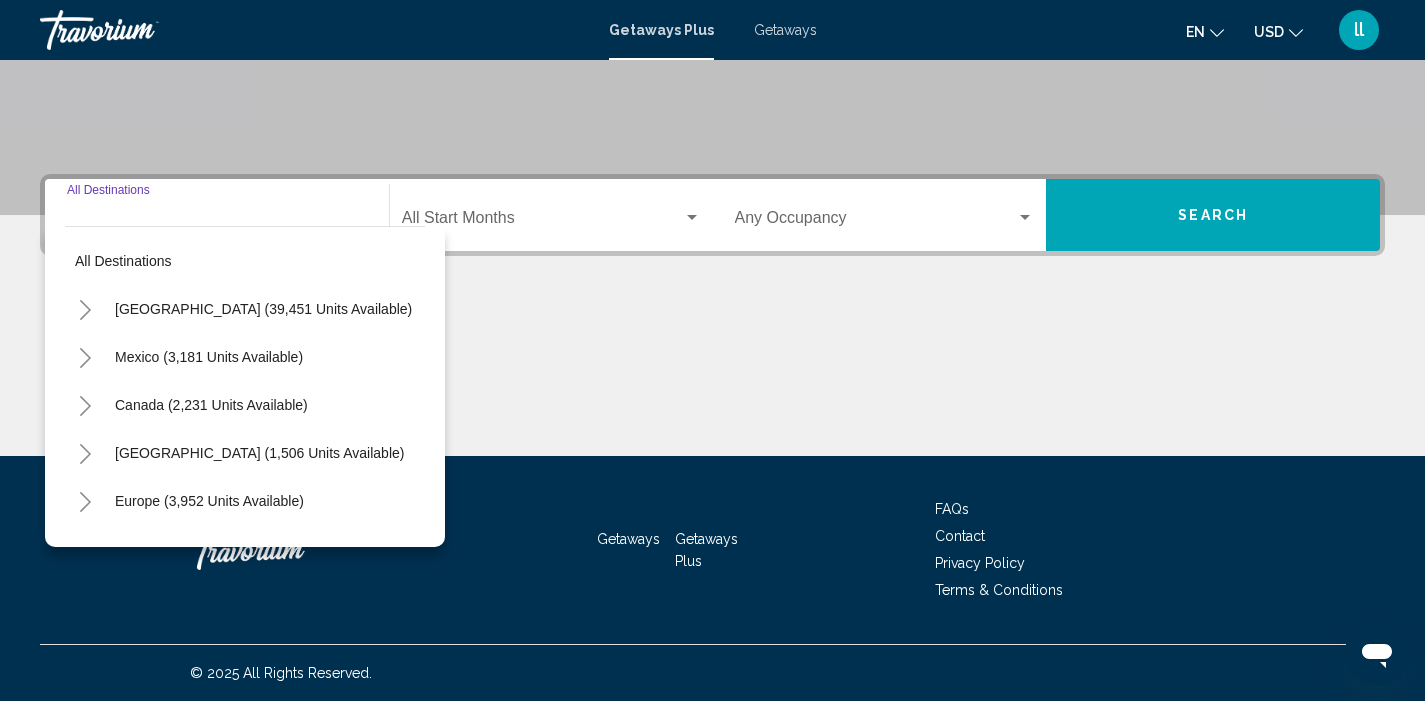 click 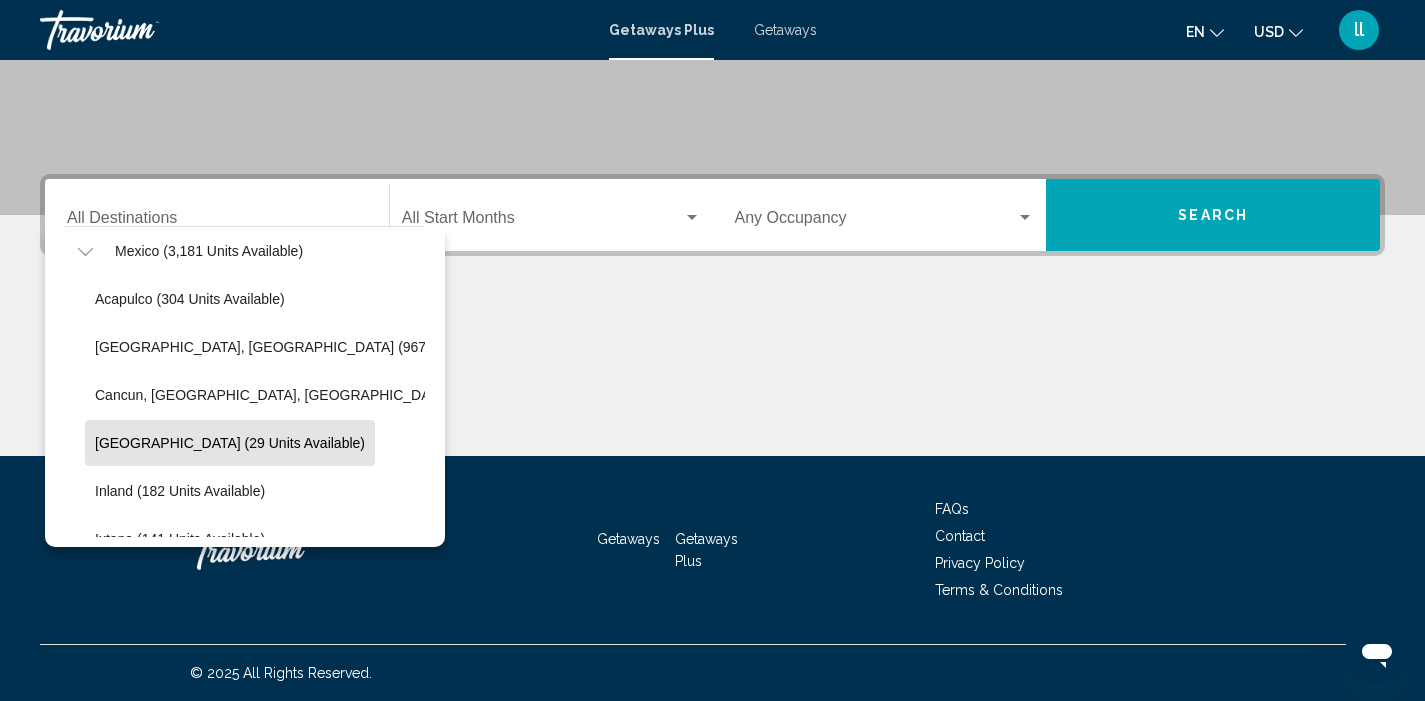 scroll, scrollTop: 137, scrollLeft: 0, axis: vertical 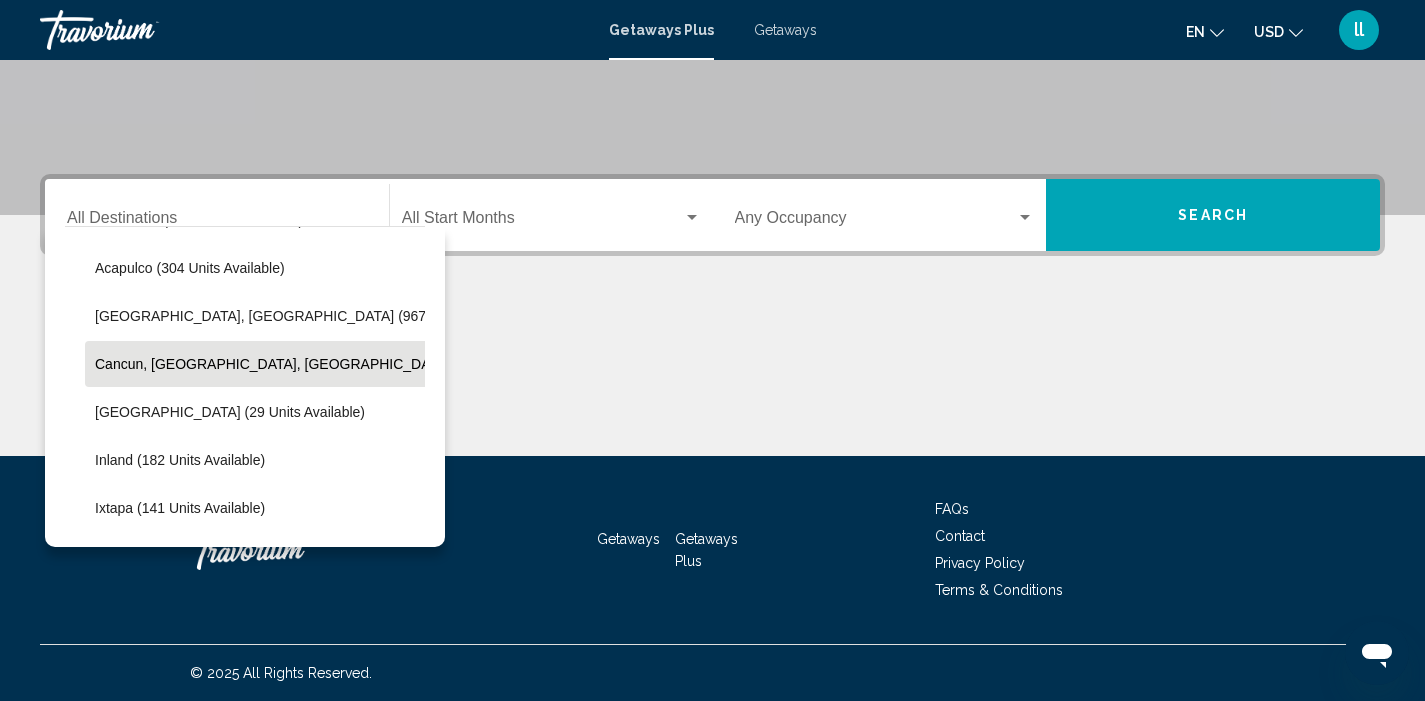 click on "Cancun, [GEOGRAPHIC_DATA], [GEOGRAPHIC_DATA] (423 units available)" 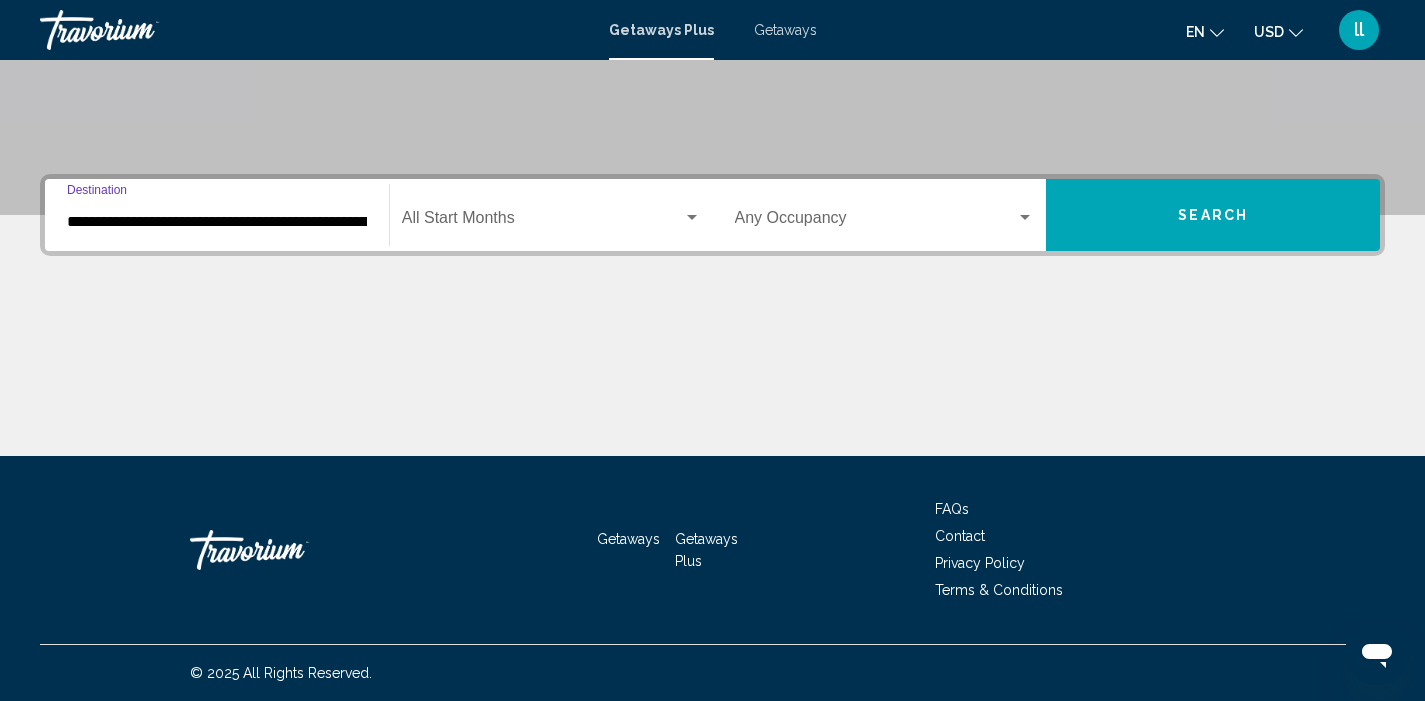 click at bounding box center (876, 222) 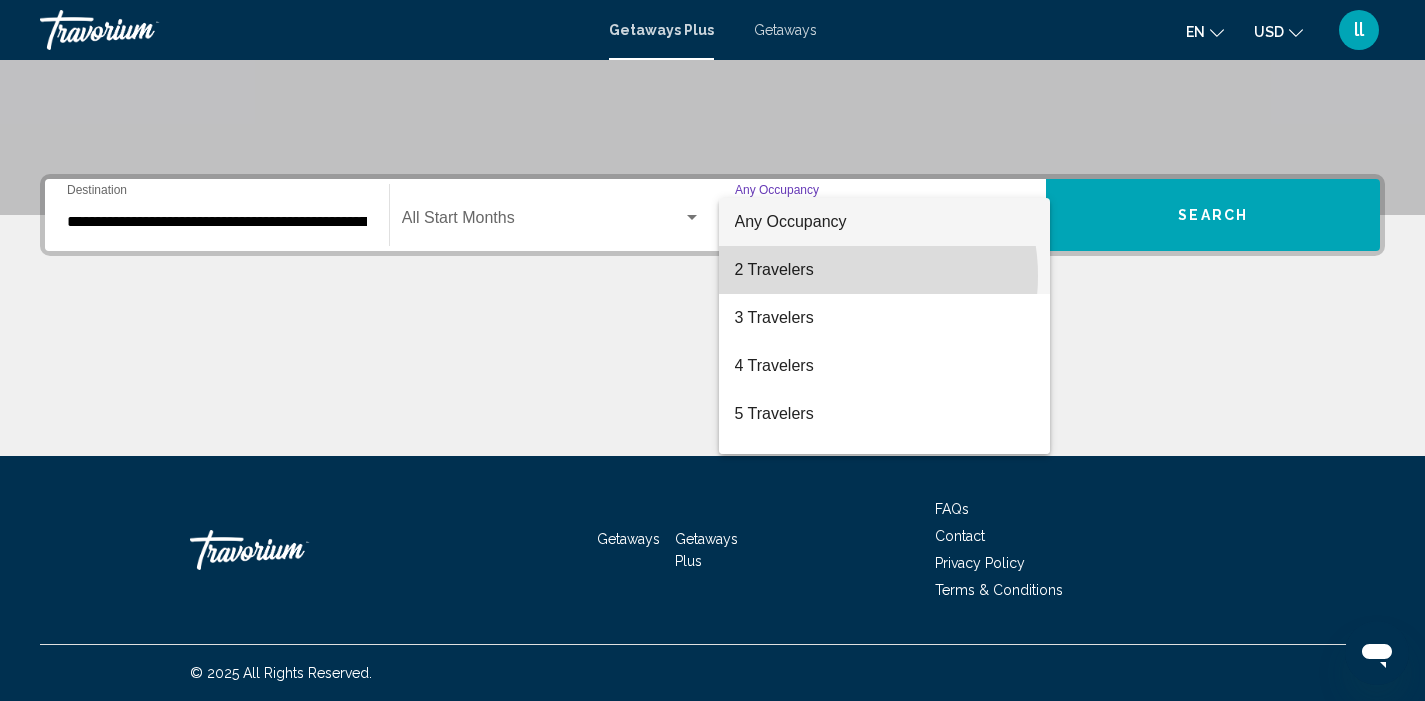 click on "2 Travelers" at bounding box center [885, 270] 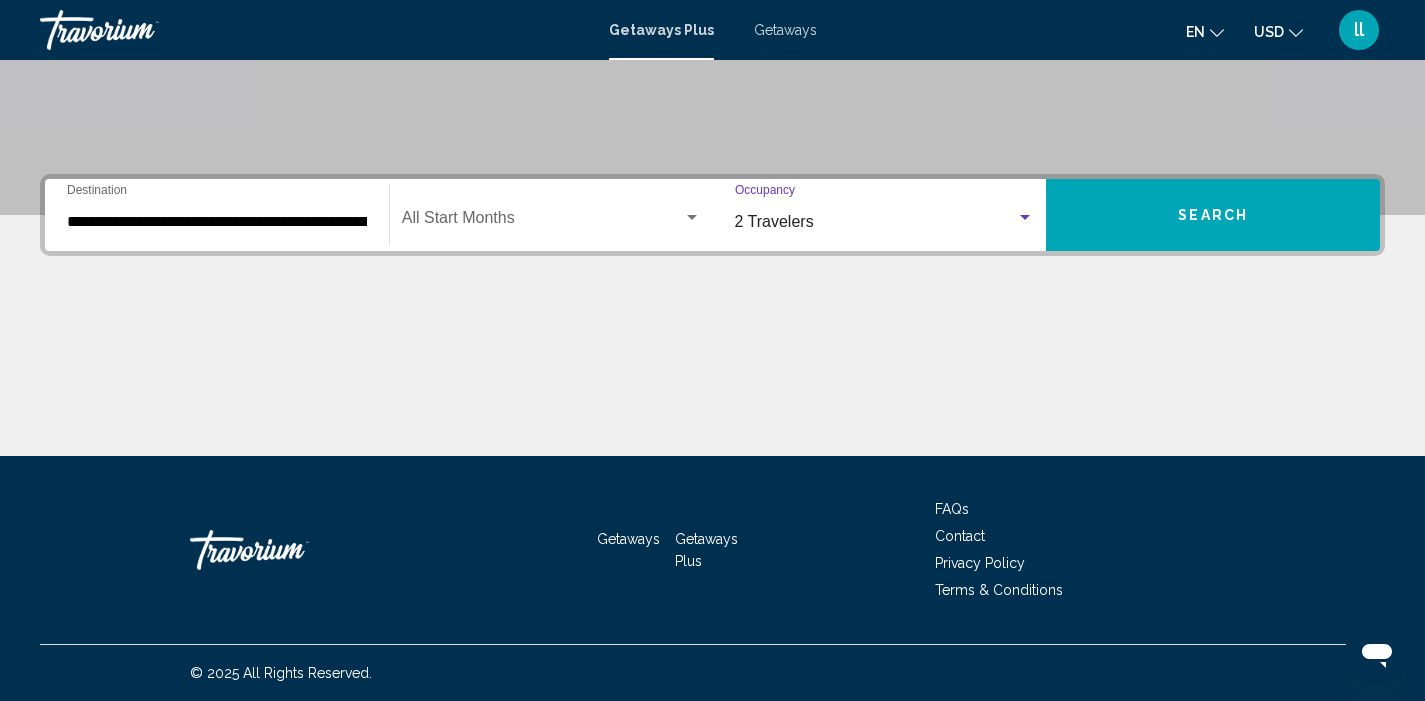 click on "Search" at bounding box center [1213, 216] 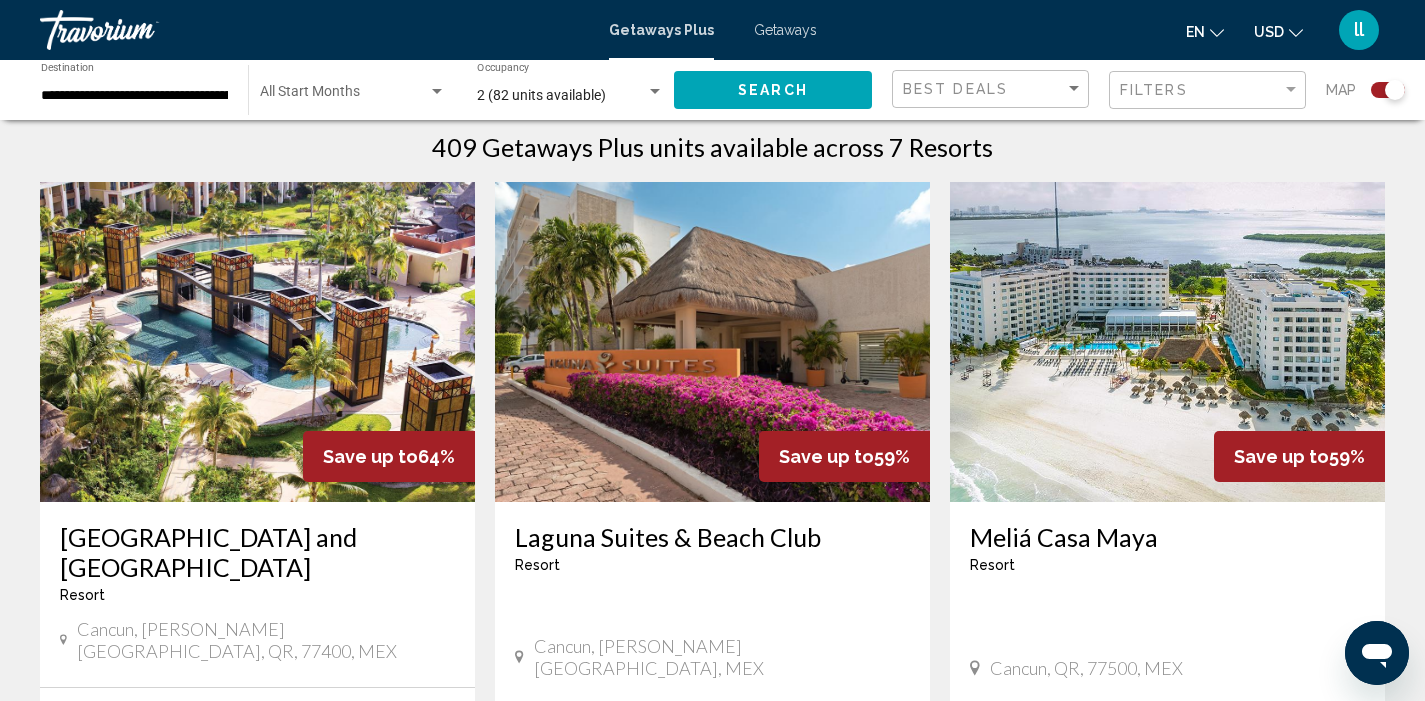scroll, scrollTop: 676, scrollLeft: 0, axis: vertical 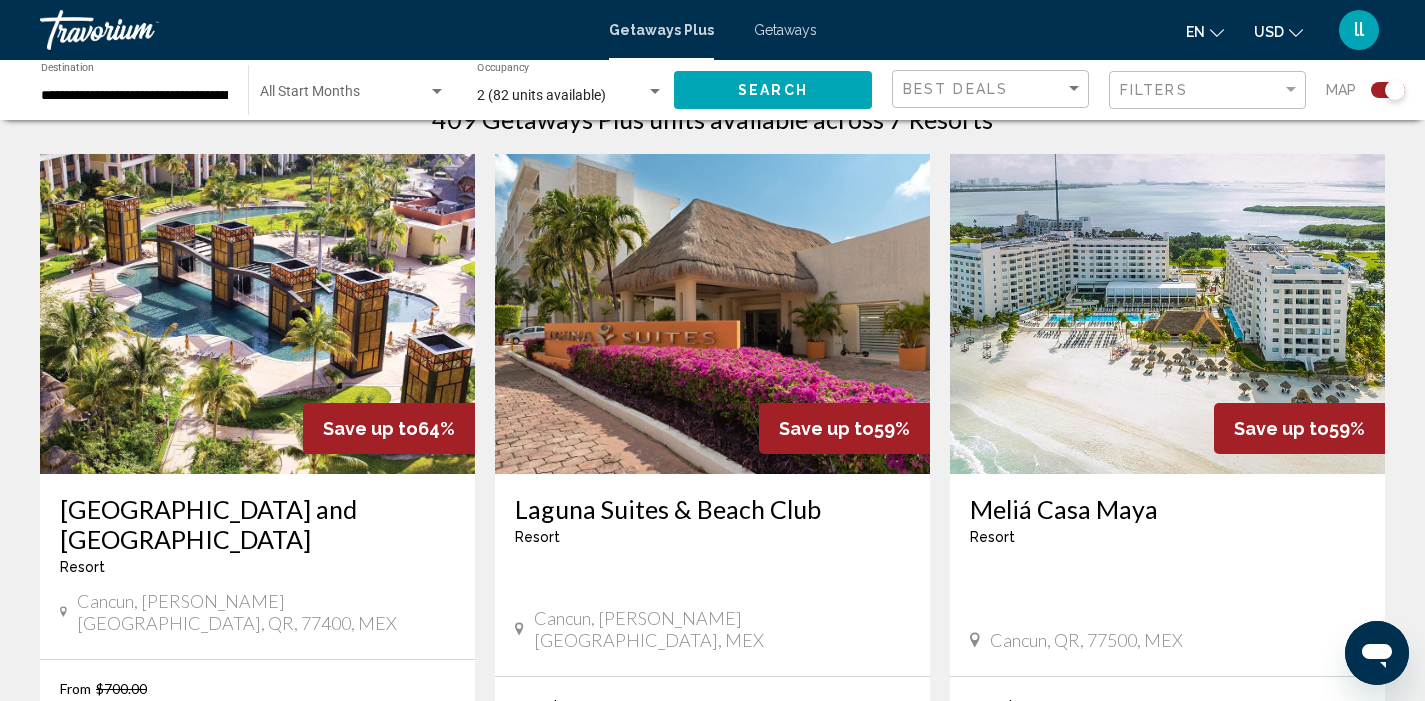 click on "[GEOGRAPHIC_DATA] and [GEOGRAPHIC_DATA]" at bounding box center (257, 524) 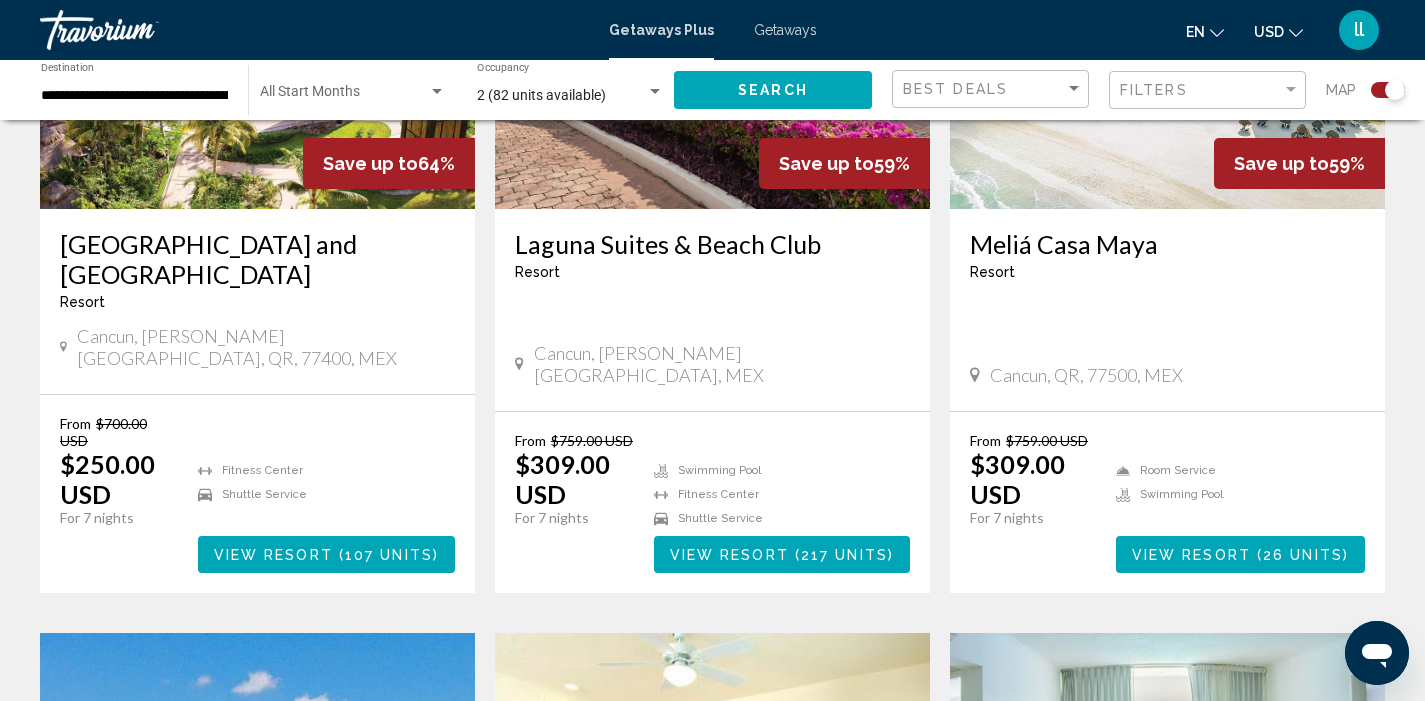 scroll, scrollTop: 964, scrollLeft: 0, axis: vertical 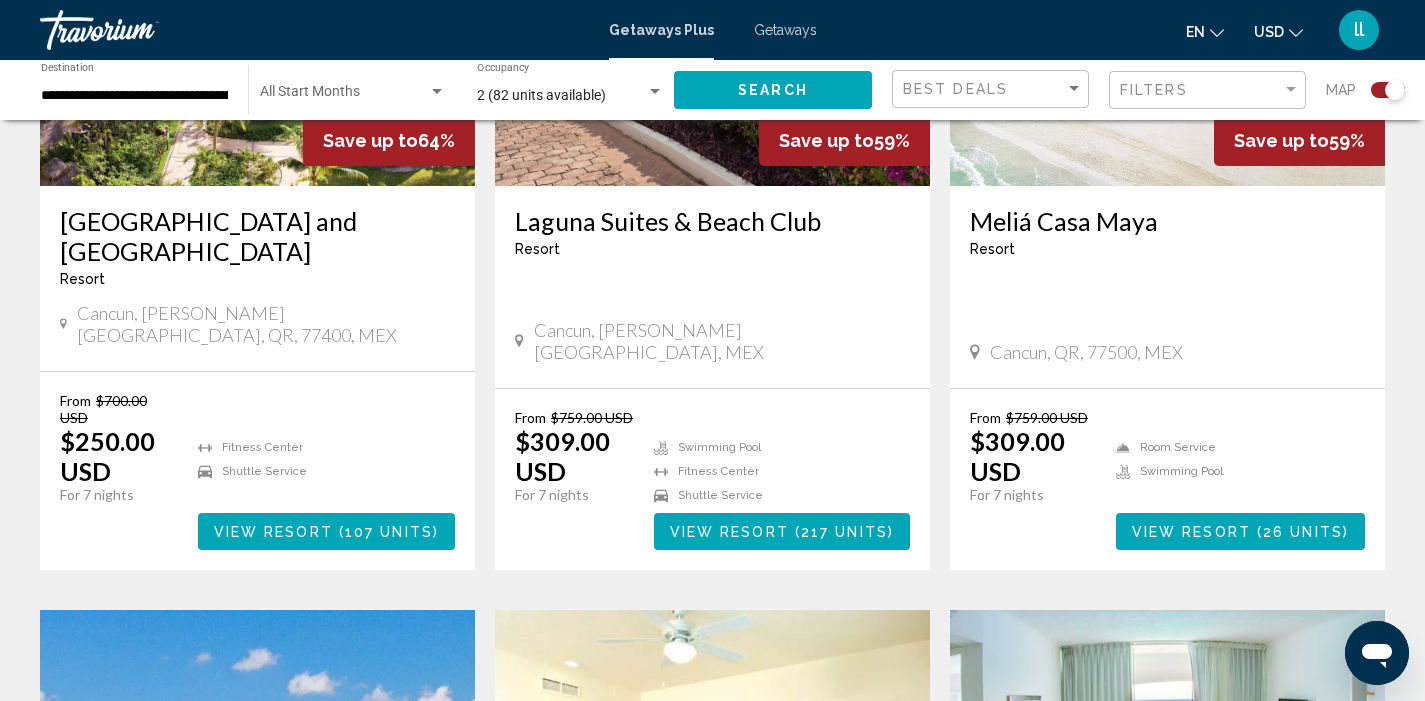 click on "View Resort" at bounding box center (273, 532) 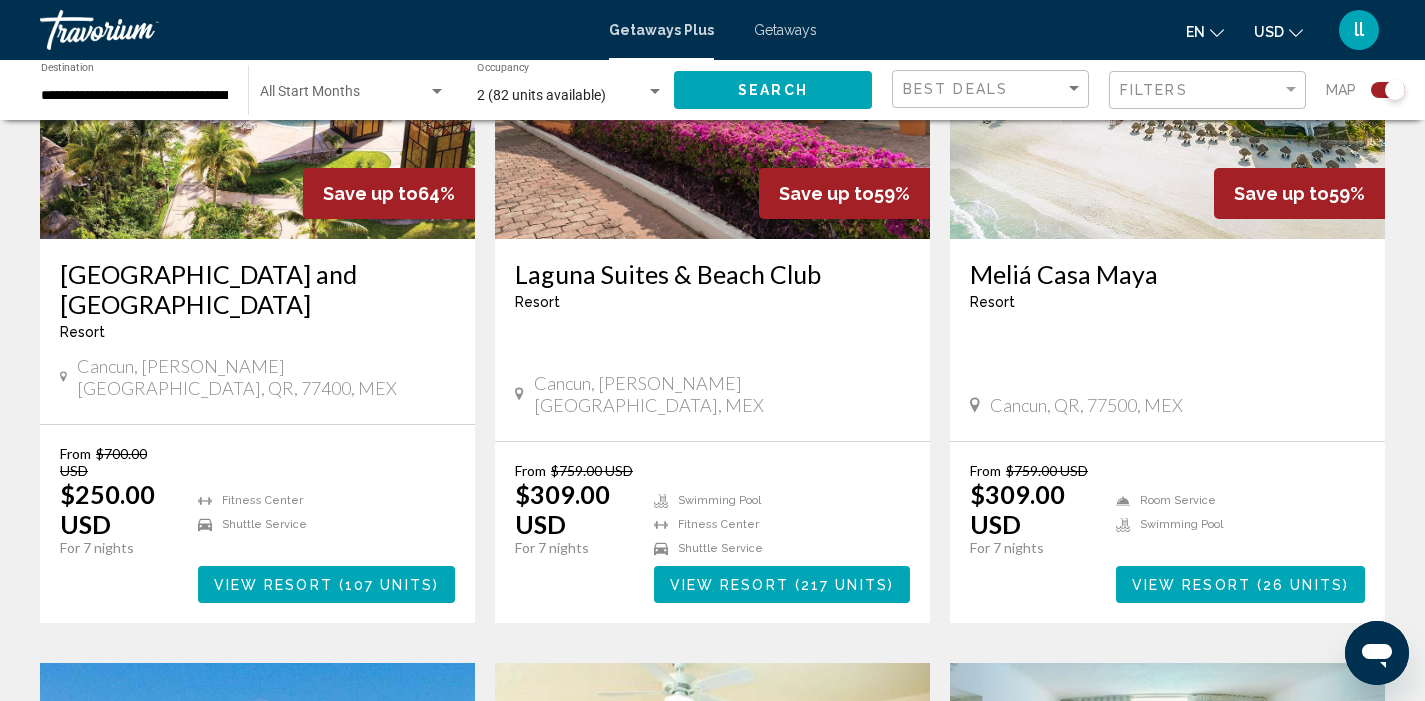scroll, scrollTop: 920, scrollLeft: 0, axis: vertical 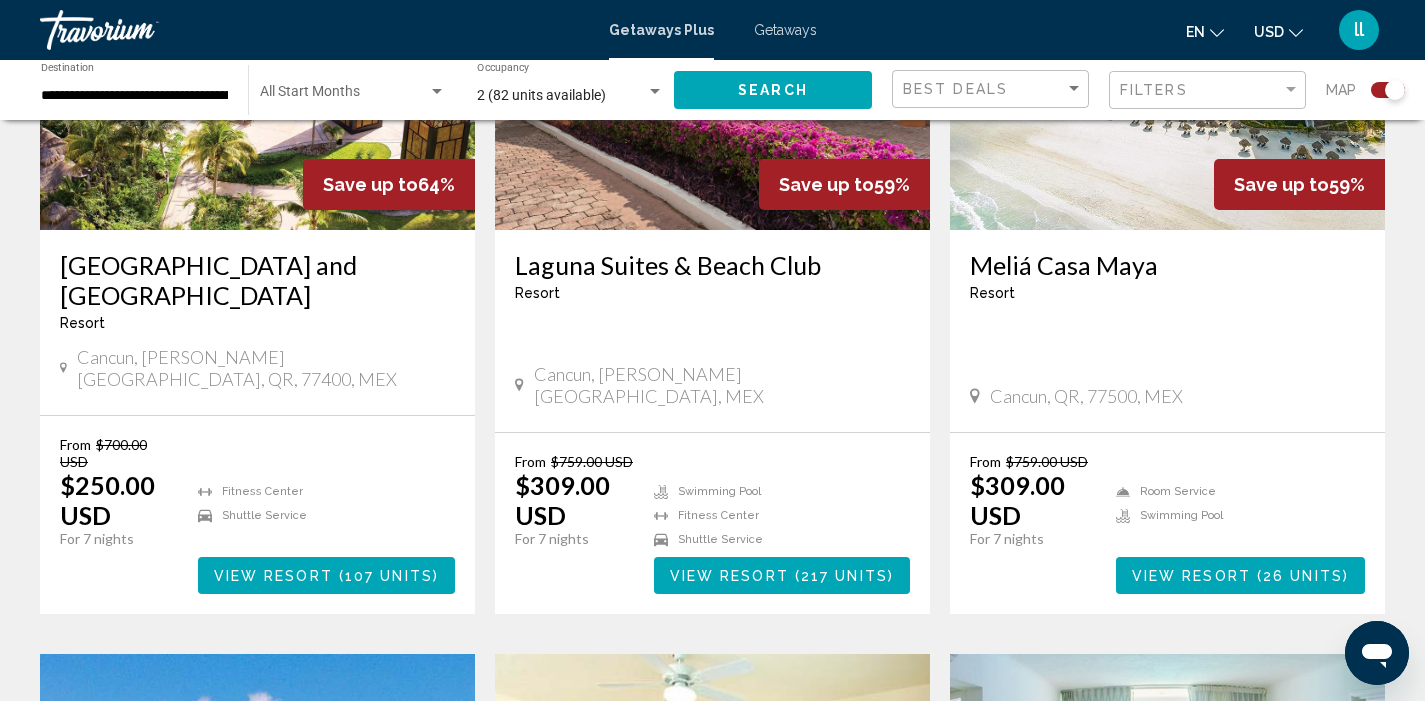 click on "Meliá Casa Maya" at bounding box center (1167, 265) 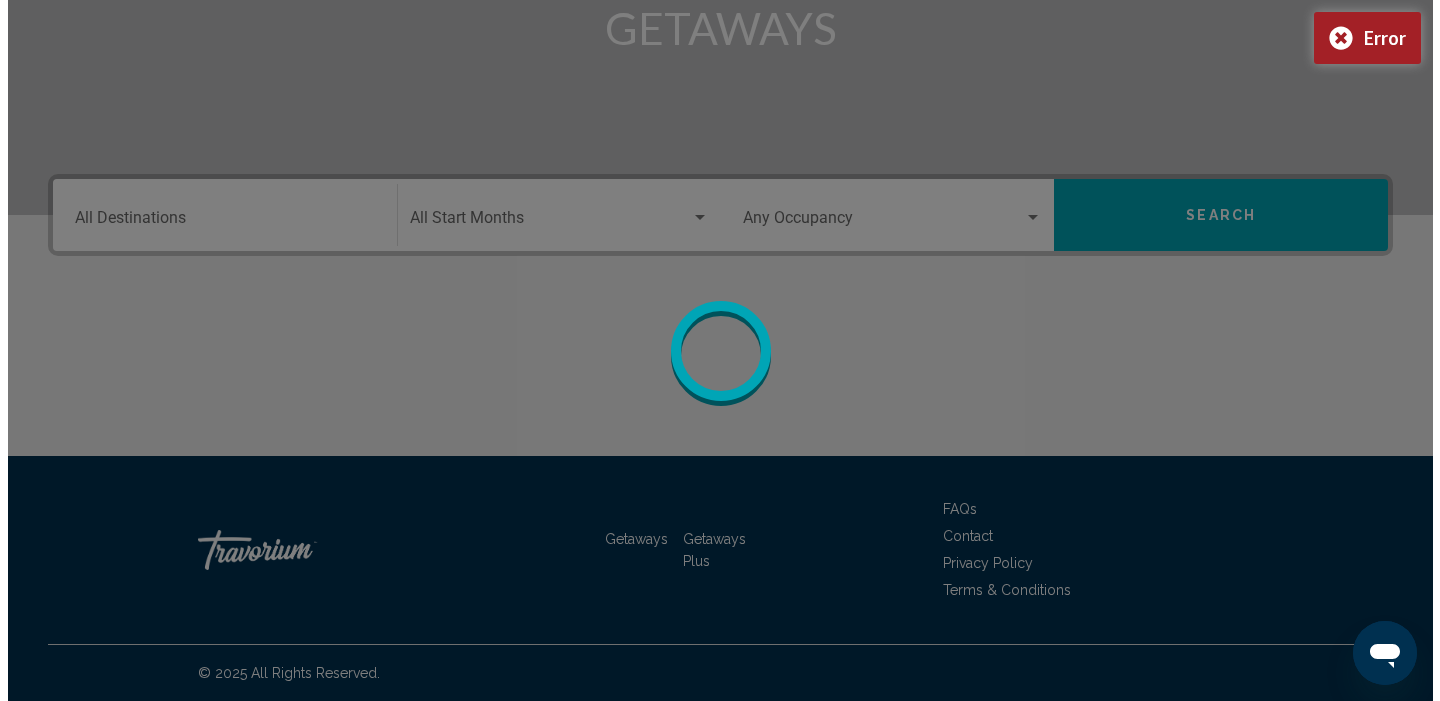 scroll, scrollTop: 0, scrollLeft: 0, axis: both 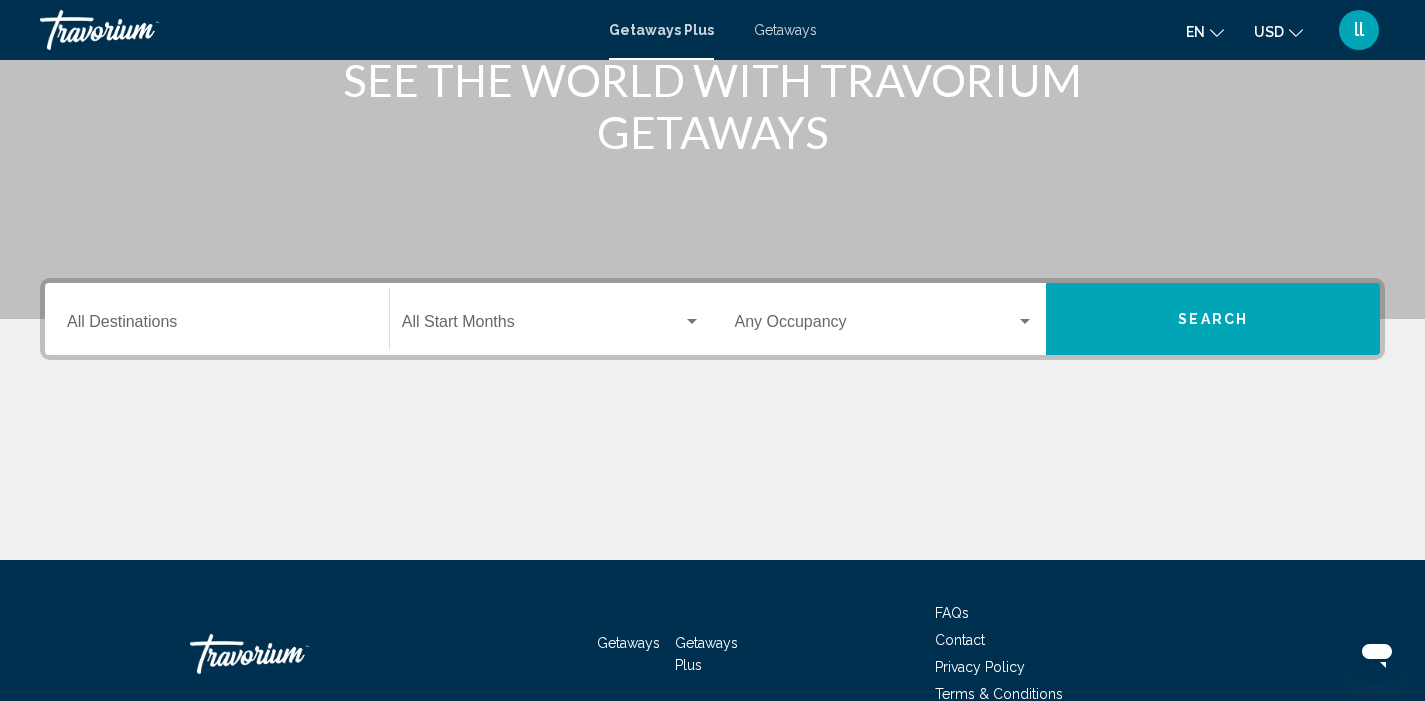 click on "Destination All Destinations" at bounding box center (217, 326) 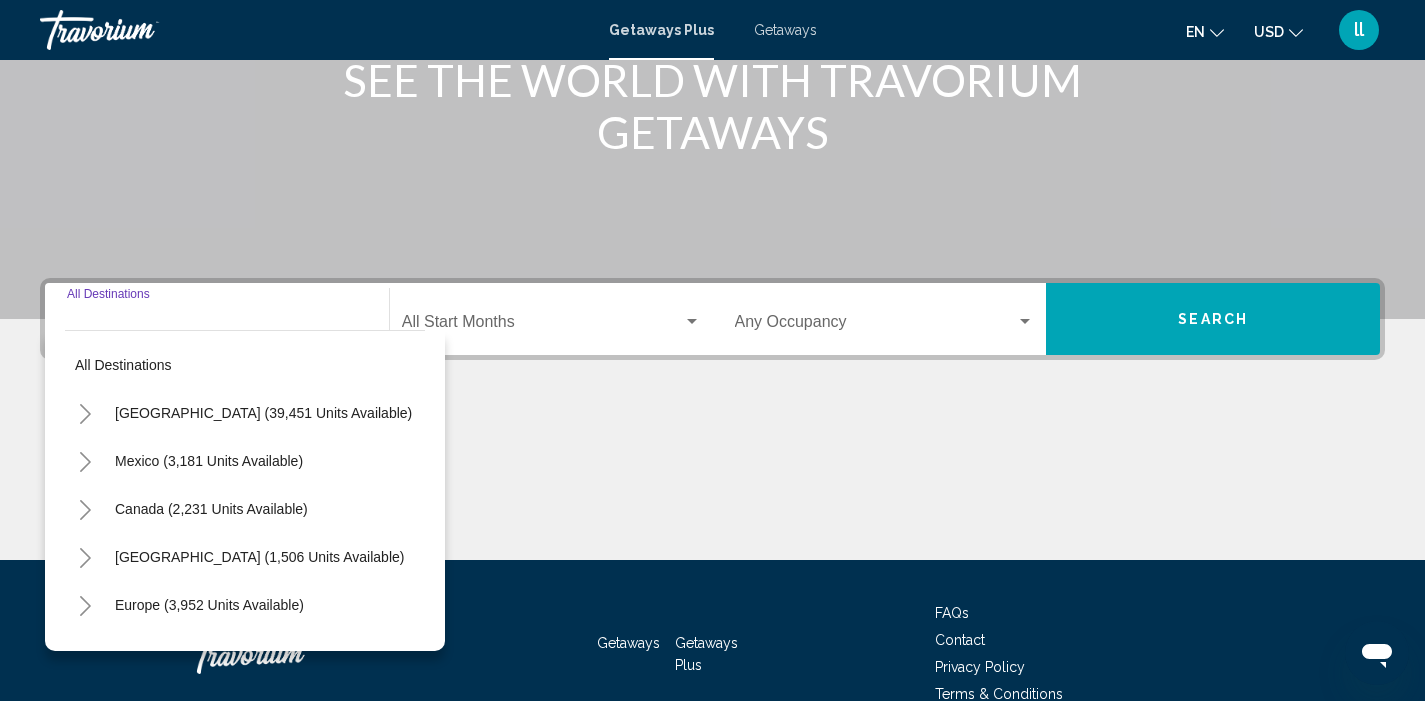 scroll, scrollTop: 385, scrollLeft: 0, axis: vertical 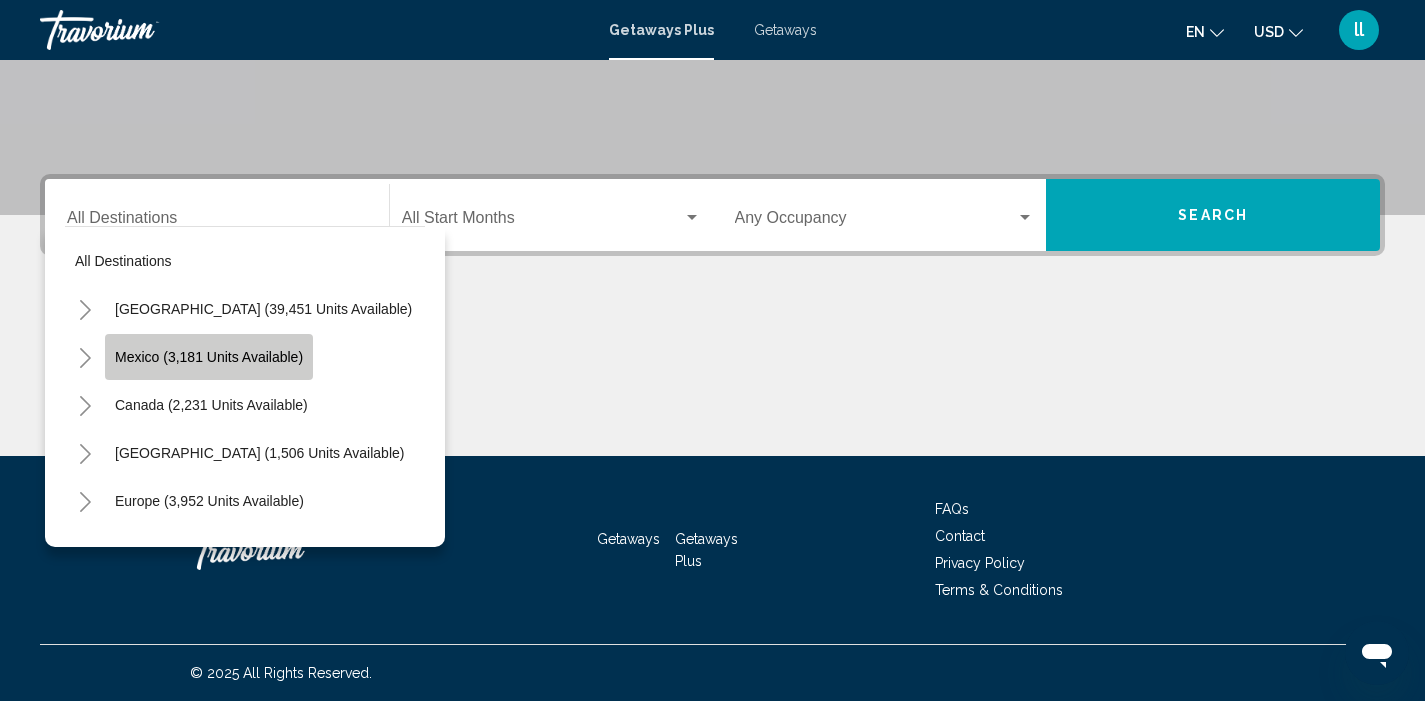 click on "Mexico (3,181 units available)" at bounding box center (211, 405) 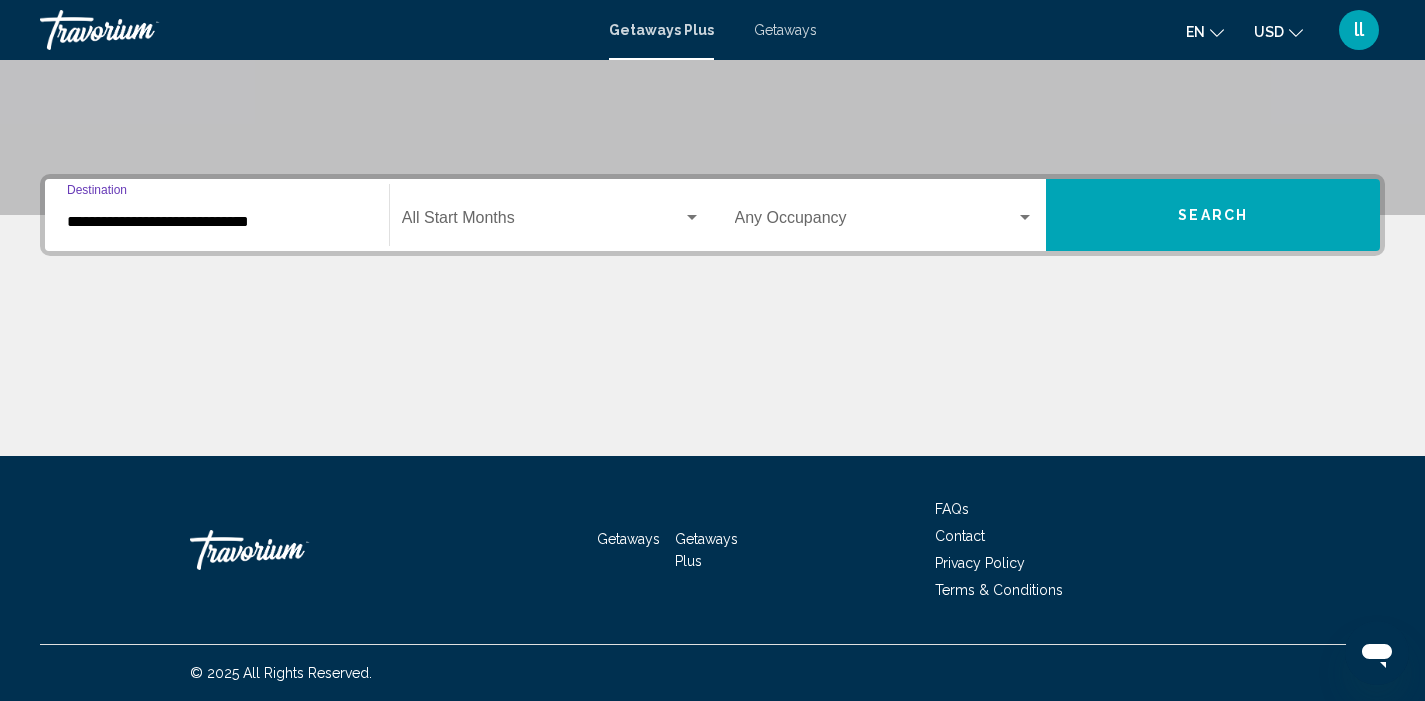 click on "**********" at bounding box center [217, 215] 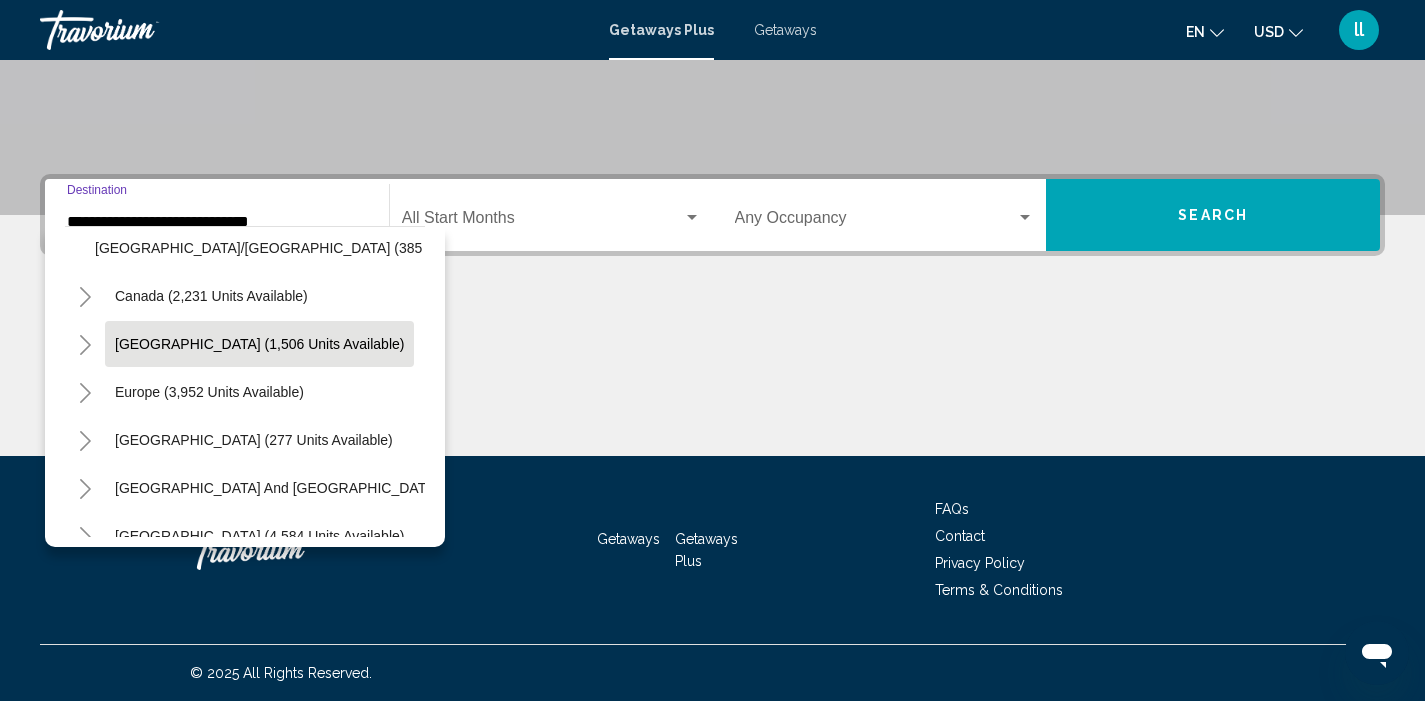 scroll, scrollTop: 603, scrollLeft: 0, axis: vertical 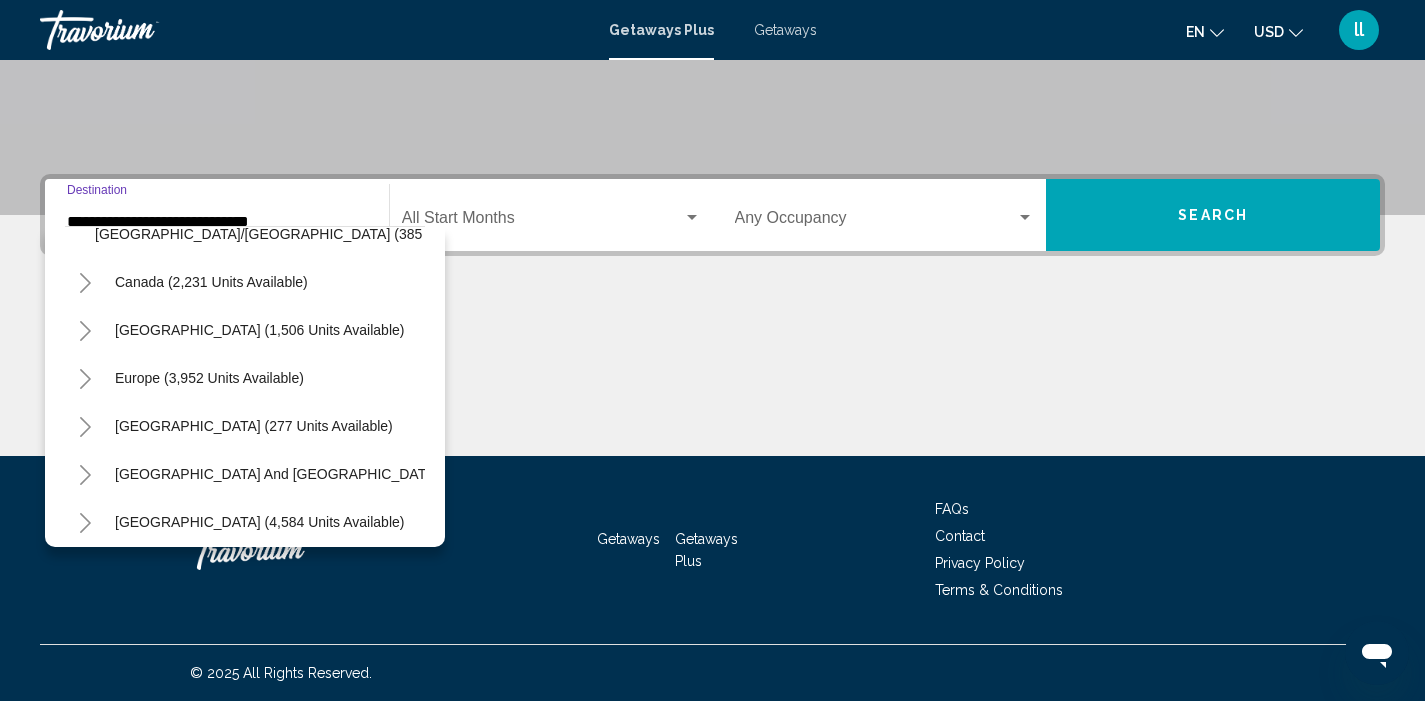 click 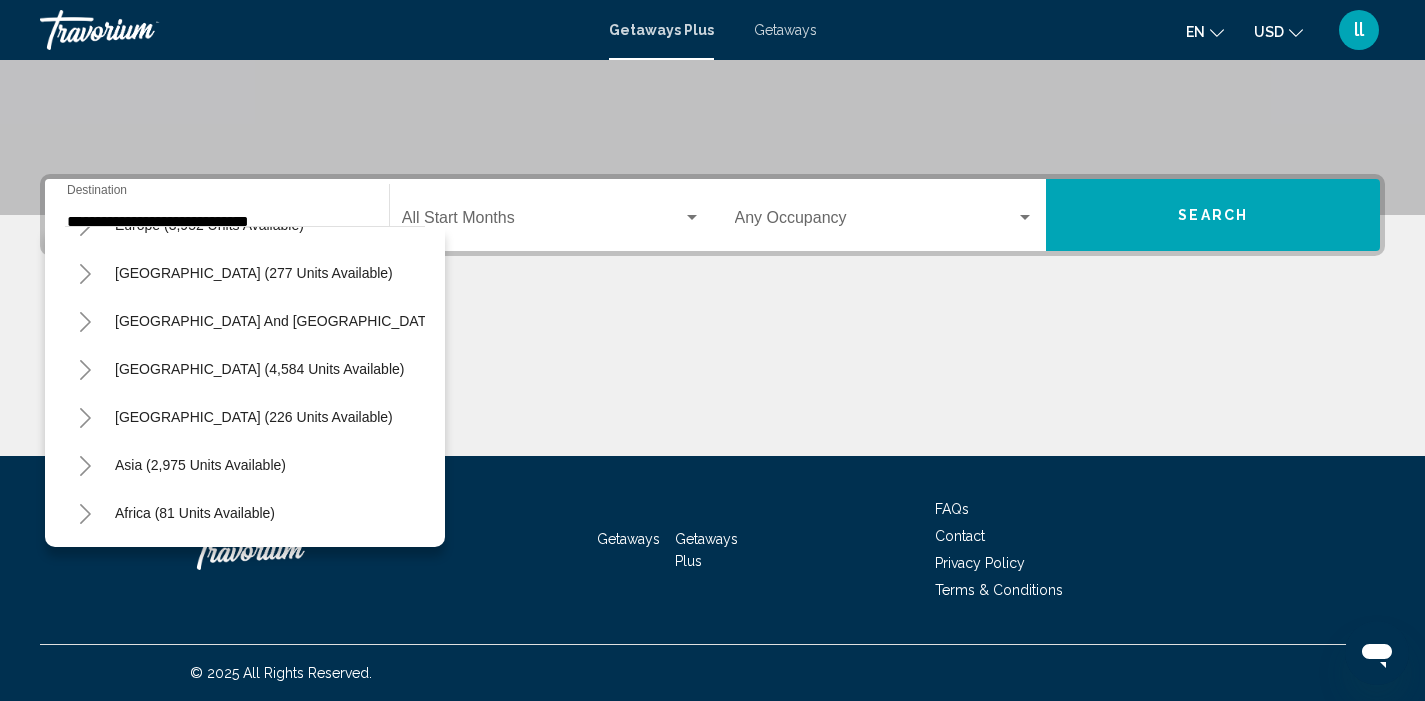 scroll, scrollTop: 1100, scrollLeft: 0, axis: vertical 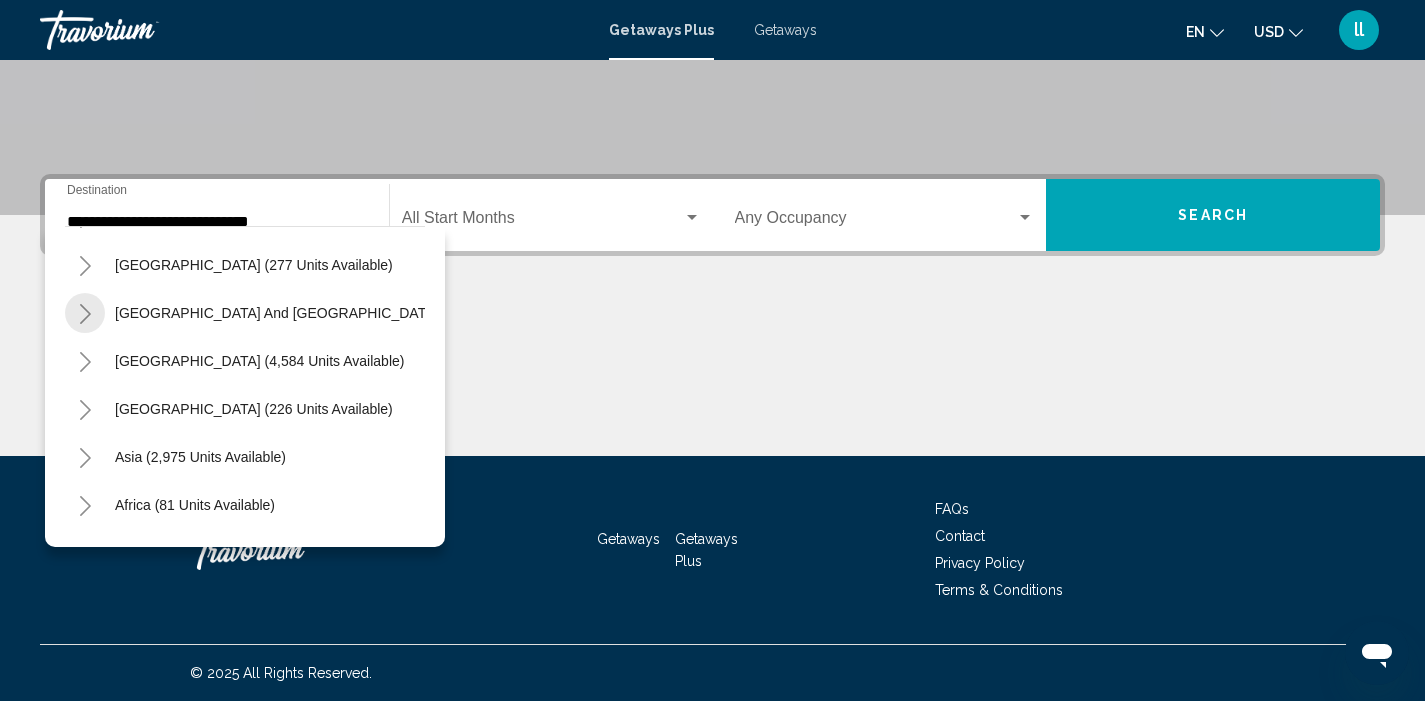 click 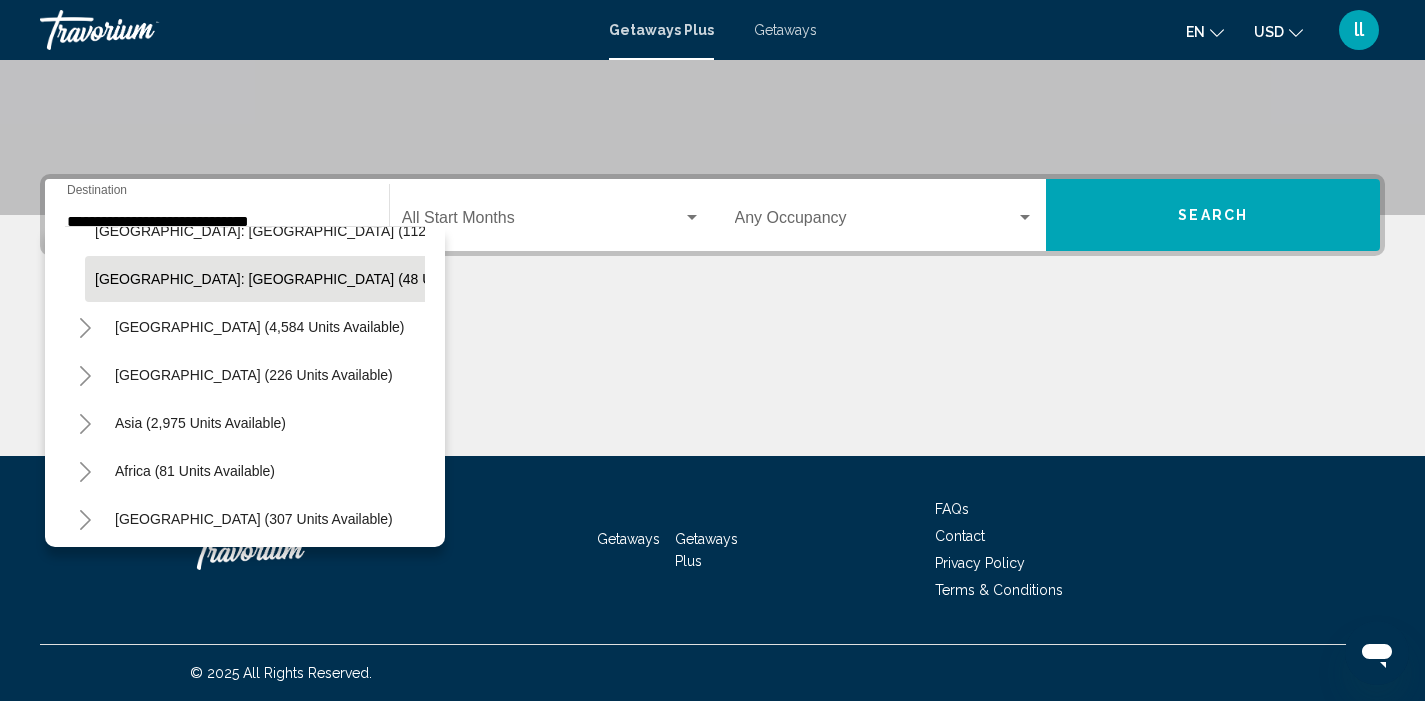 scroll, scrollTop: 1242, scrollLeft: 0, axis: vertical 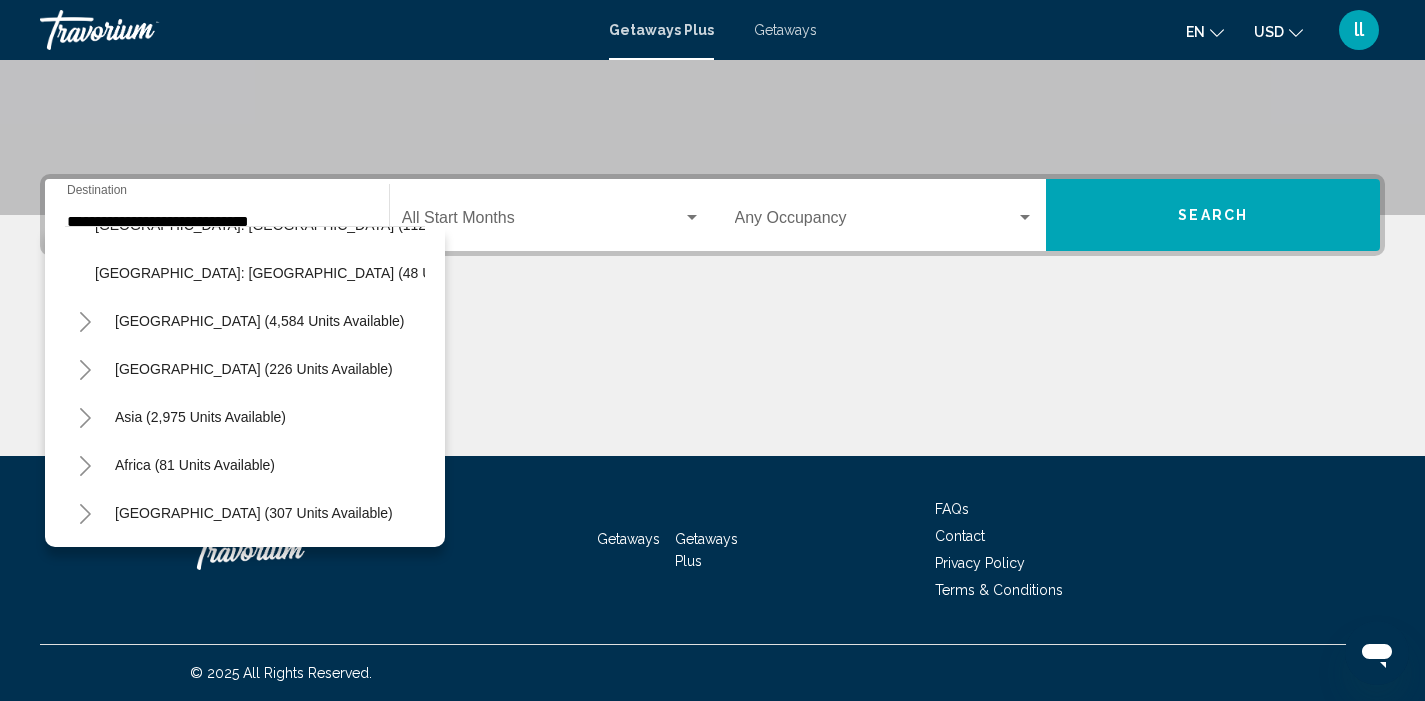 click 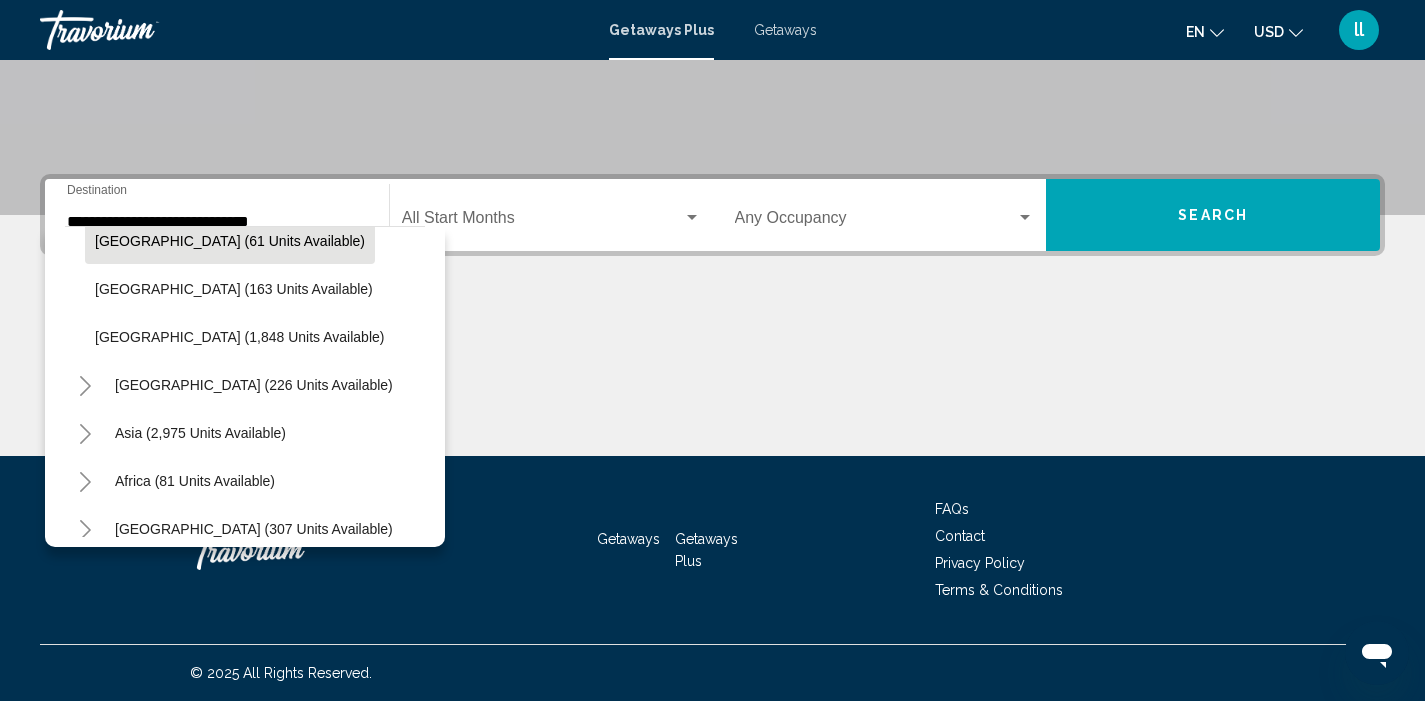 scroll, scrollTop: 1566, scrollLeft: 0, axis: vertical 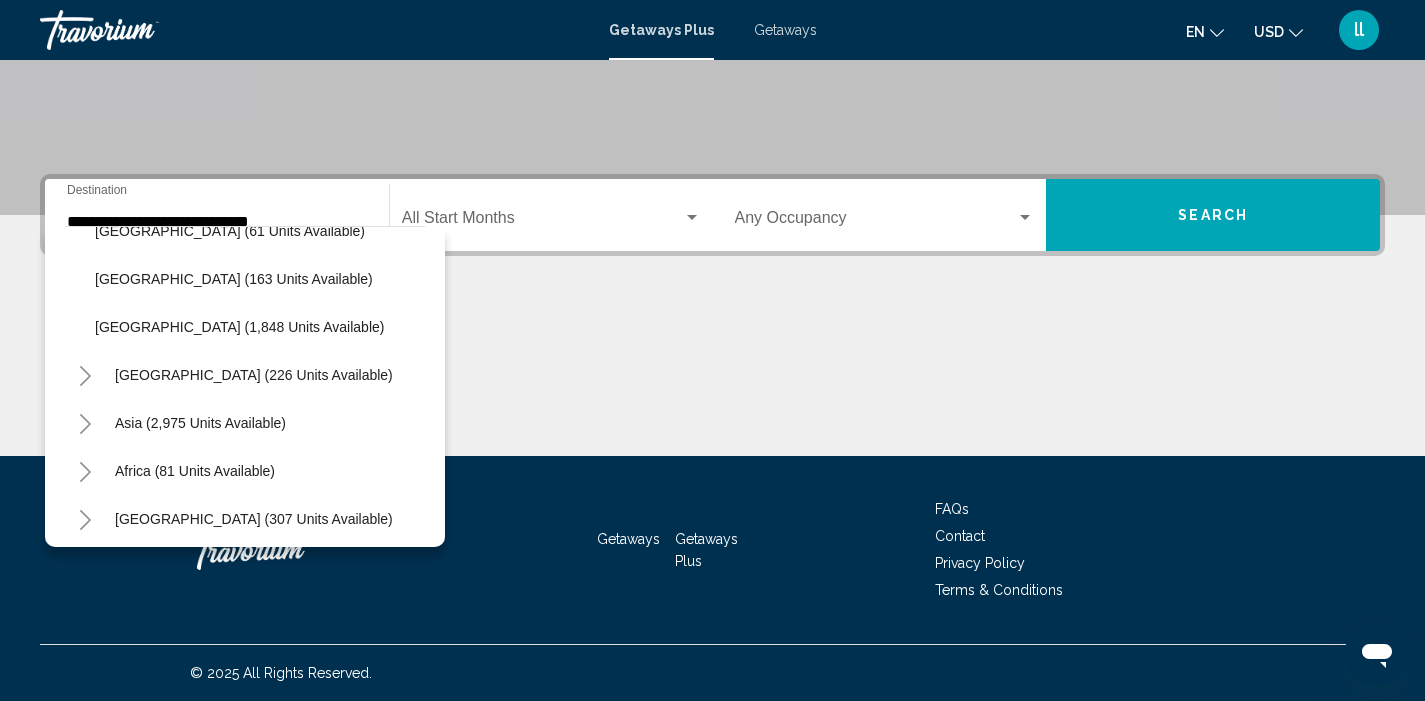 click 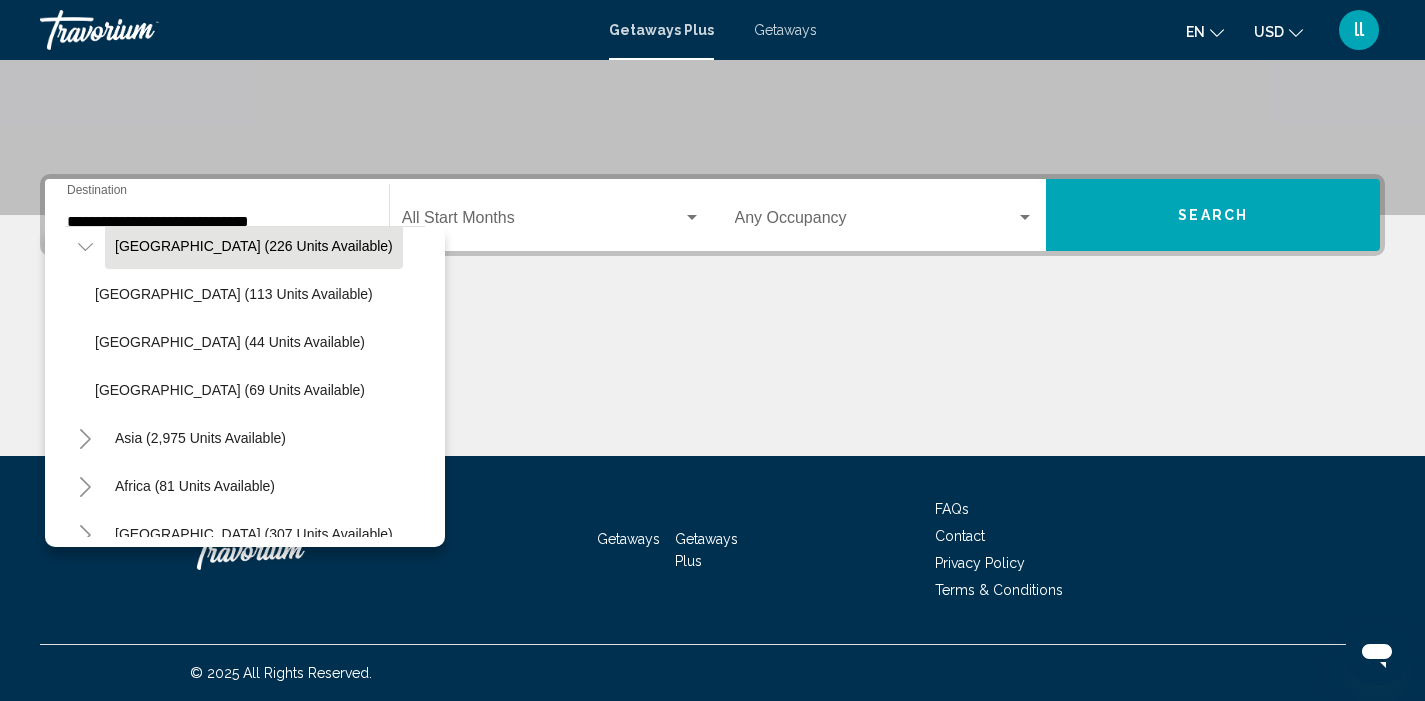 scroll, scrollTop: 1719, scrollLeft: 0, axis: vertical 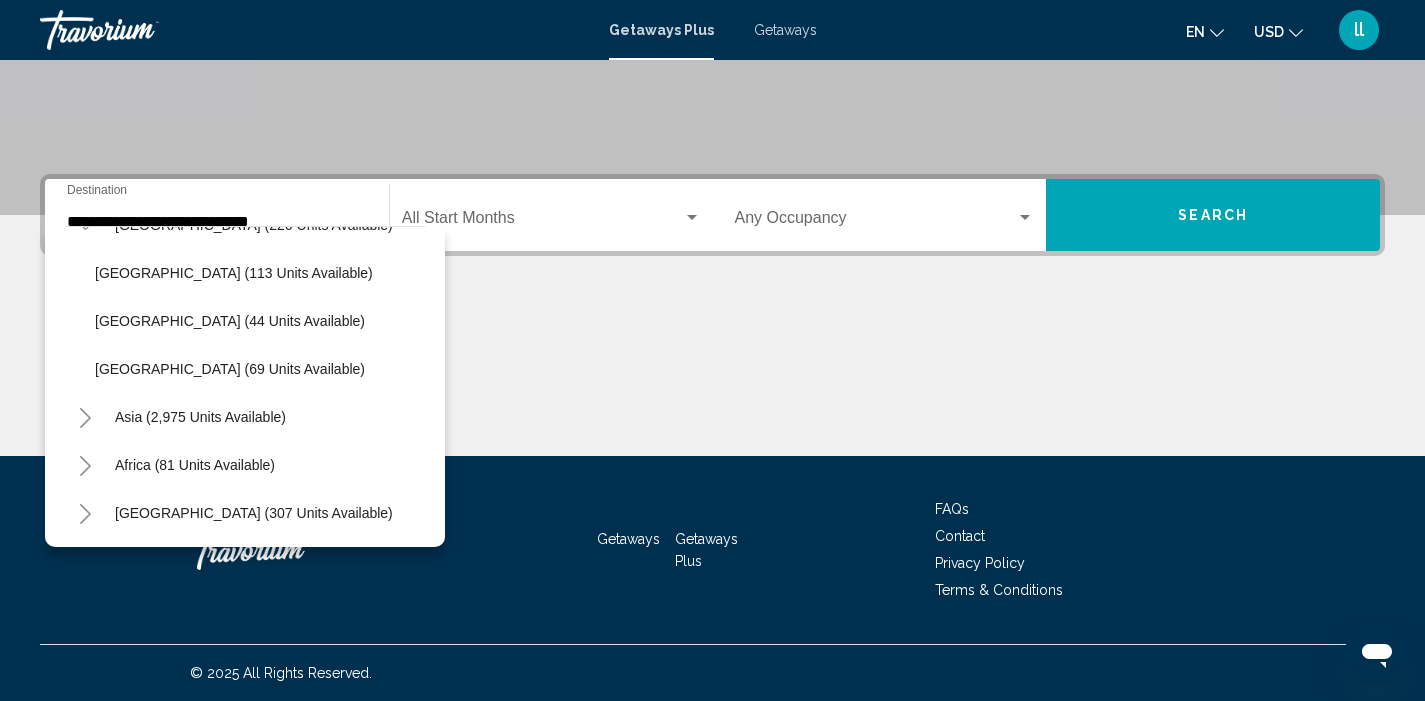 click 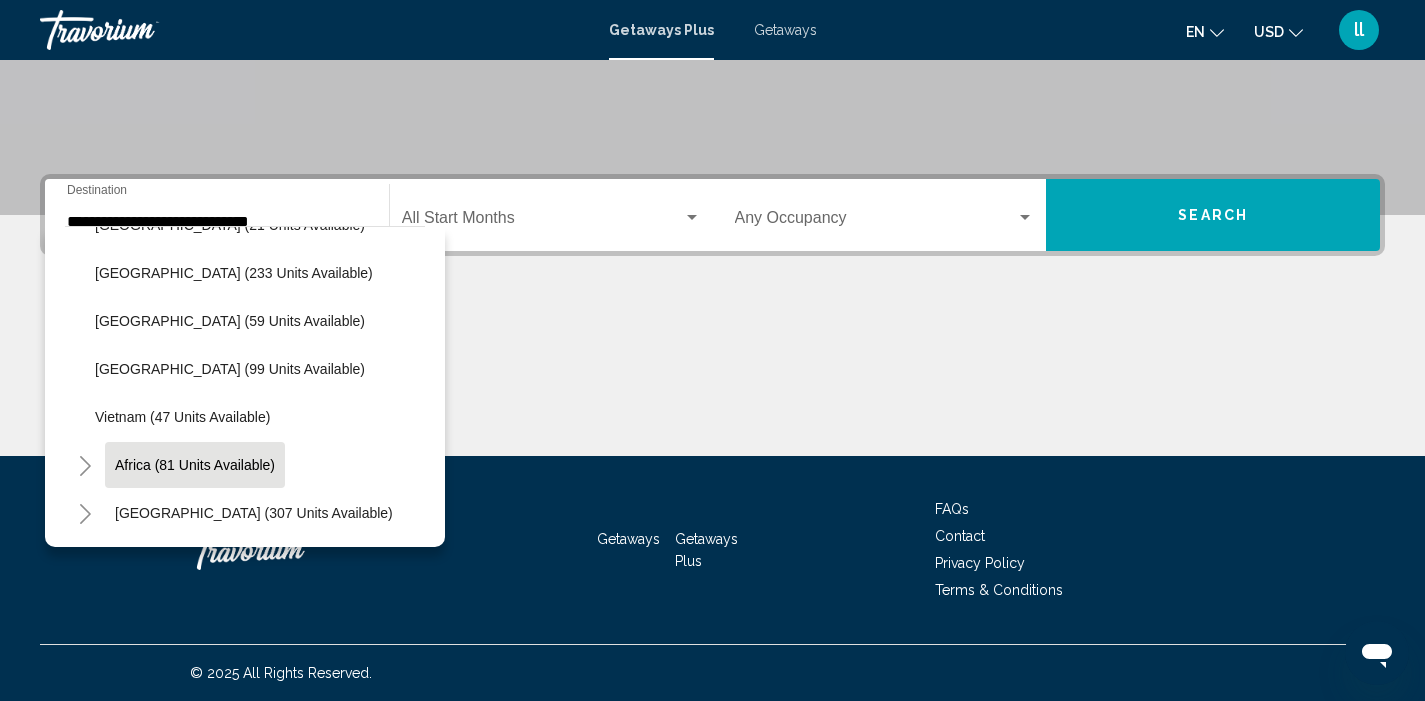 scroll, scrollTop: 2211, scrollLeft: 0, axis: vertical 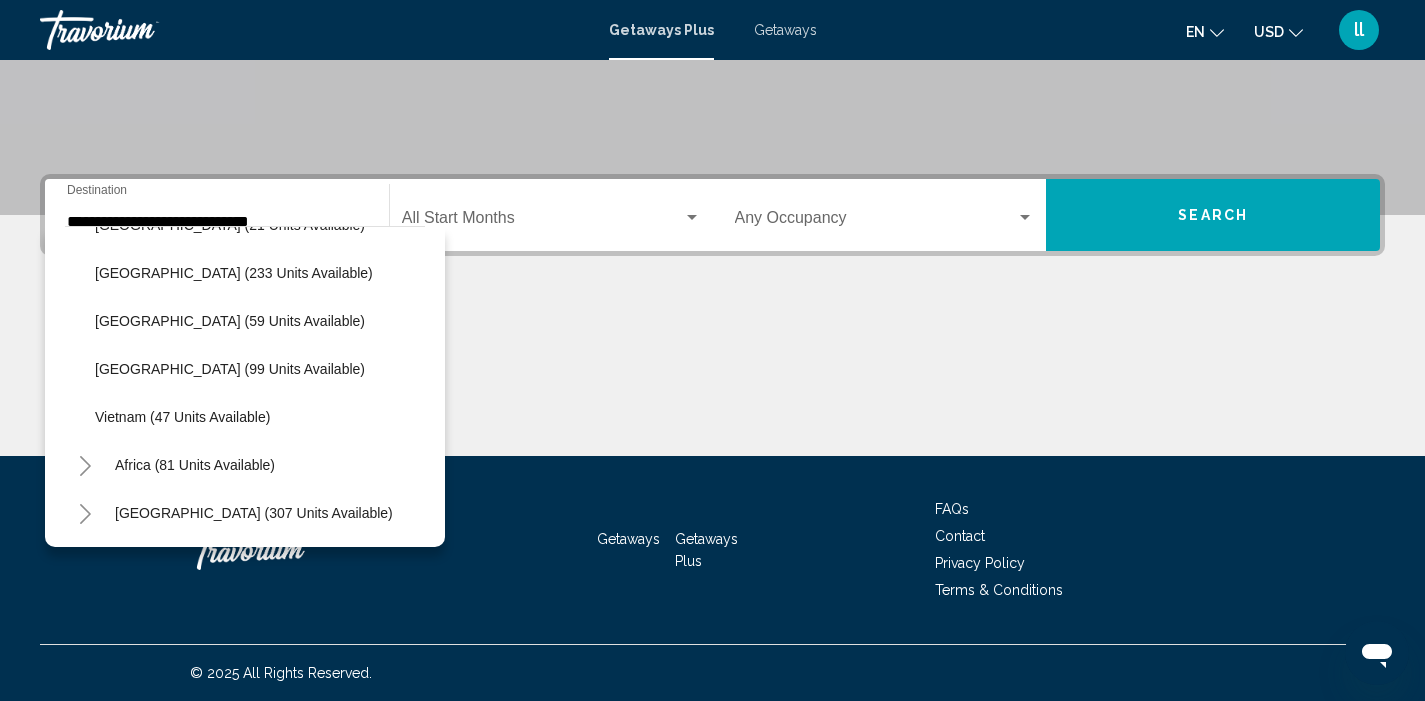 click 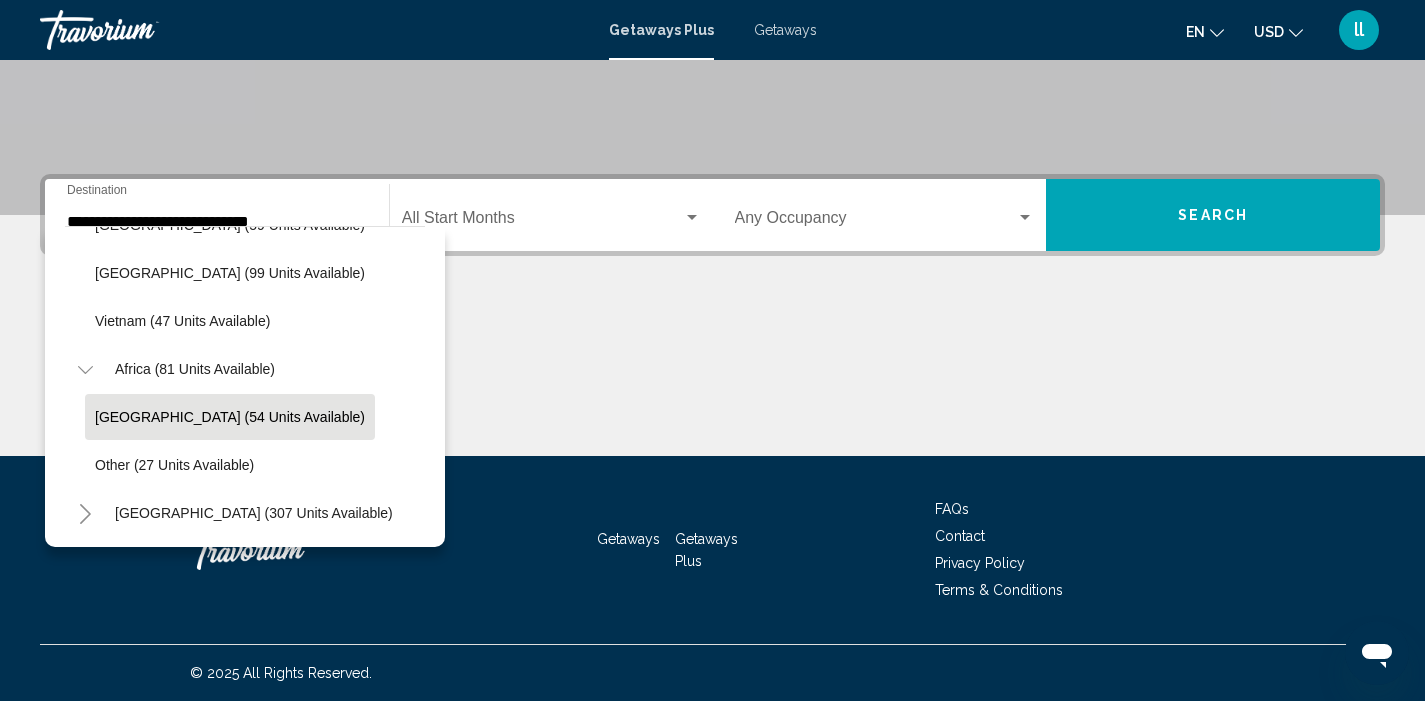 scroll, scrollTop: 2307, scrollLeft: 0, axis: vertical 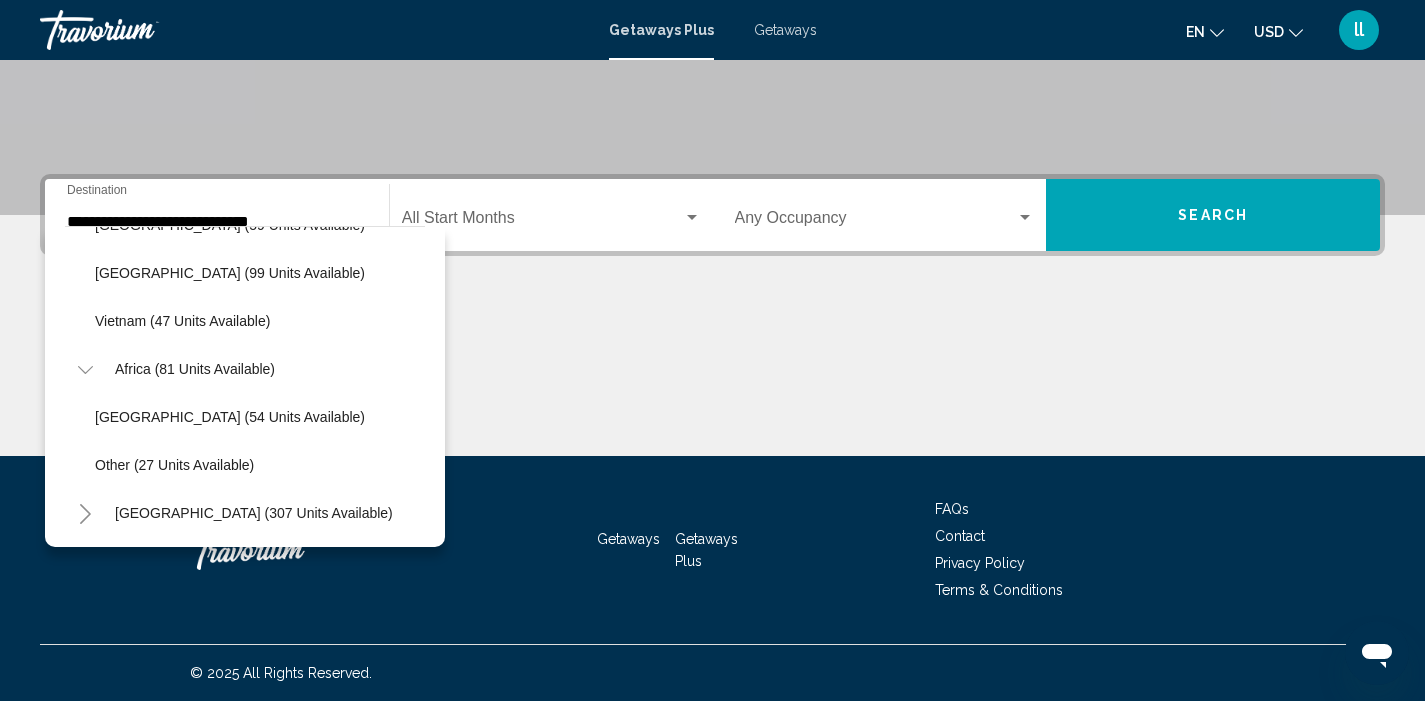 click 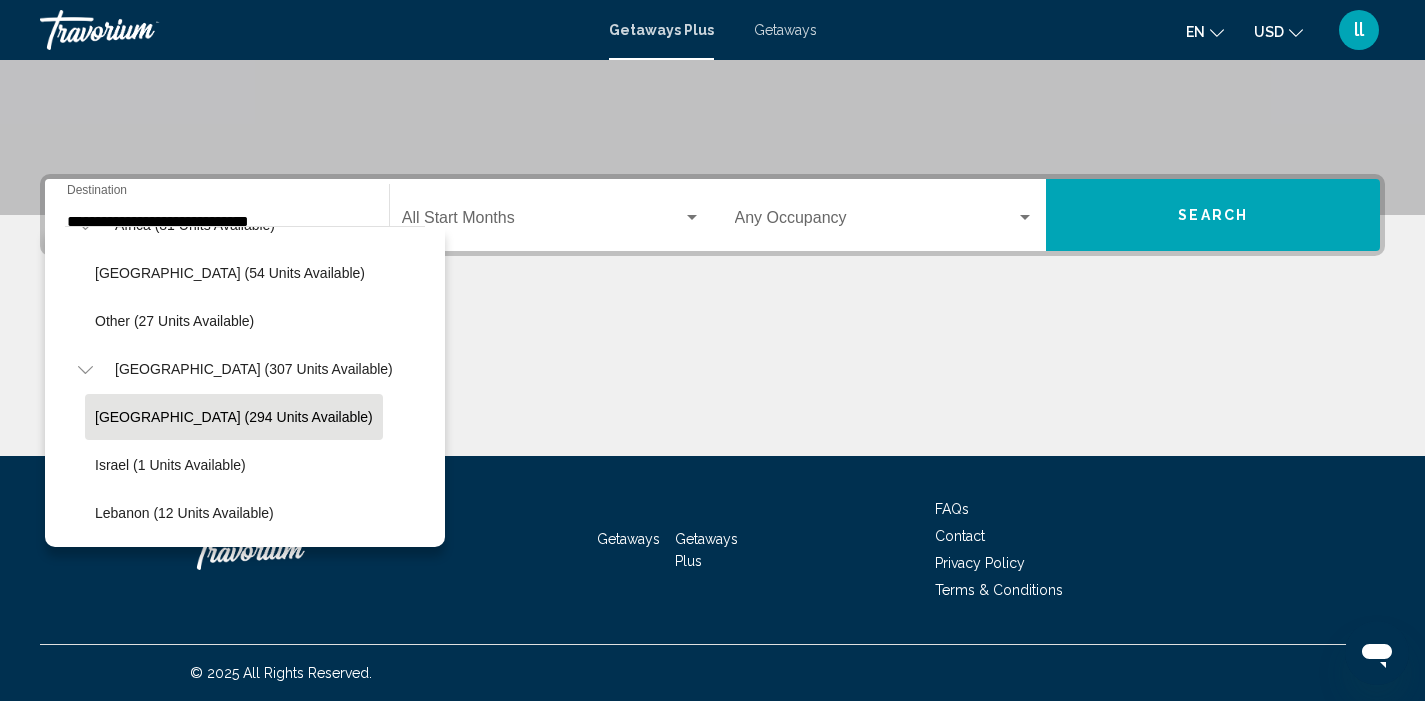 scroll, scrollTop: 2451, scrollLeft: 0, axis: vertical 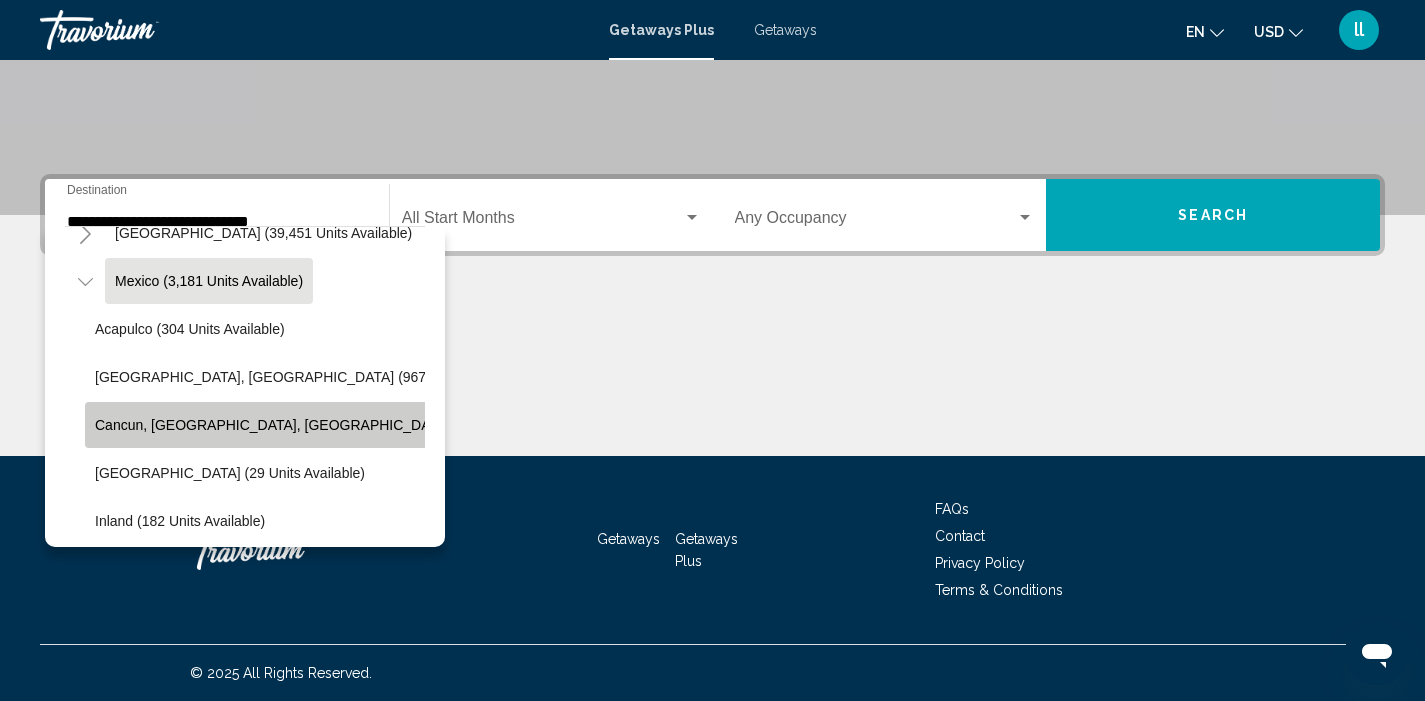 click on "Cancun, [GEOGRAPHIC_DATA], [GEOGRAPHIC_DATA] (423 units available)" 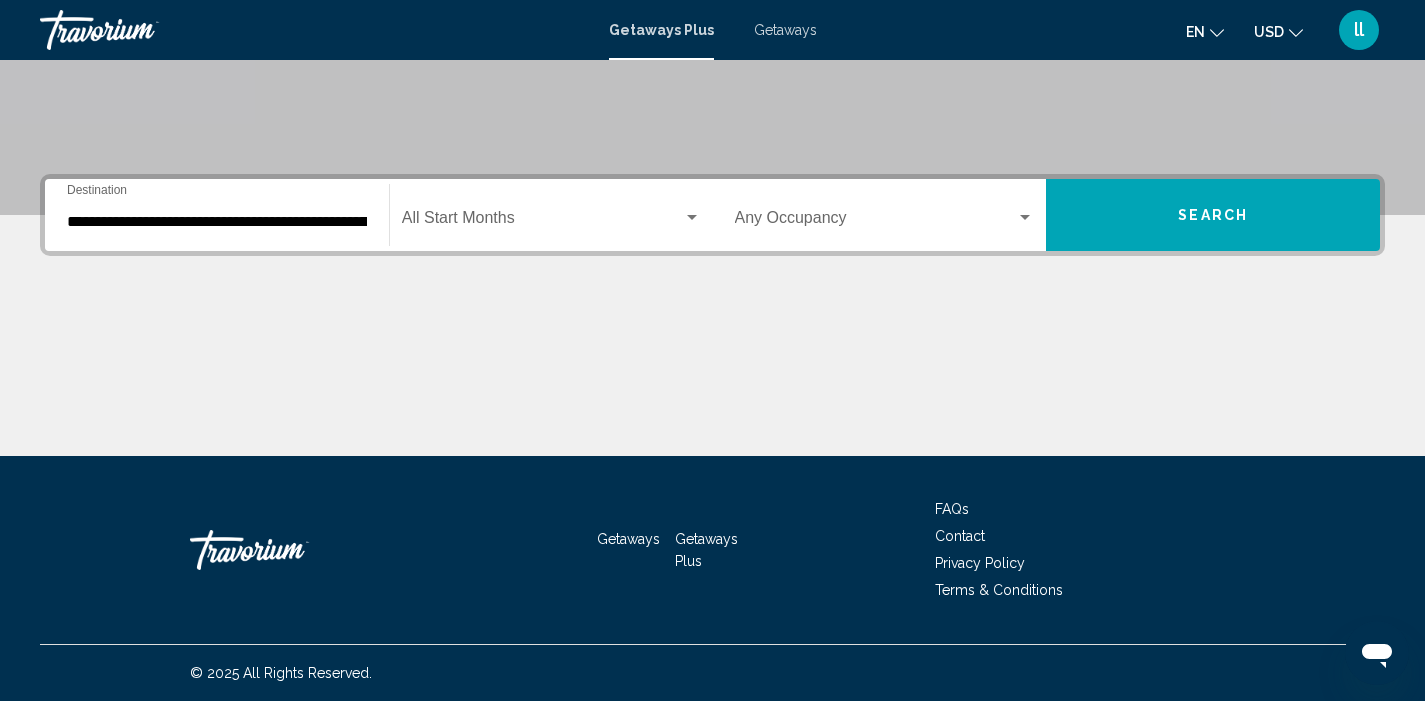 click on "Occupancy Any Occupancy" at bounding box center (885, 215) 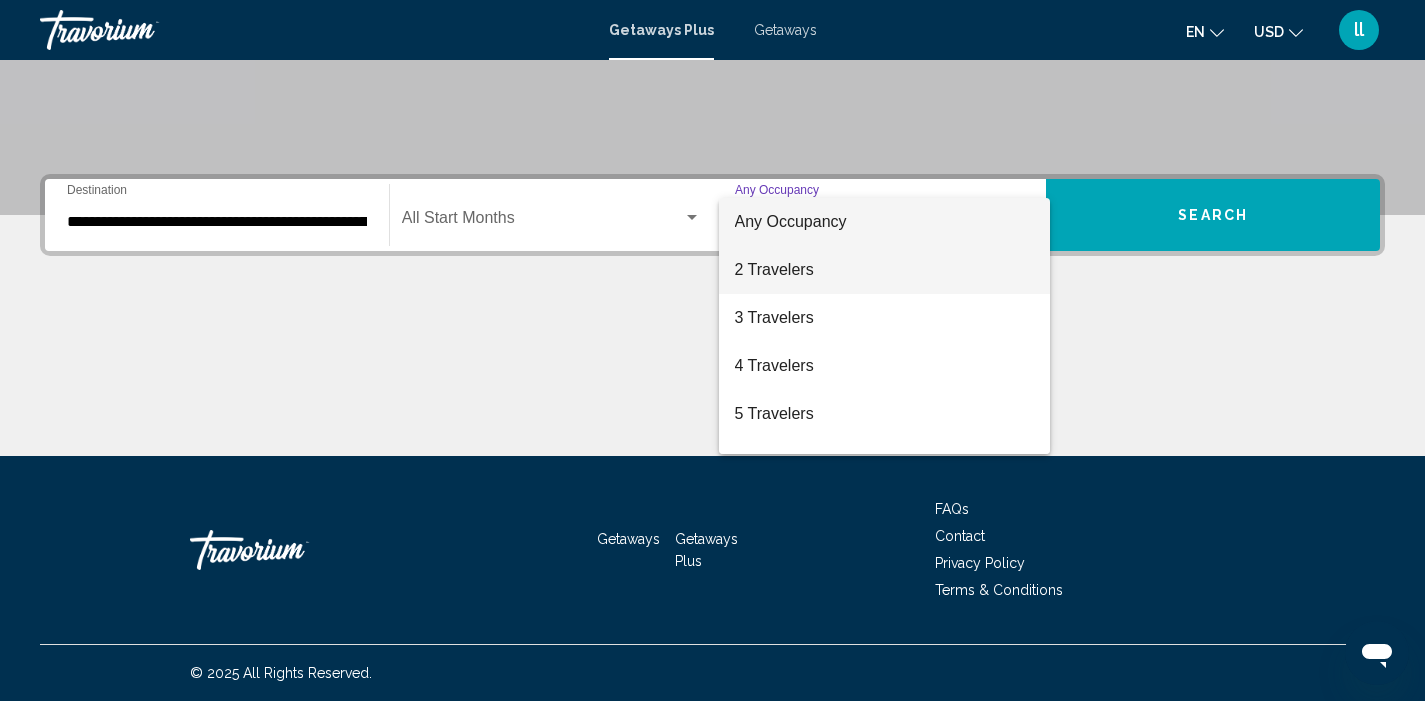 click on "2 Travelers" at bounding box center (885, 270) 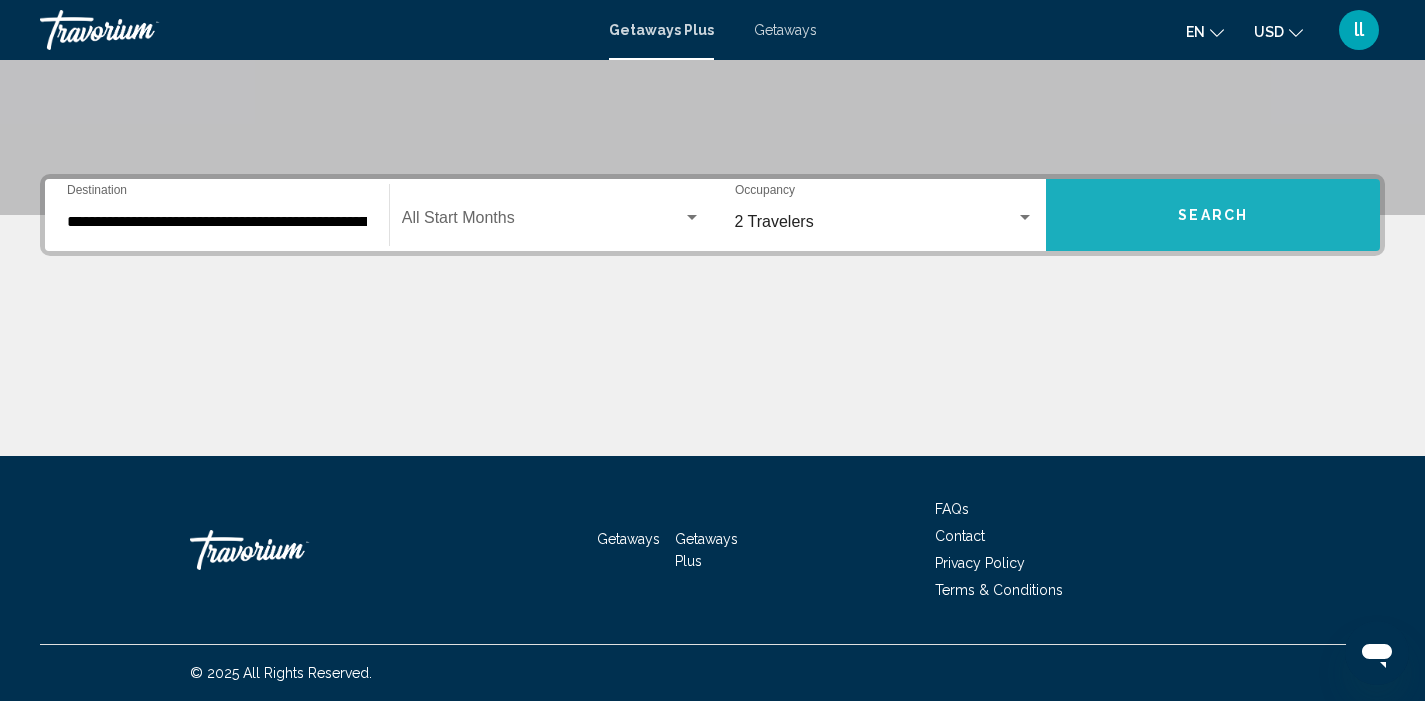 click on "Search" at bounding box center (1213, 215) 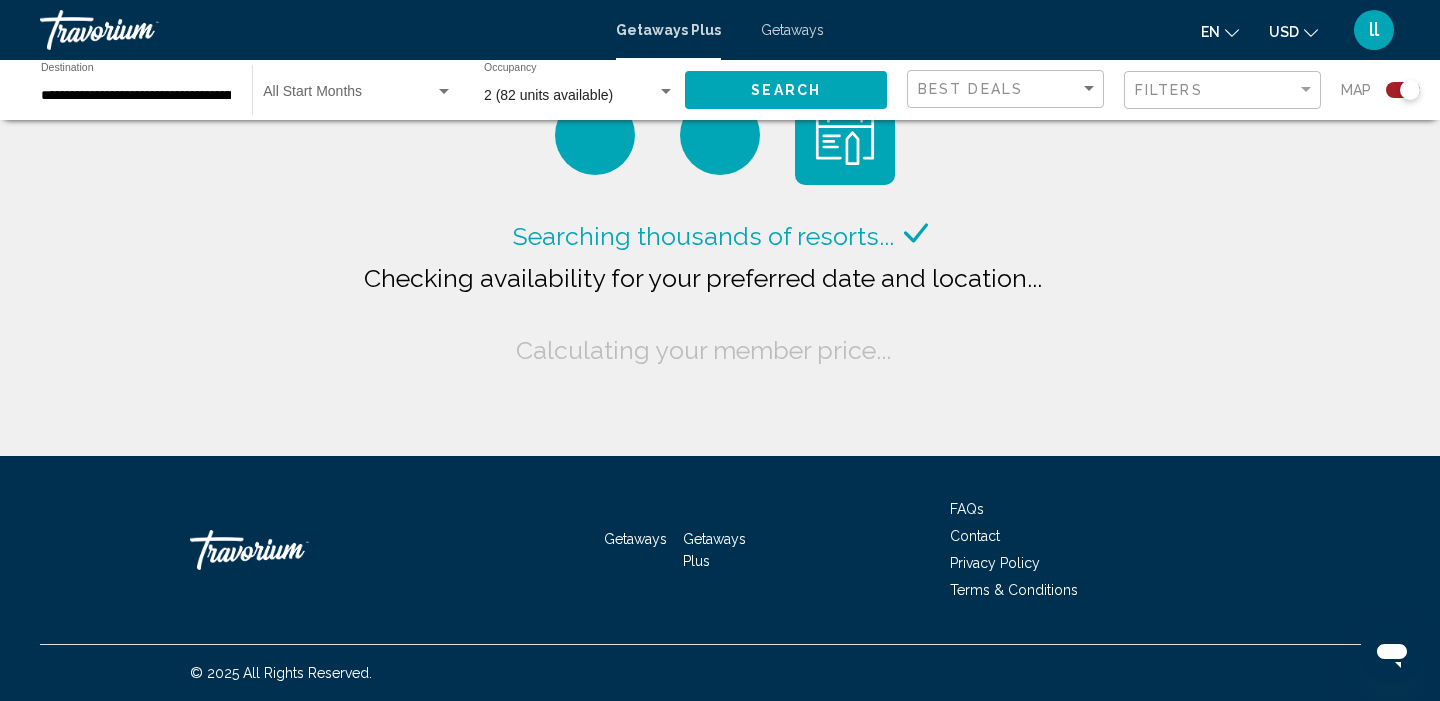 click on "ll" at bounding box center [1374, 30] 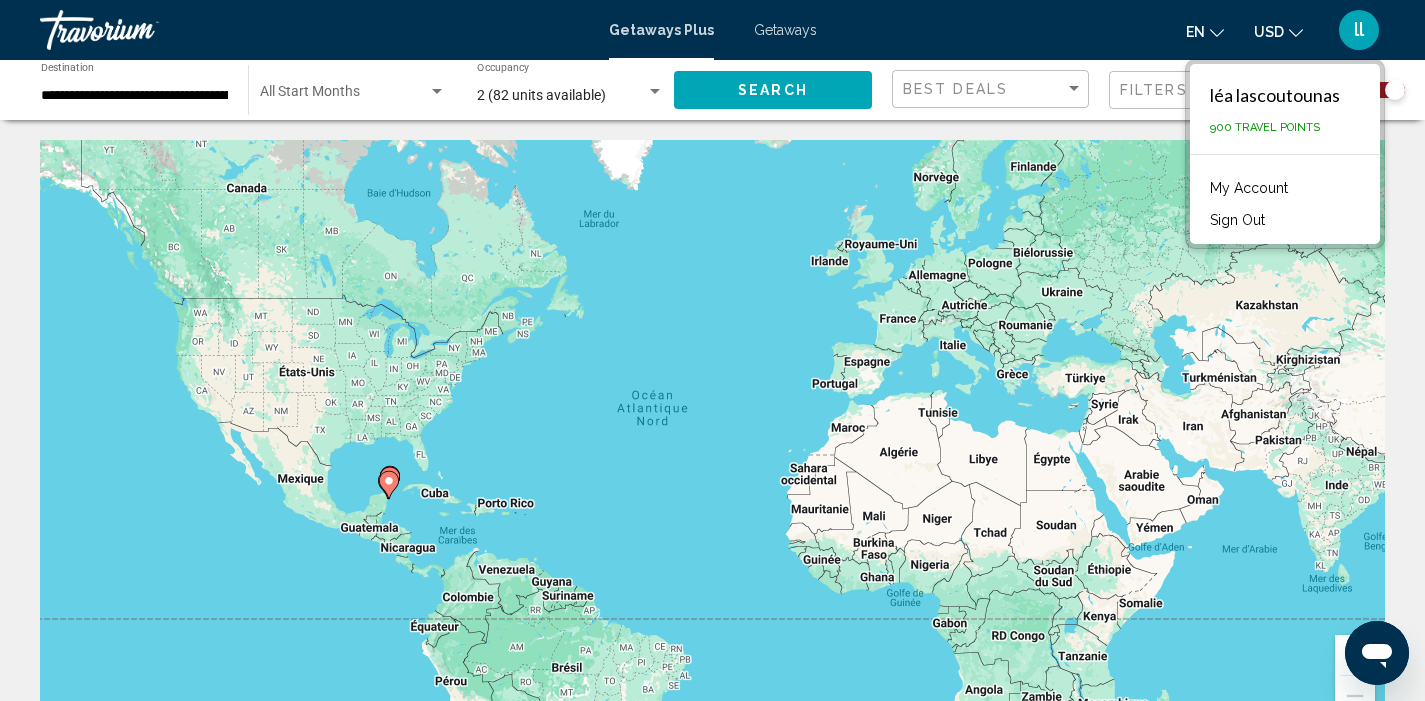 click on "ll" at bounding box center (1359, 30) 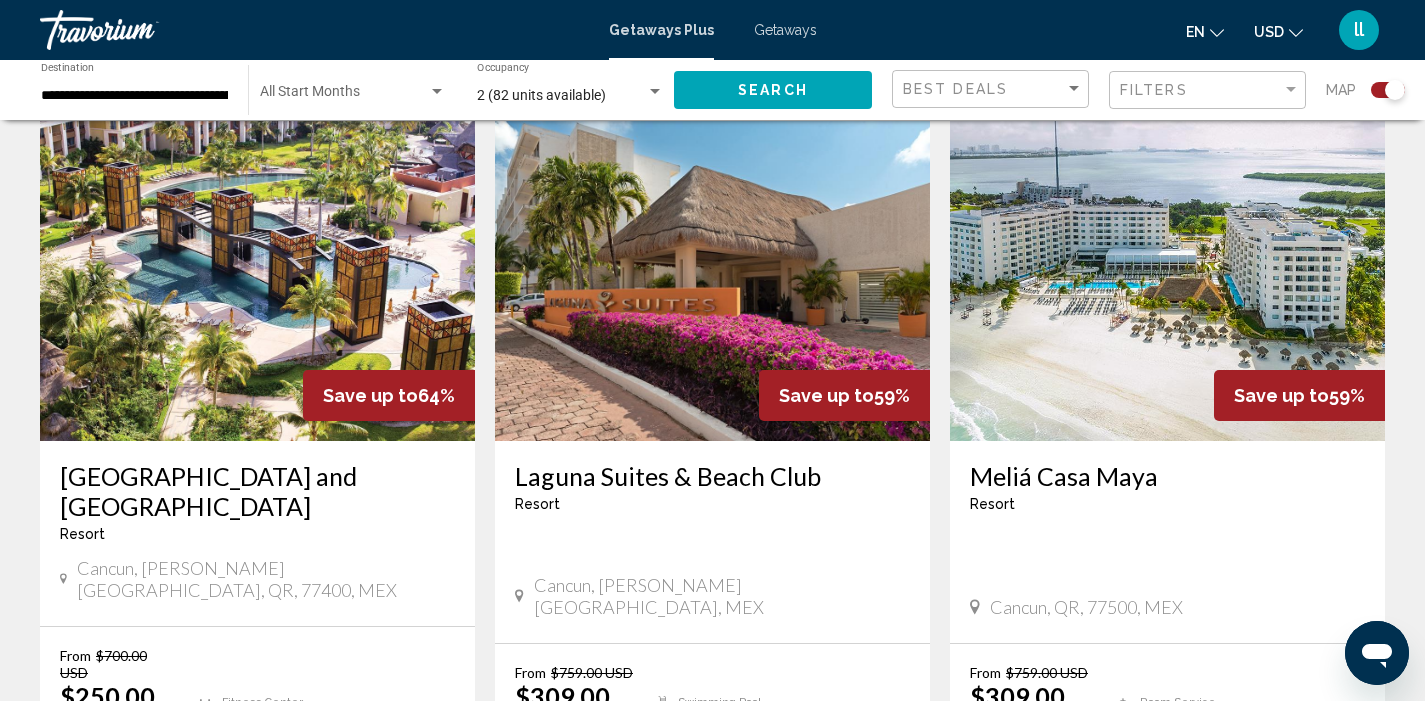 scroll, scrollTop: 685, scrollLeft: 0, axis: vertical 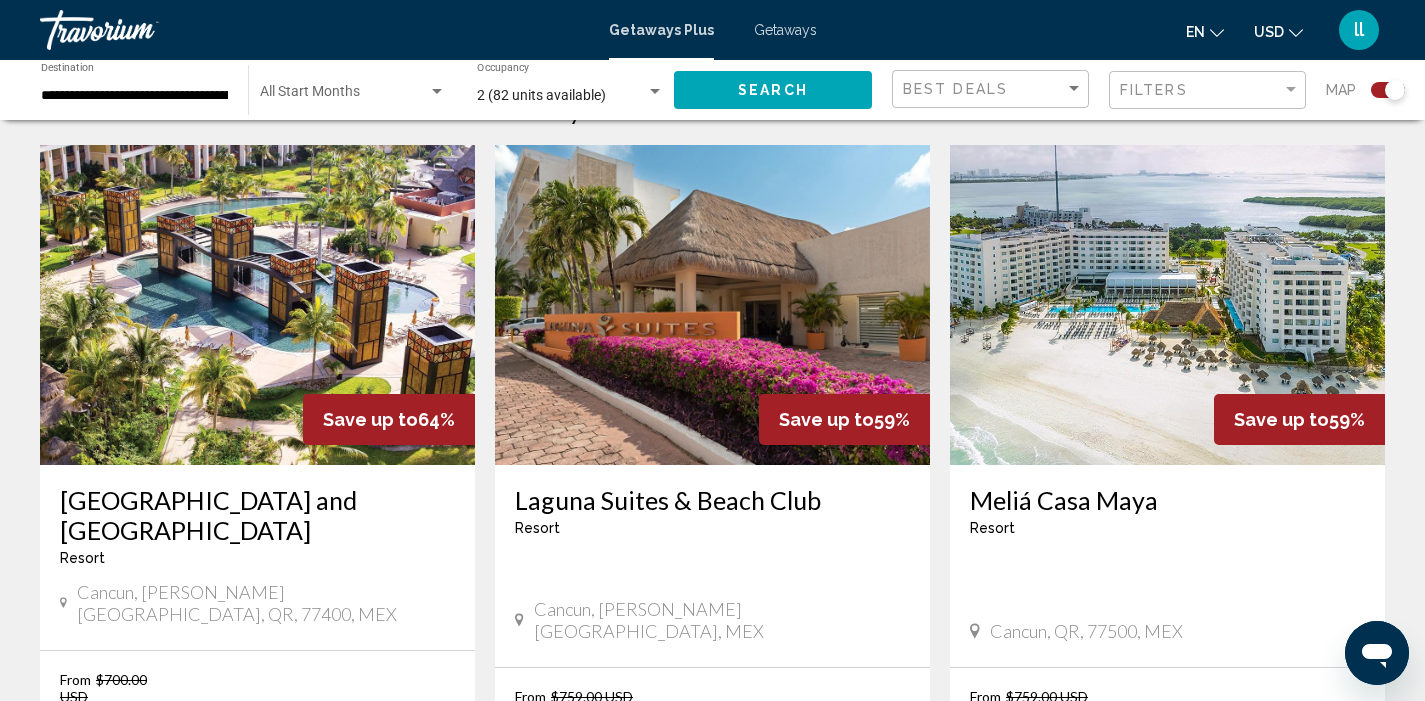 click on "[GEOGRAPHIC_DATA] and [GEOGRAPHIC_DATA]" at bounding box center (257, 515) 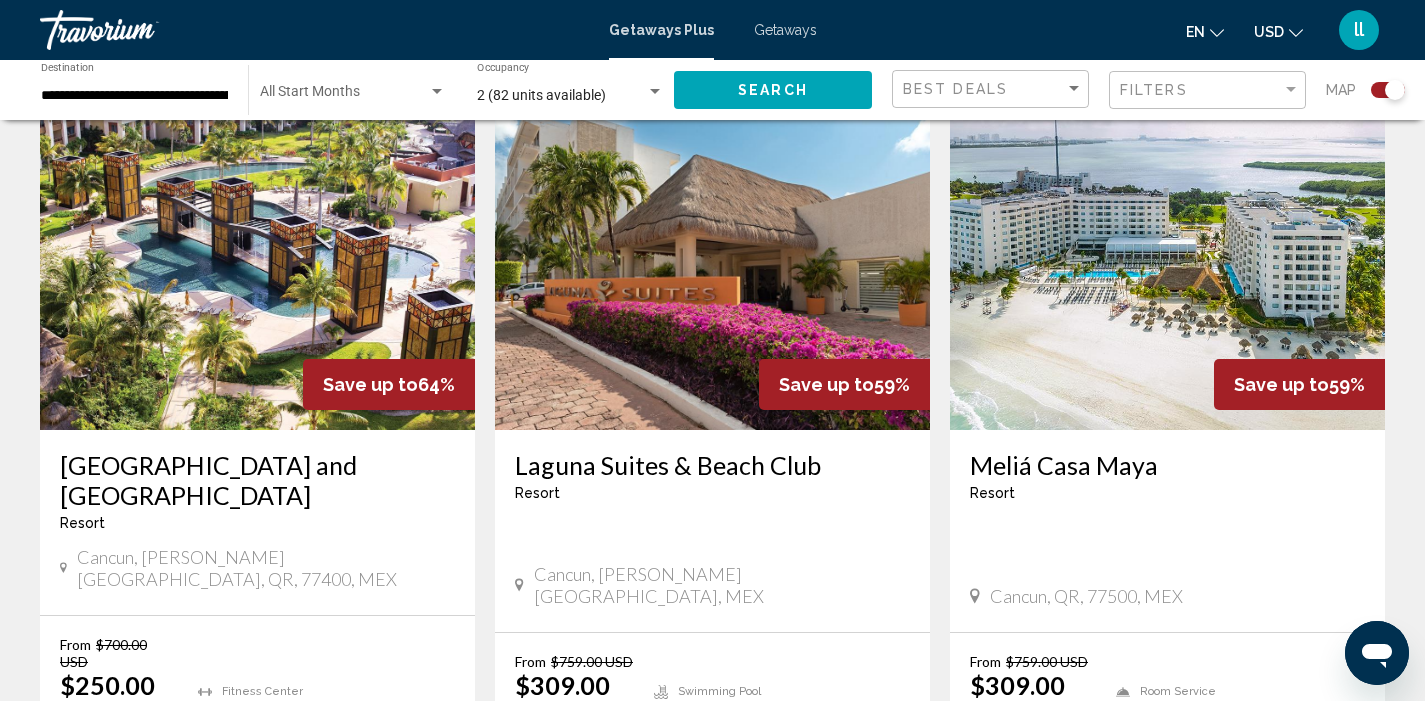 scroll, scrollTop: 705, scrollLeft: 0, axis: vertical 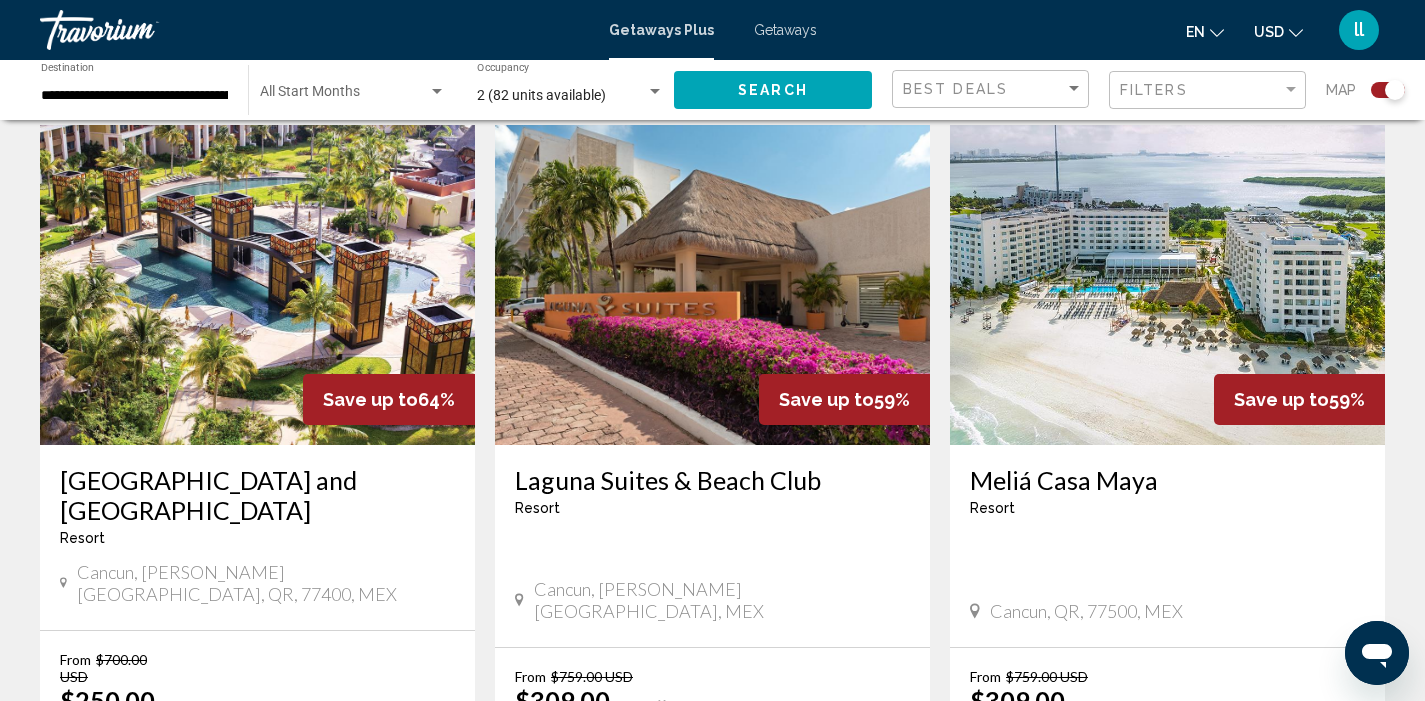 drag, startPoint x: 478, startPoint y: 461, endPoint x: 866, endPoint y: 455, distance: 388.0464 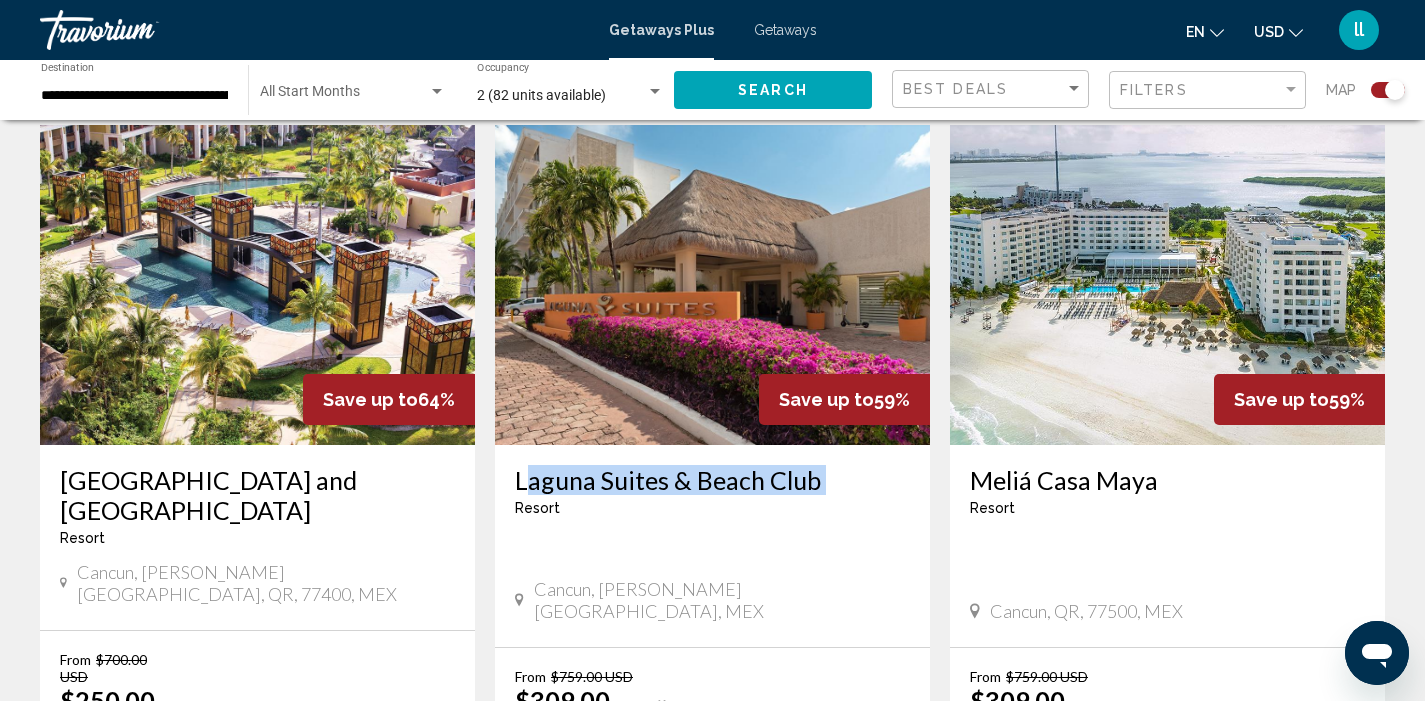 drag, startPoint x: 841, startPoint y: 478, endPoint x: 512, endPoint y: 459, distance: 329.5482 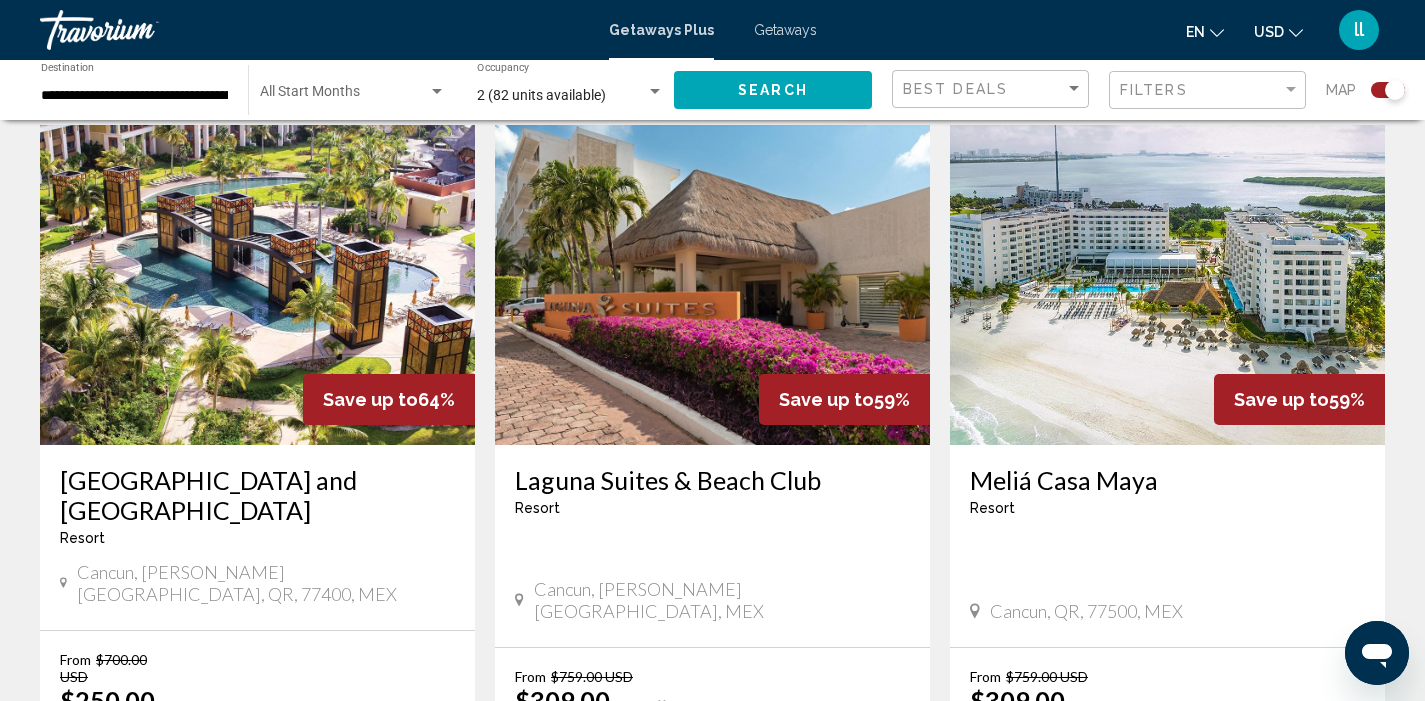 click on "Villa del Palmar Cancún Beach Resort and Spa  Resort  -  This is an adults only resort
Cancun, Quintana Roo, QR, 77400, MEX" at bounding box center [257, 537] 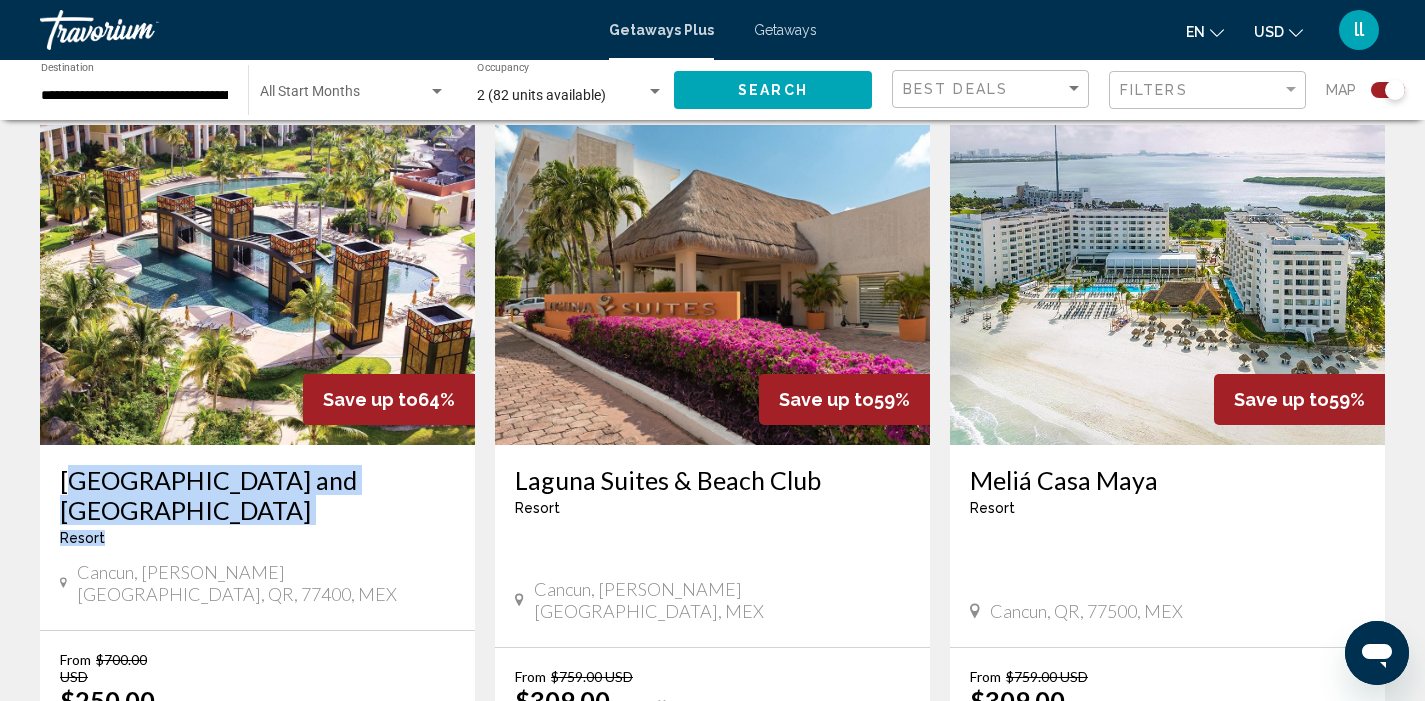 drag, startPoint x: 278, startPoint y: 521, endPoint x: 58, endPoint y: 446, distance: 232.43279 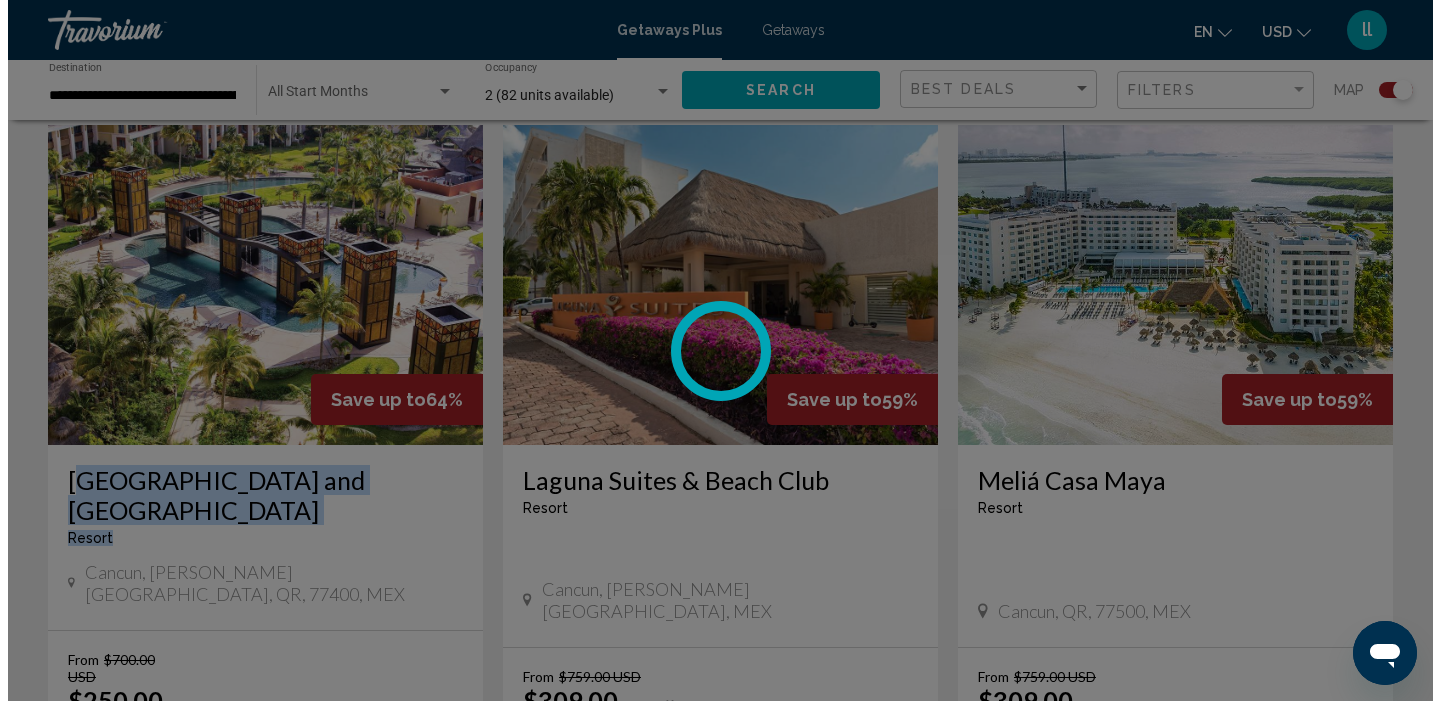 scroll, scrollTop: 0, scrollLeft: 0, axis: both 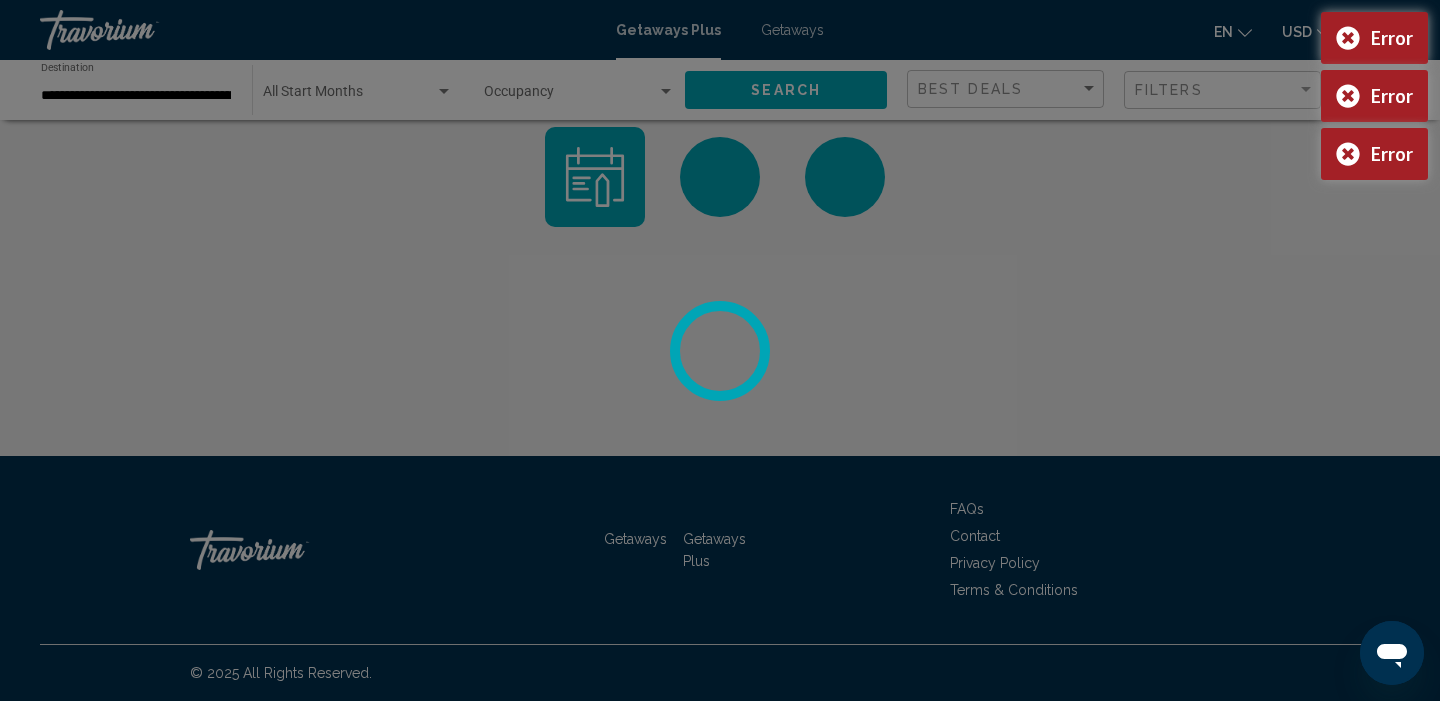 click at bounding box center [720, 350] 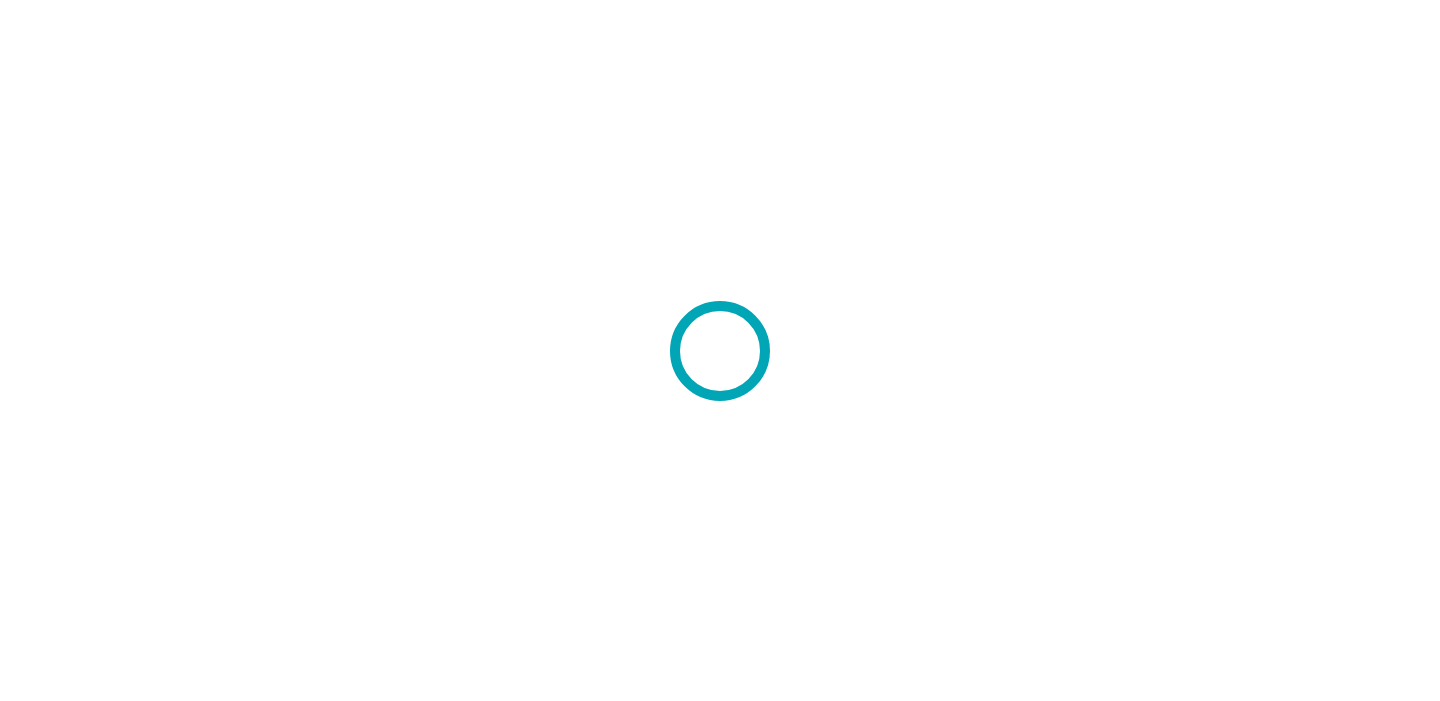 scroll, scrollTop: 0, scrollLeft: 0, axis: both 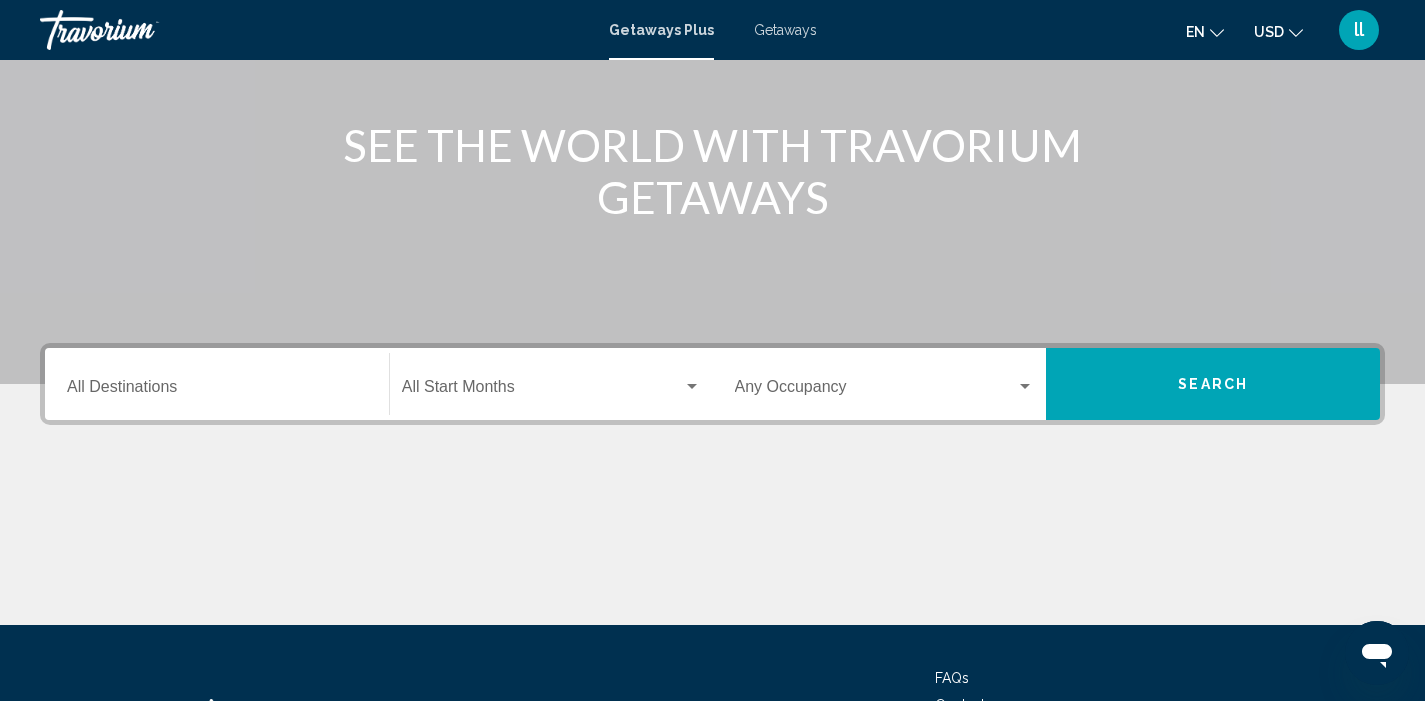 click on "Destination All Destinations" at bounding box center (217, 384) 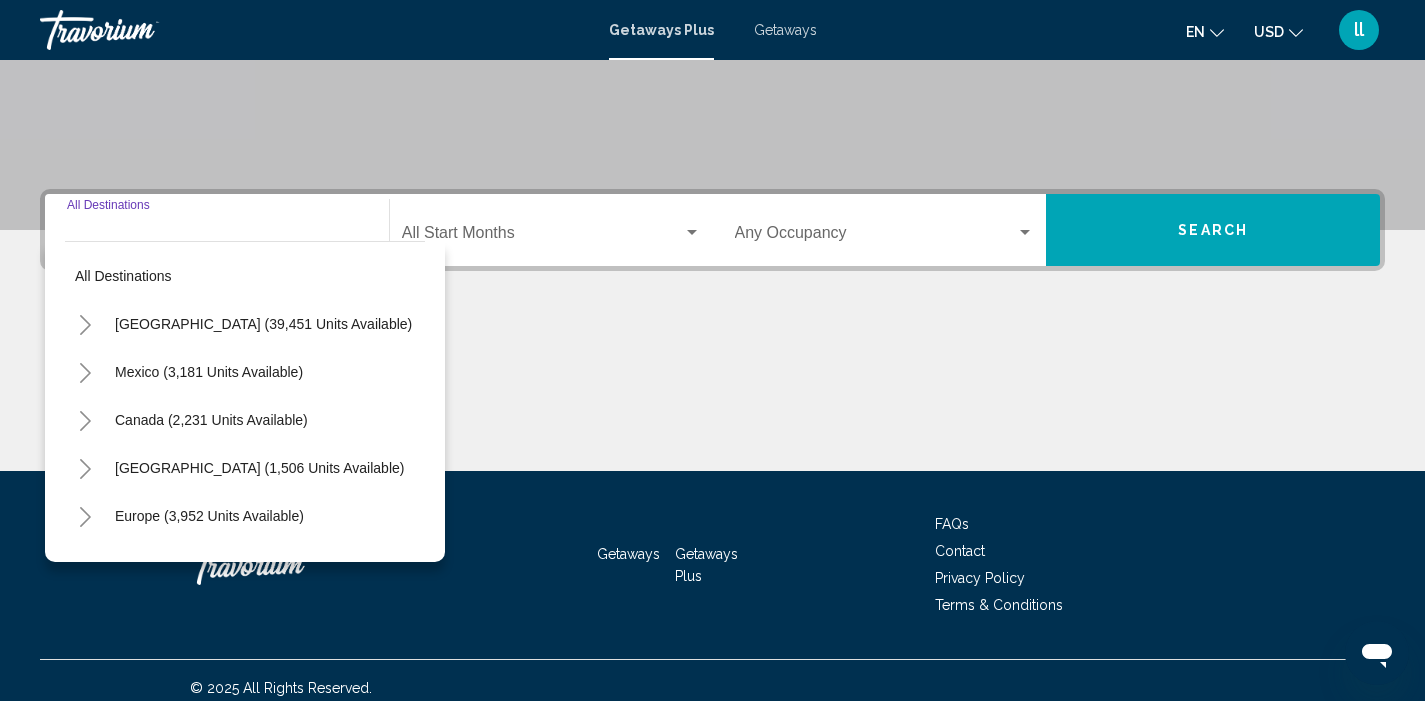 scroll, scrollTop: 385, scrollLeft: 0, axis: vertical 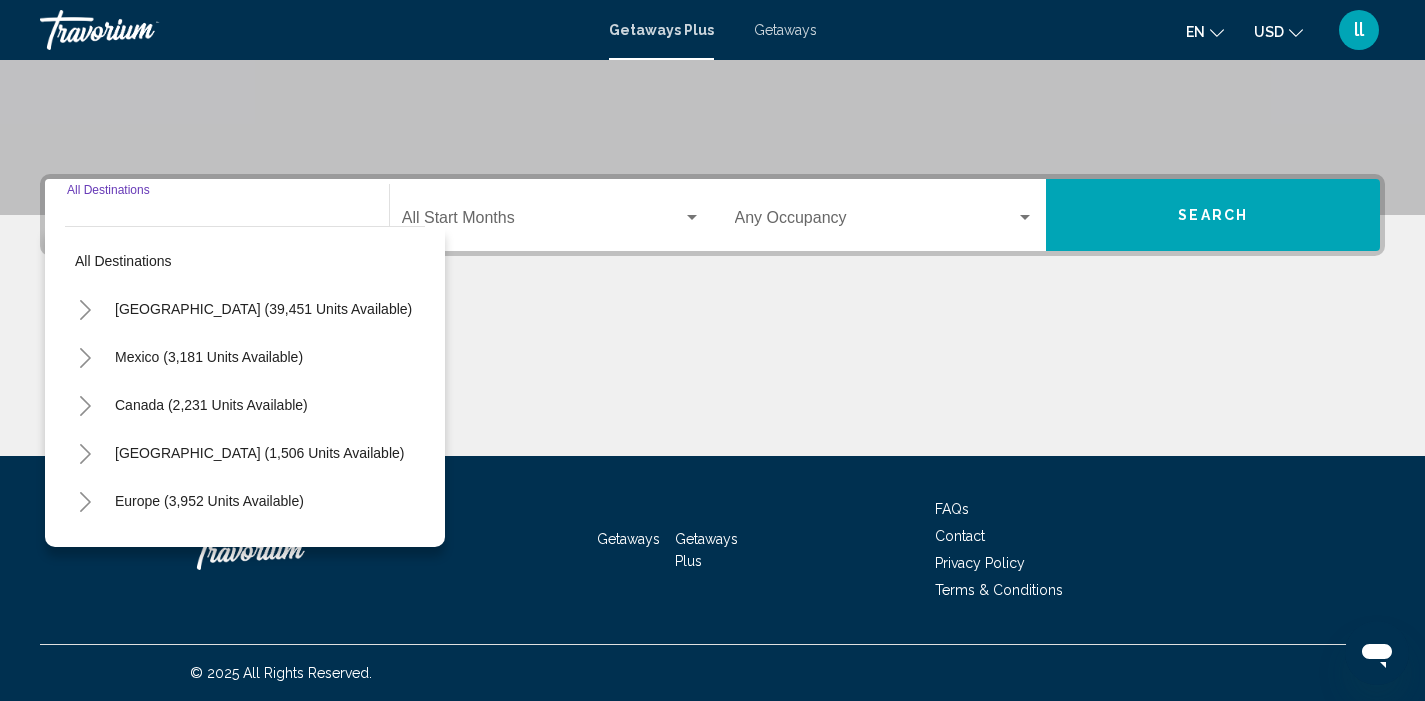 click 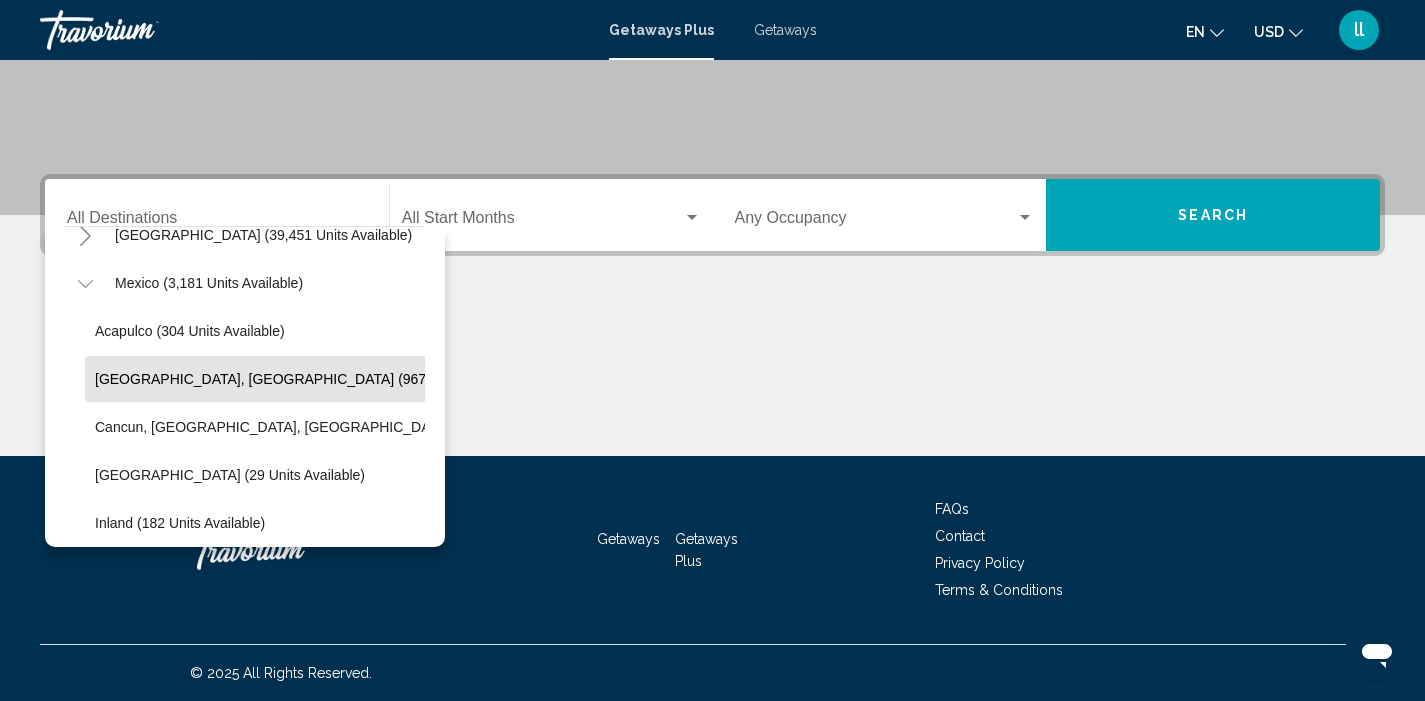 scroll, scrollTop: 86, scrollLeft: 0, axis: vertical 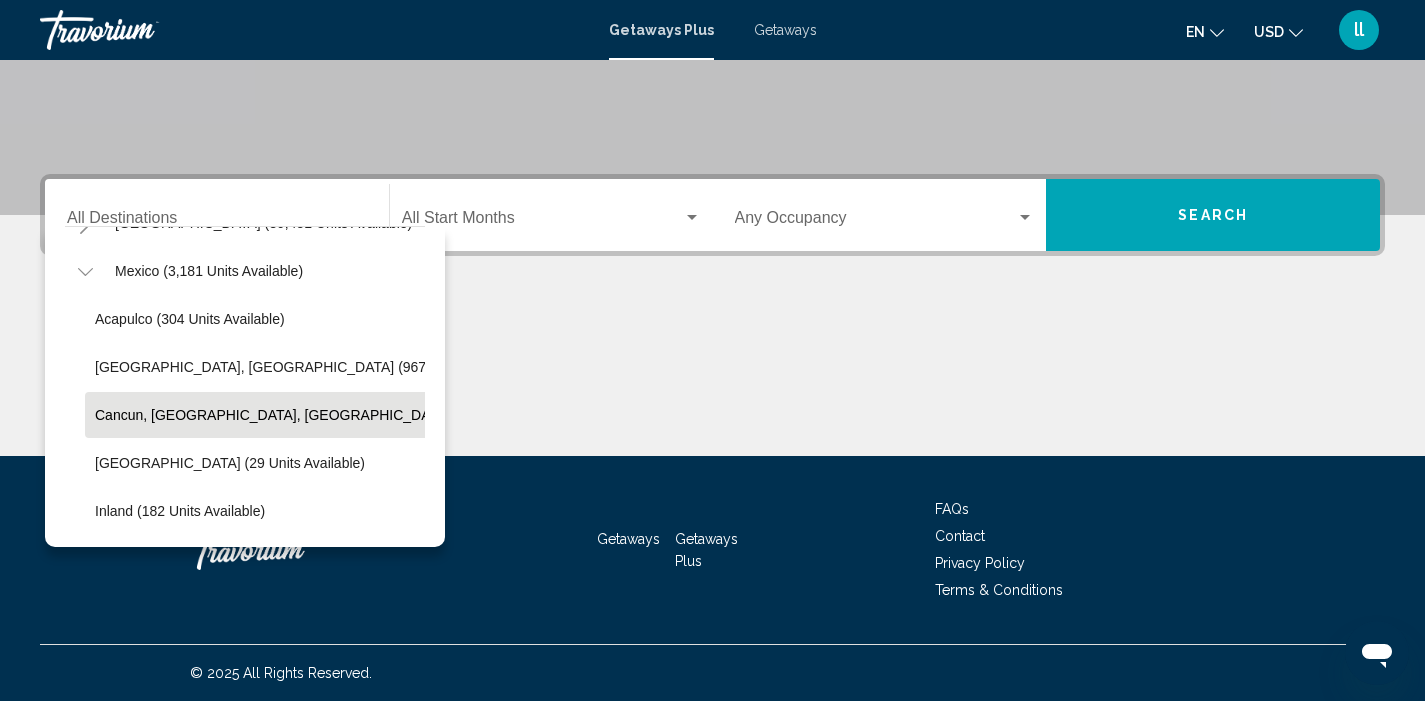 click on "Cancun, [GEOGRAPHIC_DATA], [GEOGRAPHIC_DATA] (423 units available)" 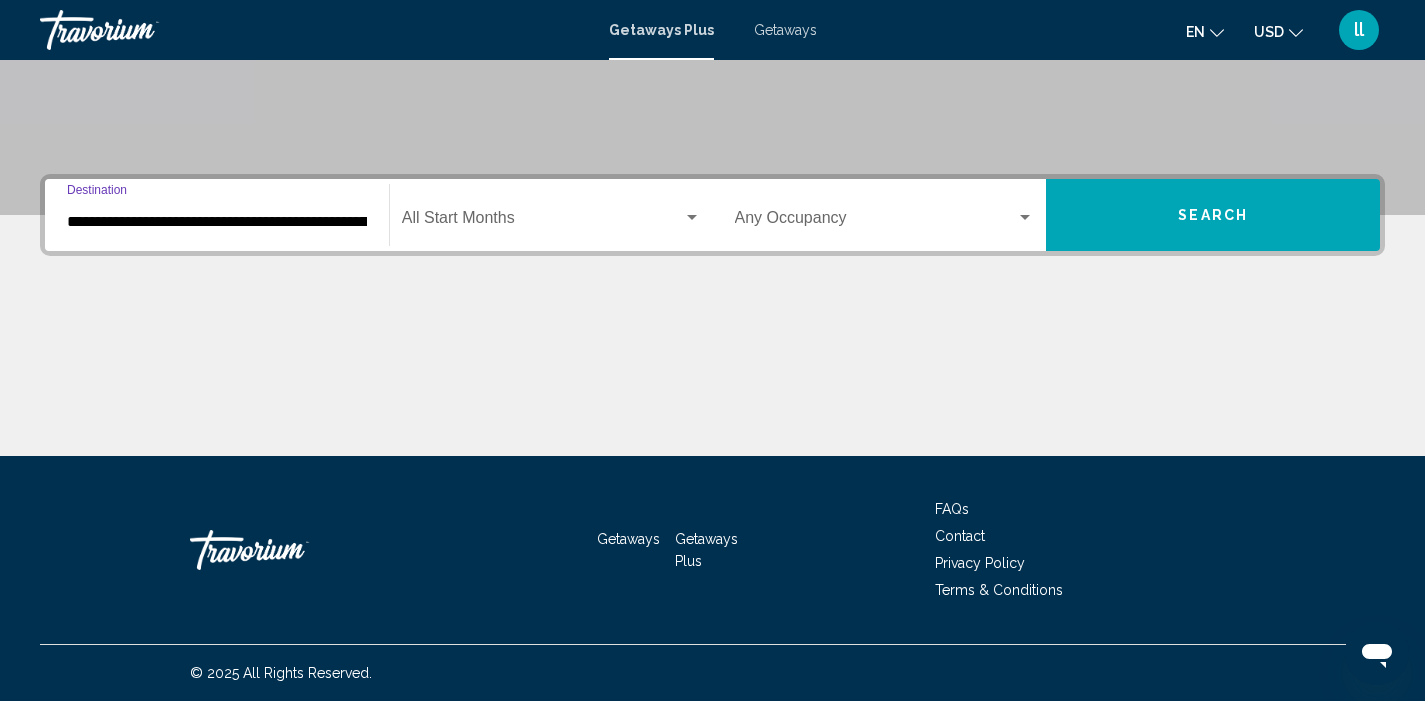 click at bounding box center (876, 222) 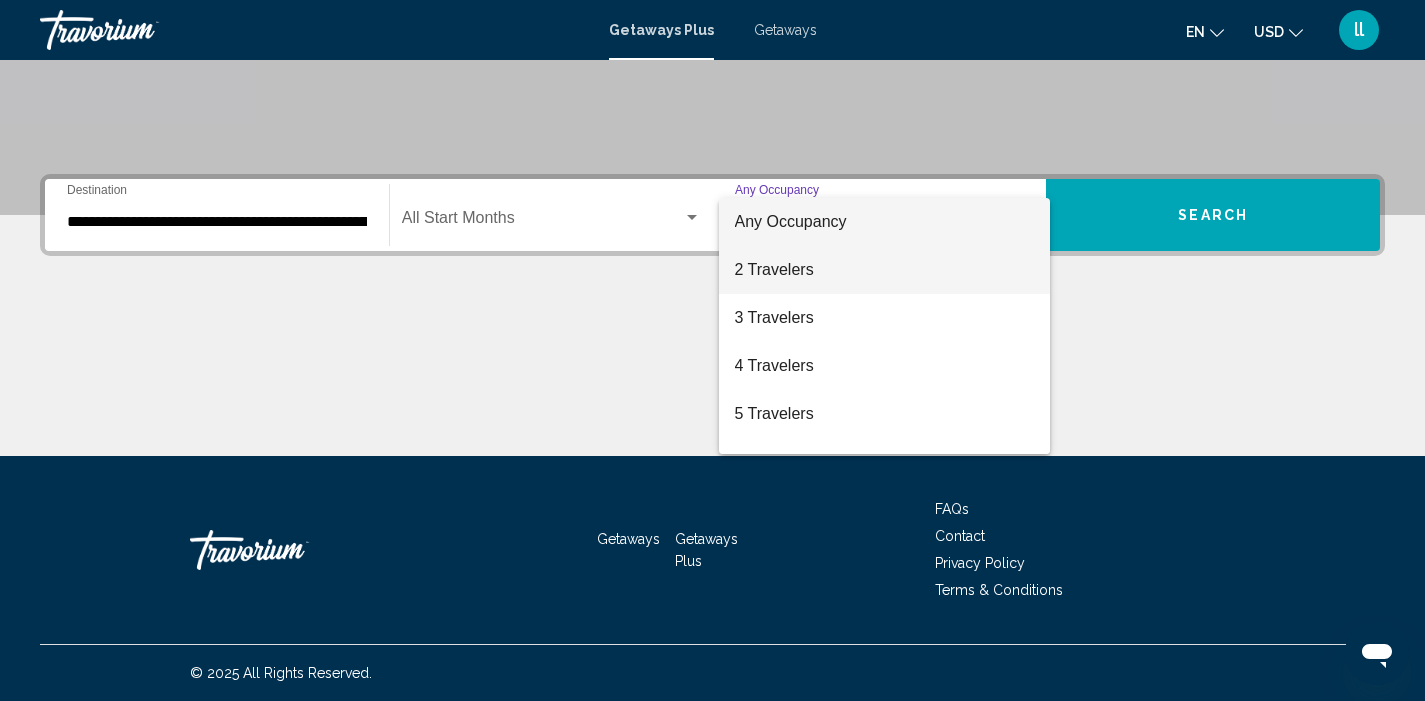 click on "2 Travelers" at bounding box center (885, 270) 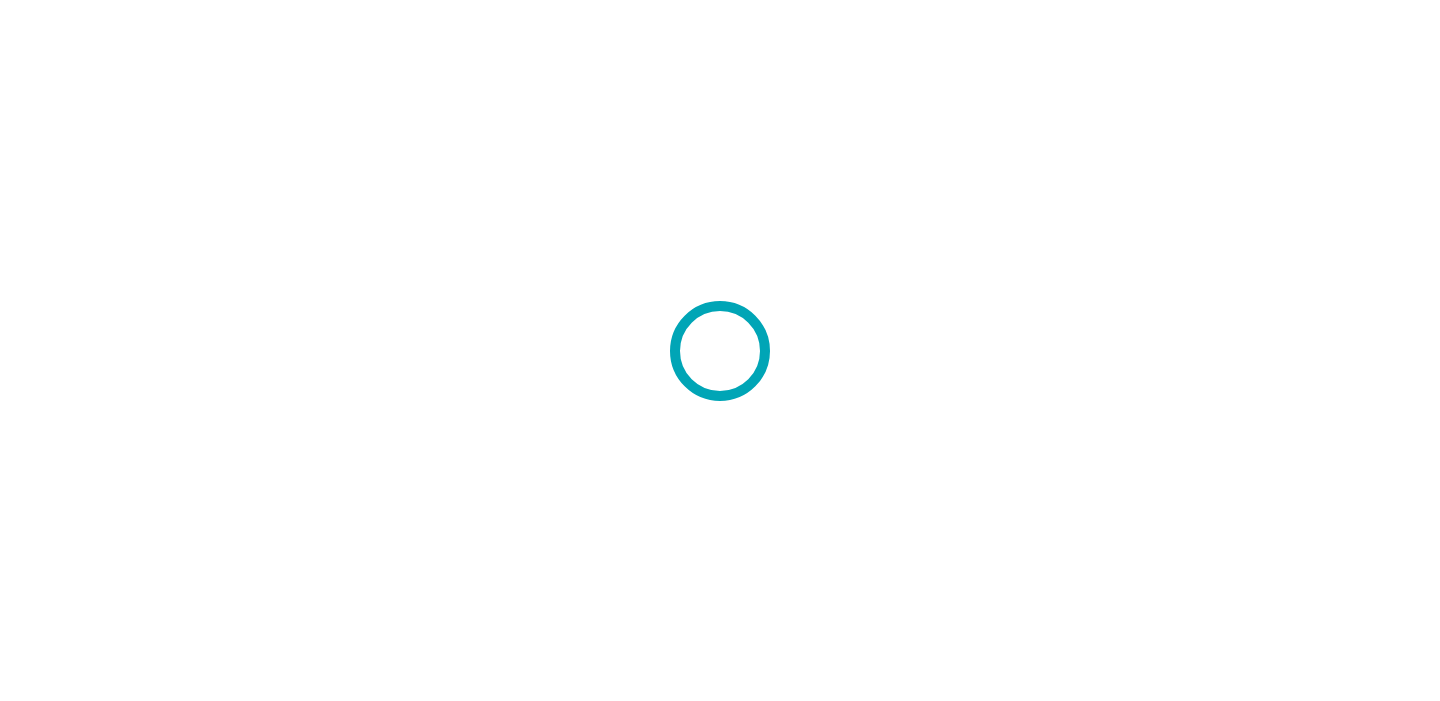 scroll, scrollTop: 0, scrollLeft: 0, axis: both 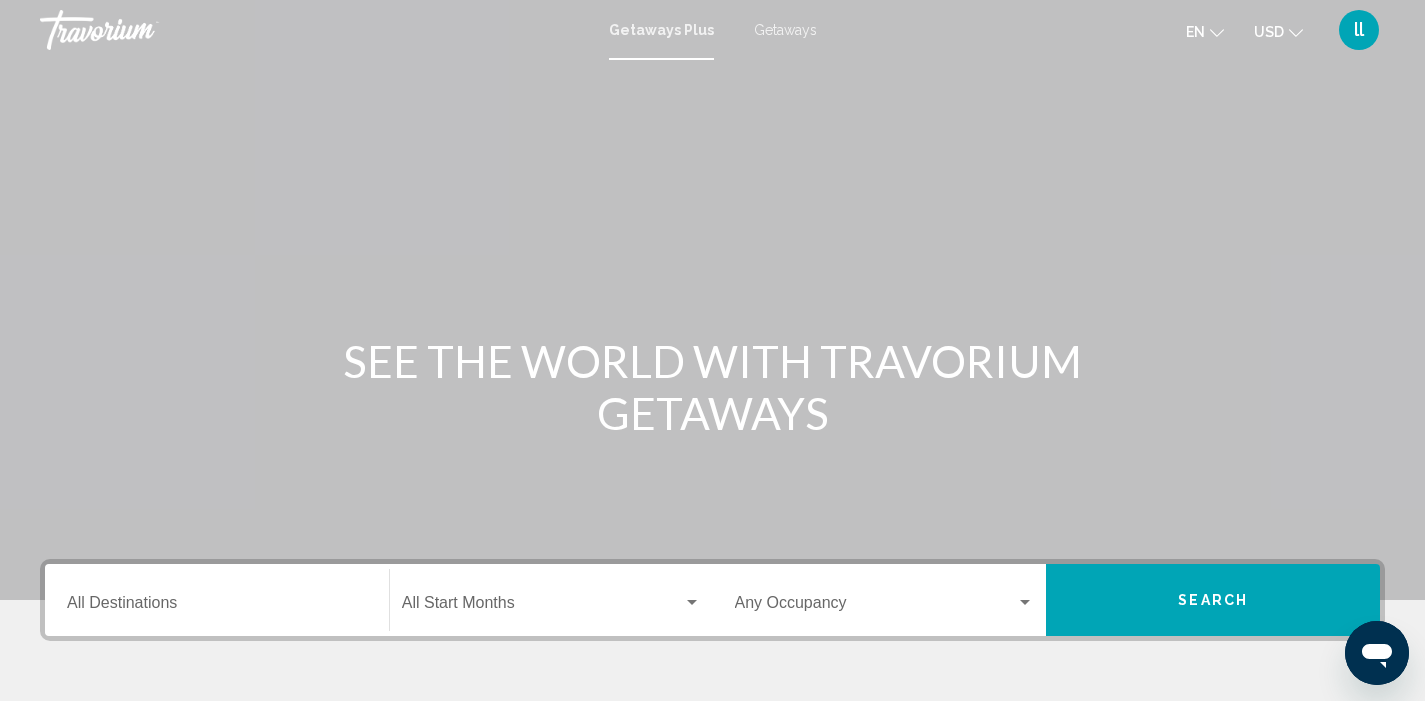 click on "Destination All Destinations" at bounding box center (217, 600) 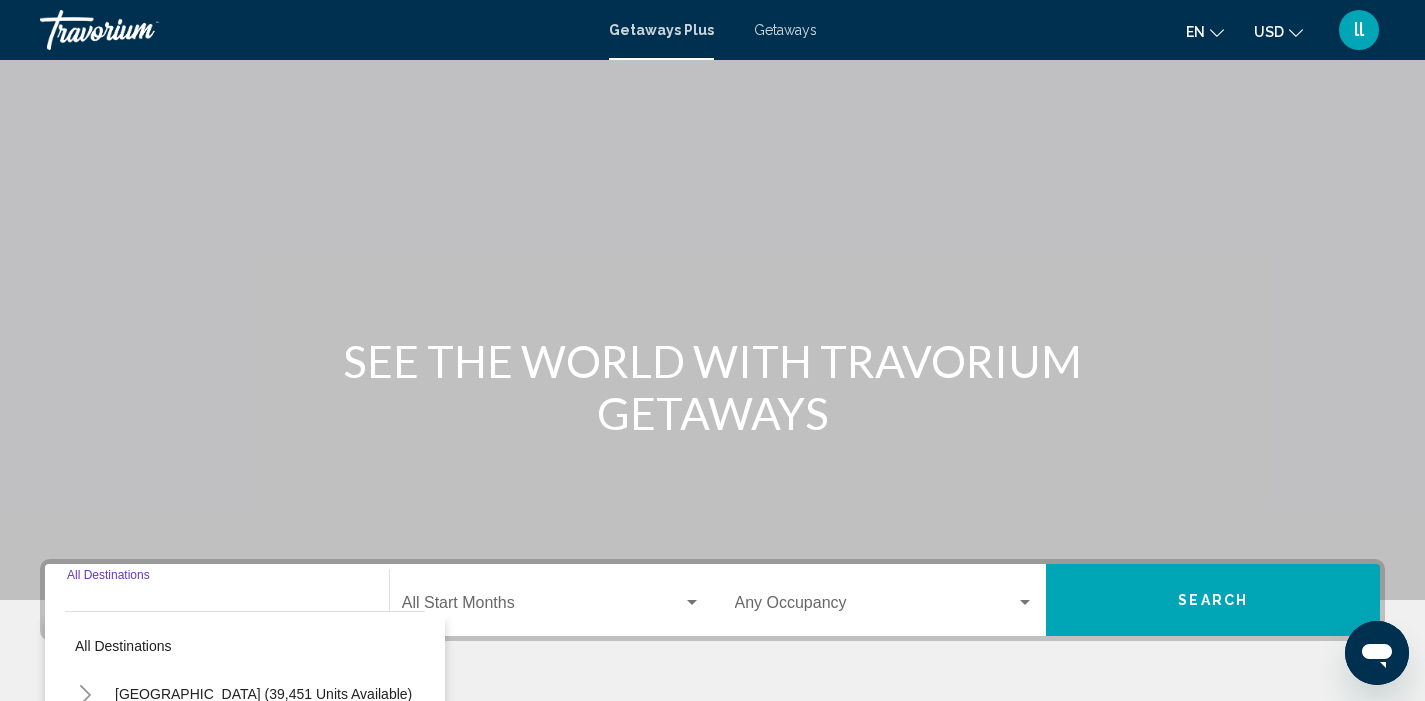scroll, scrollTop: 385, scrollLeft: 0, axis: vertical 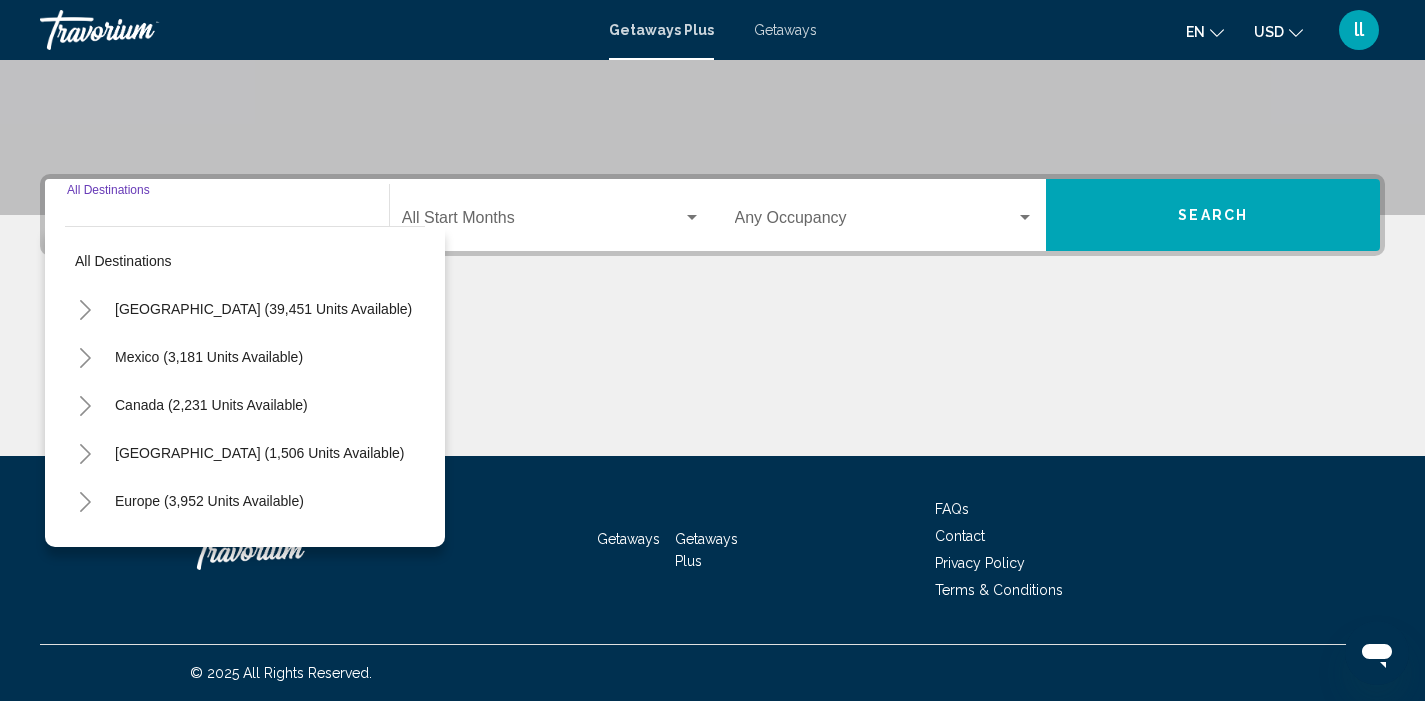 click 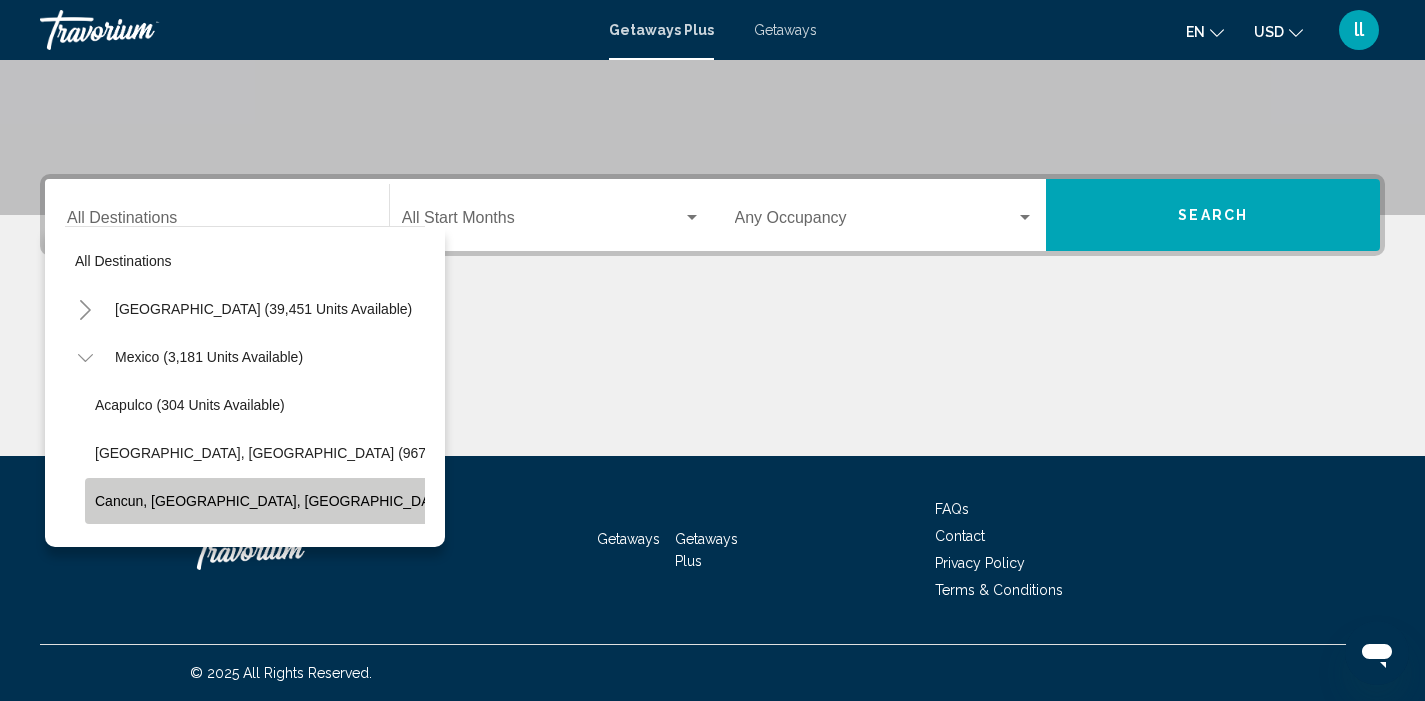 click on "Cancun, [GEOGRAPHIC_DATA], [GEOGRAPHIC_DATA] (423 units available)" 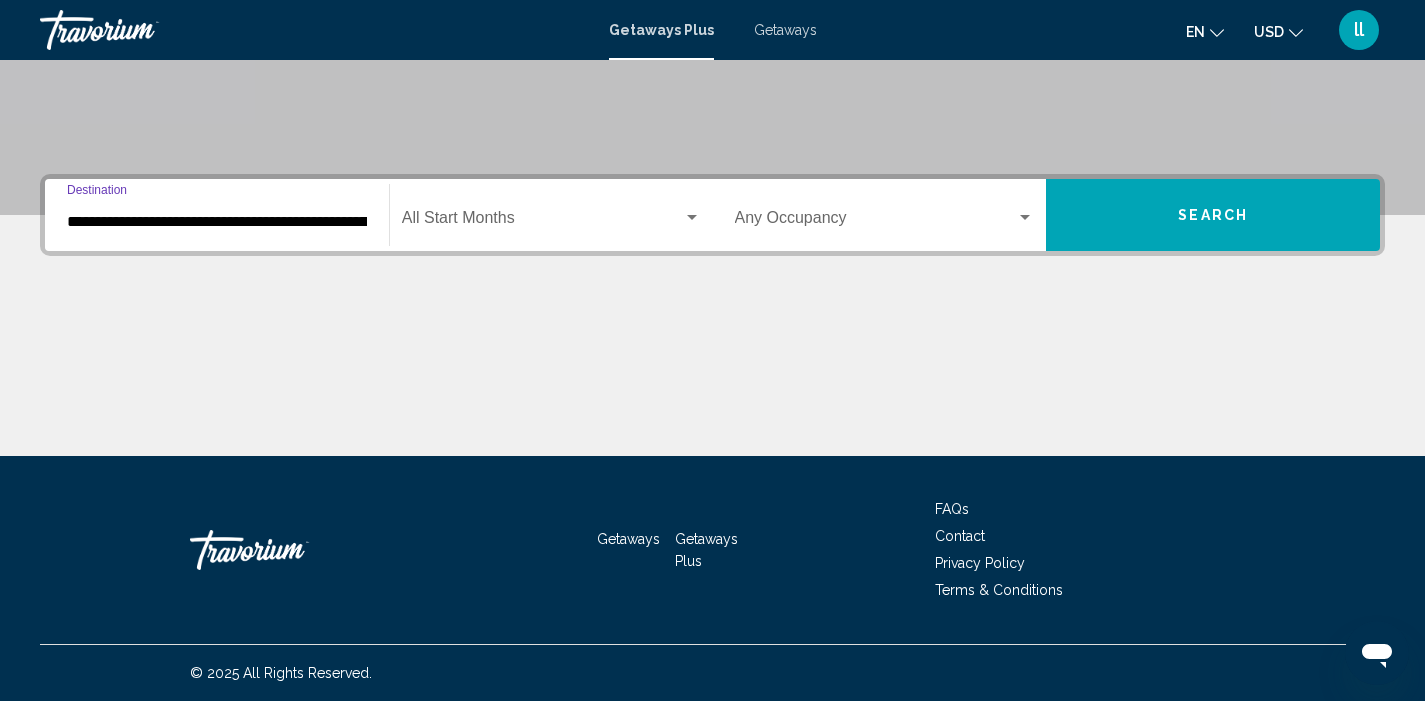 click at bounding box center [876, 222] 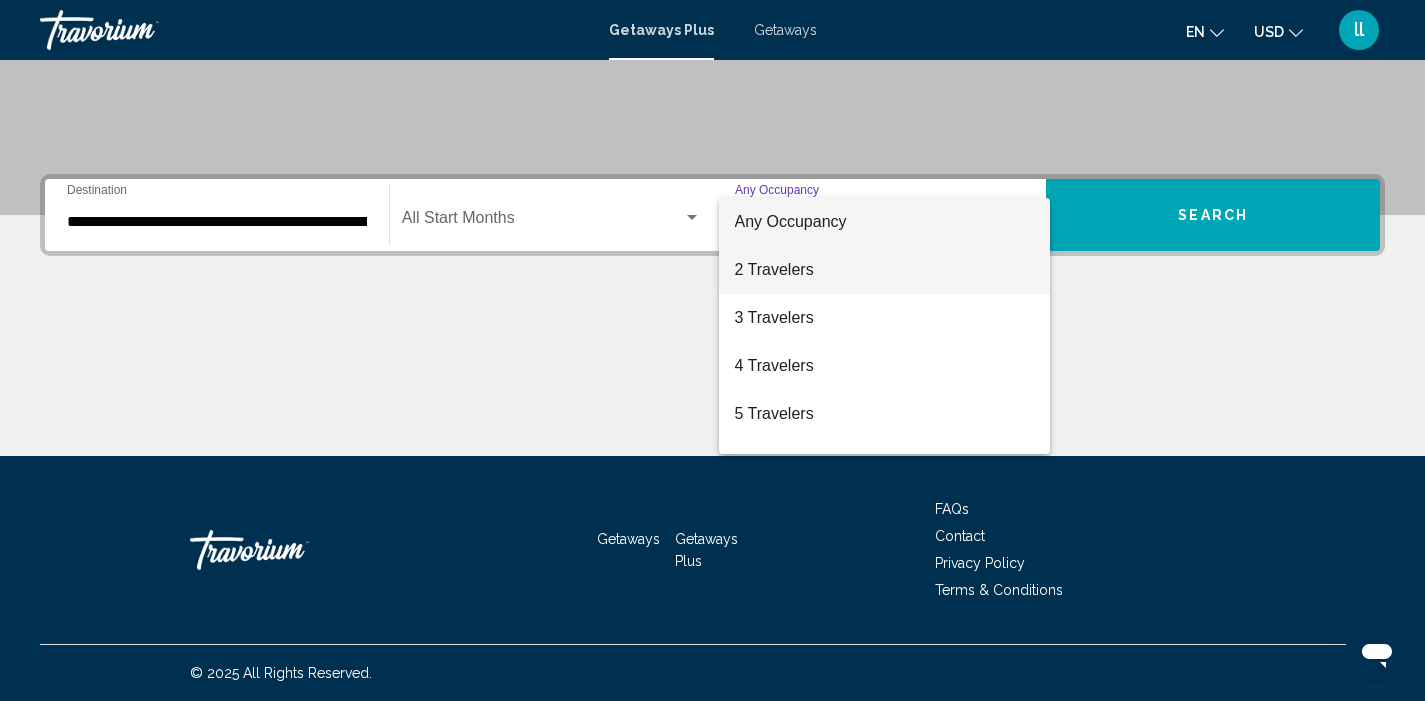 click on "2 Travelers" at bounding box center [885, 270] 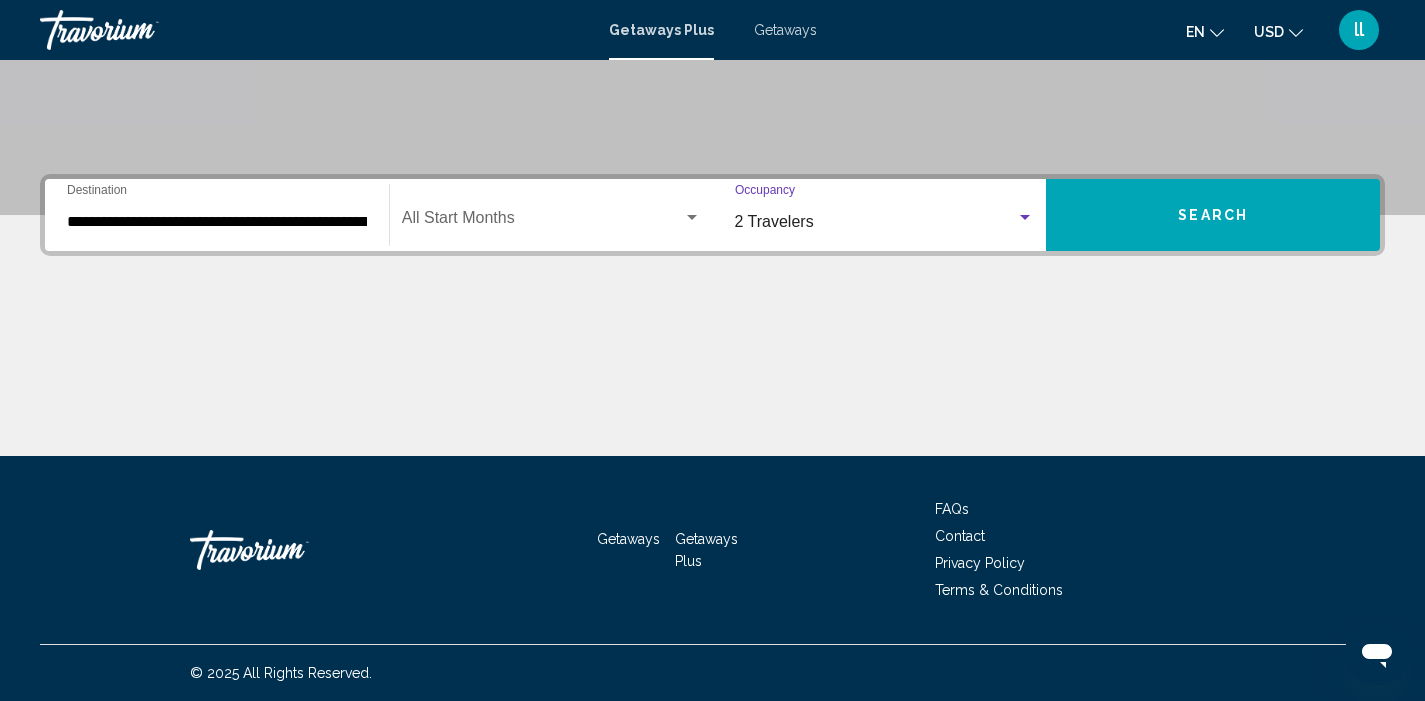 click on "Search" at bounding box center [1213, 215] 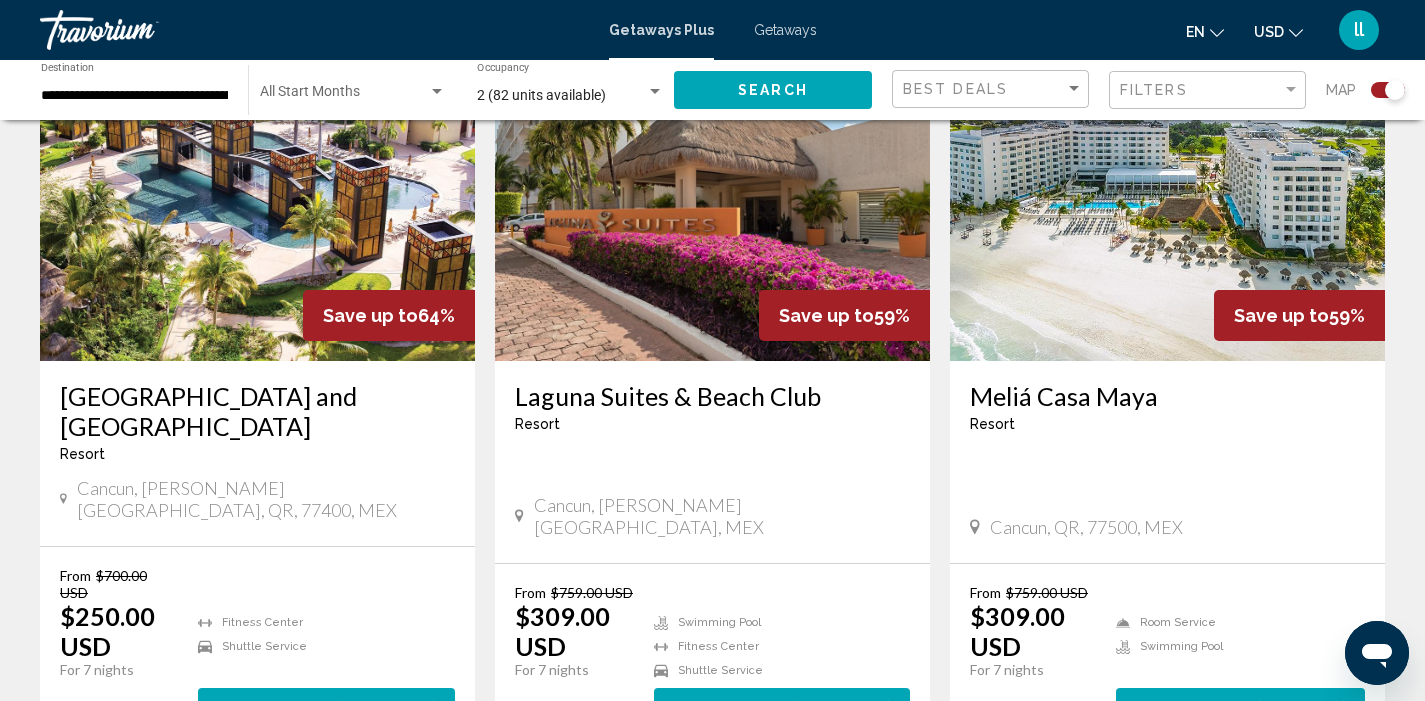 scroll, scrollTop: 791, scrollLeft: 0, axis: vertical 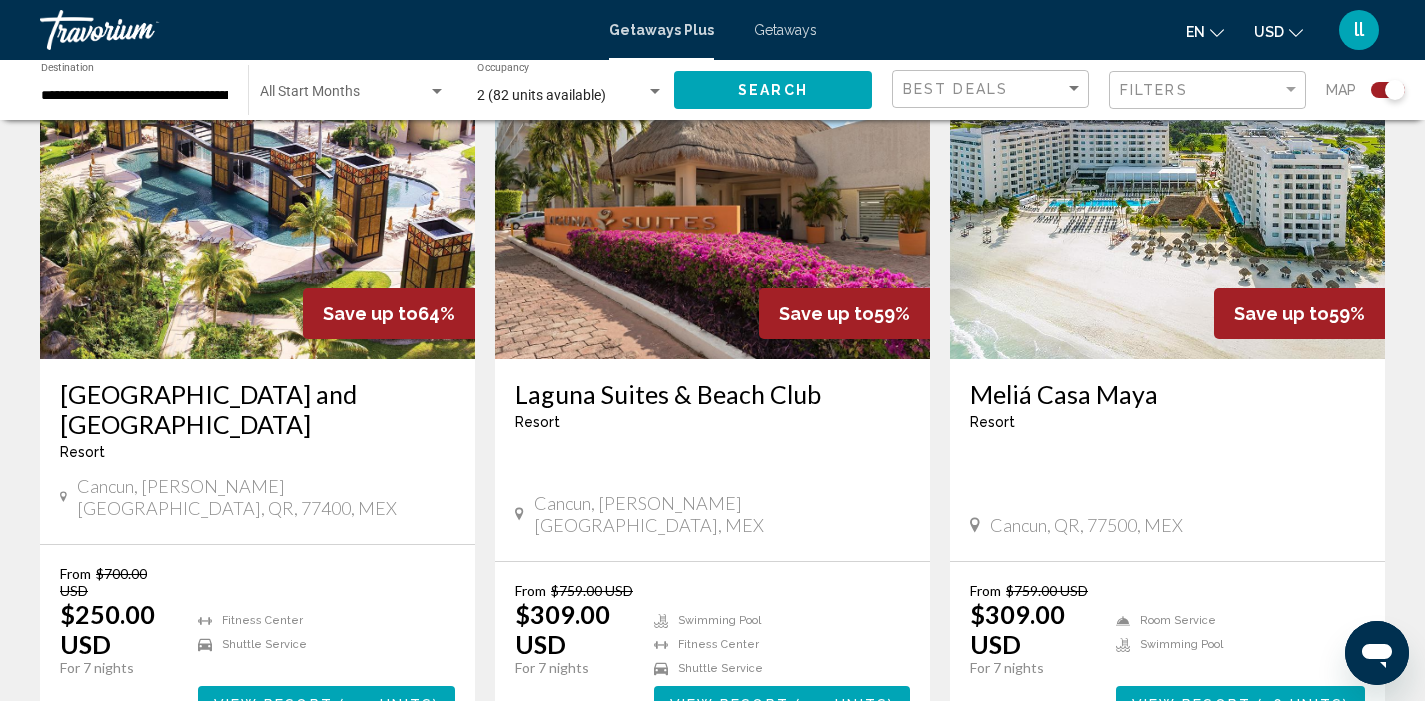 click on "[GEOGRAPHIC_DATA] and [GEOGRAPHIC_DATA]" at bounding box center (257, 409) 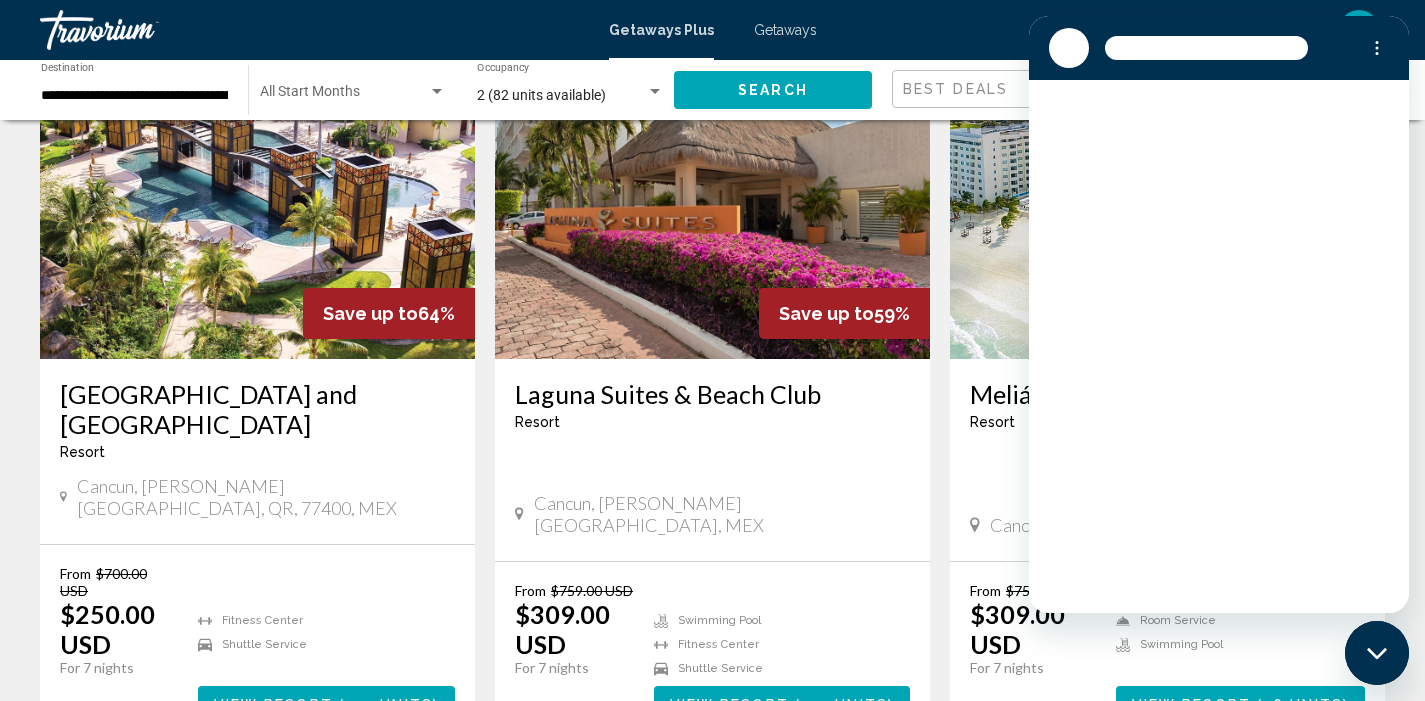 scroll, scrollTop: 0, scrollLeft: 0, axis: both 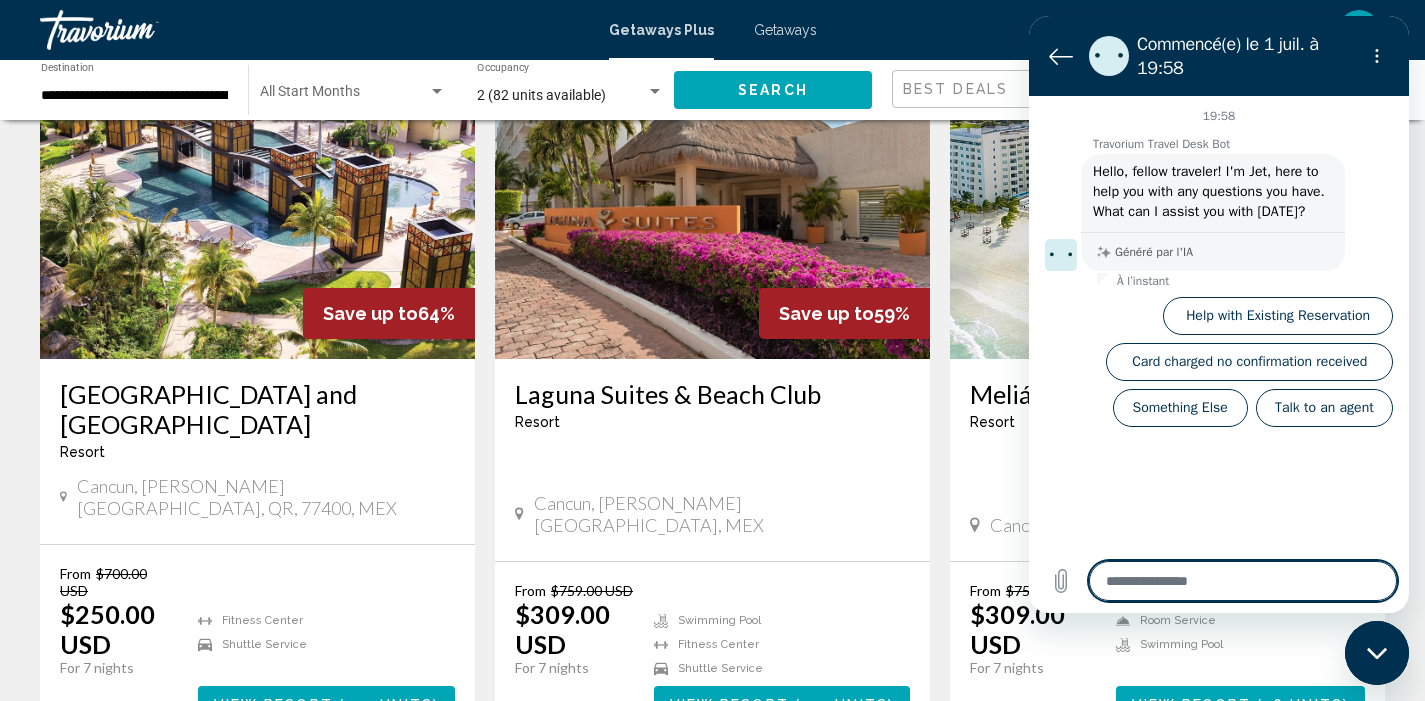 click at bounding box center (1243, 581) 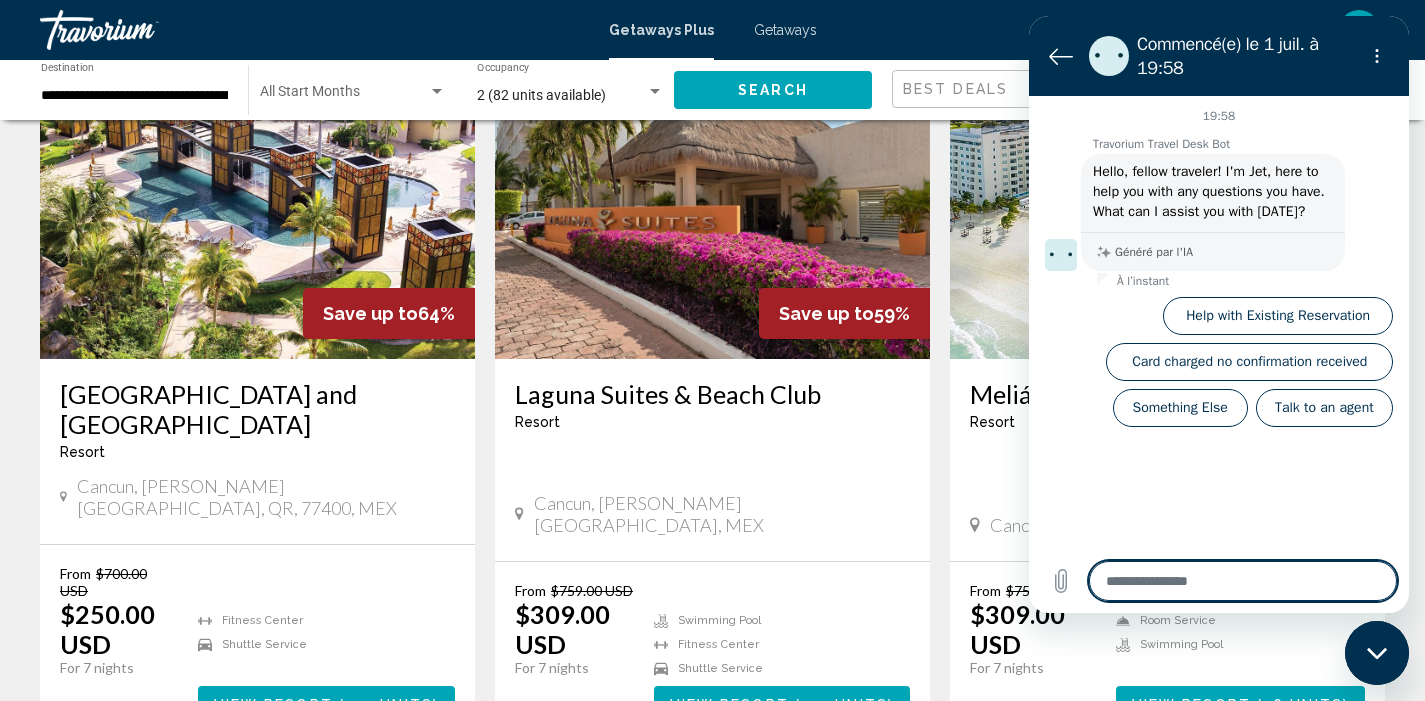 type on "*" 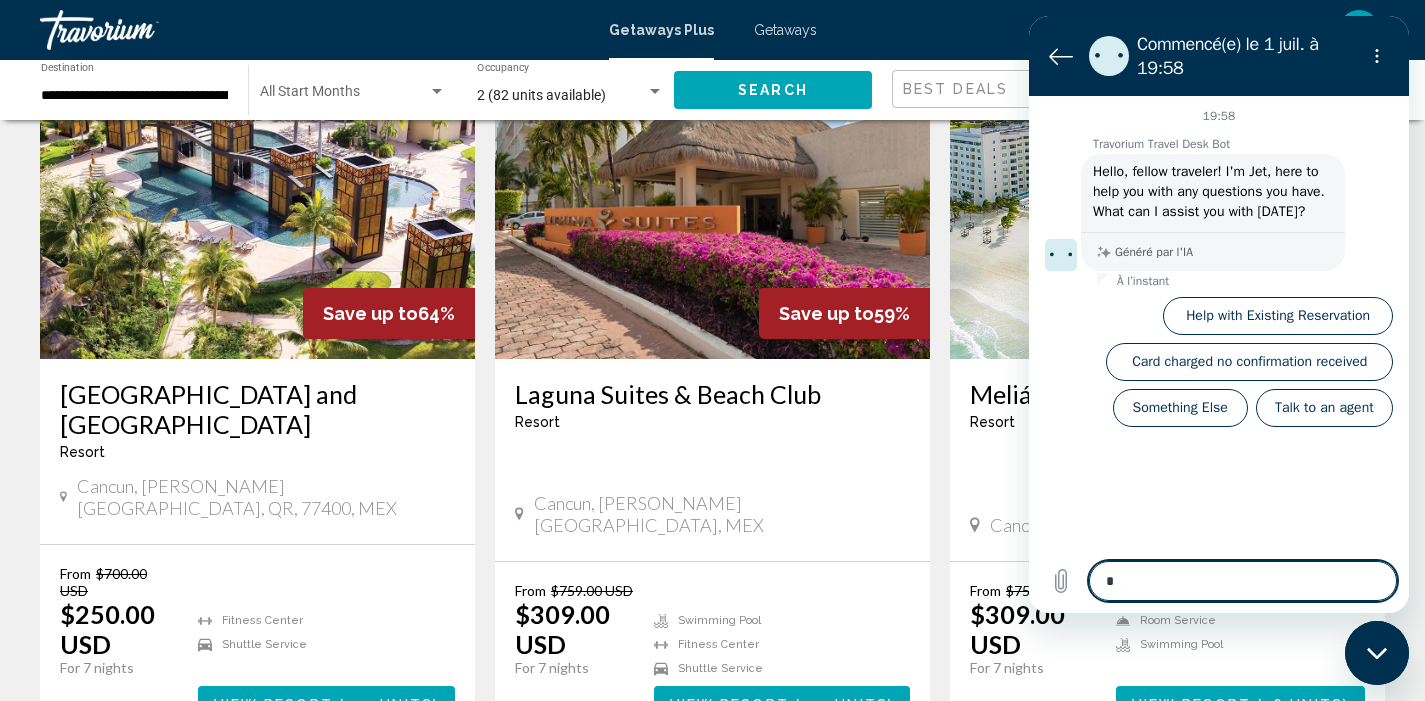 type on "**" 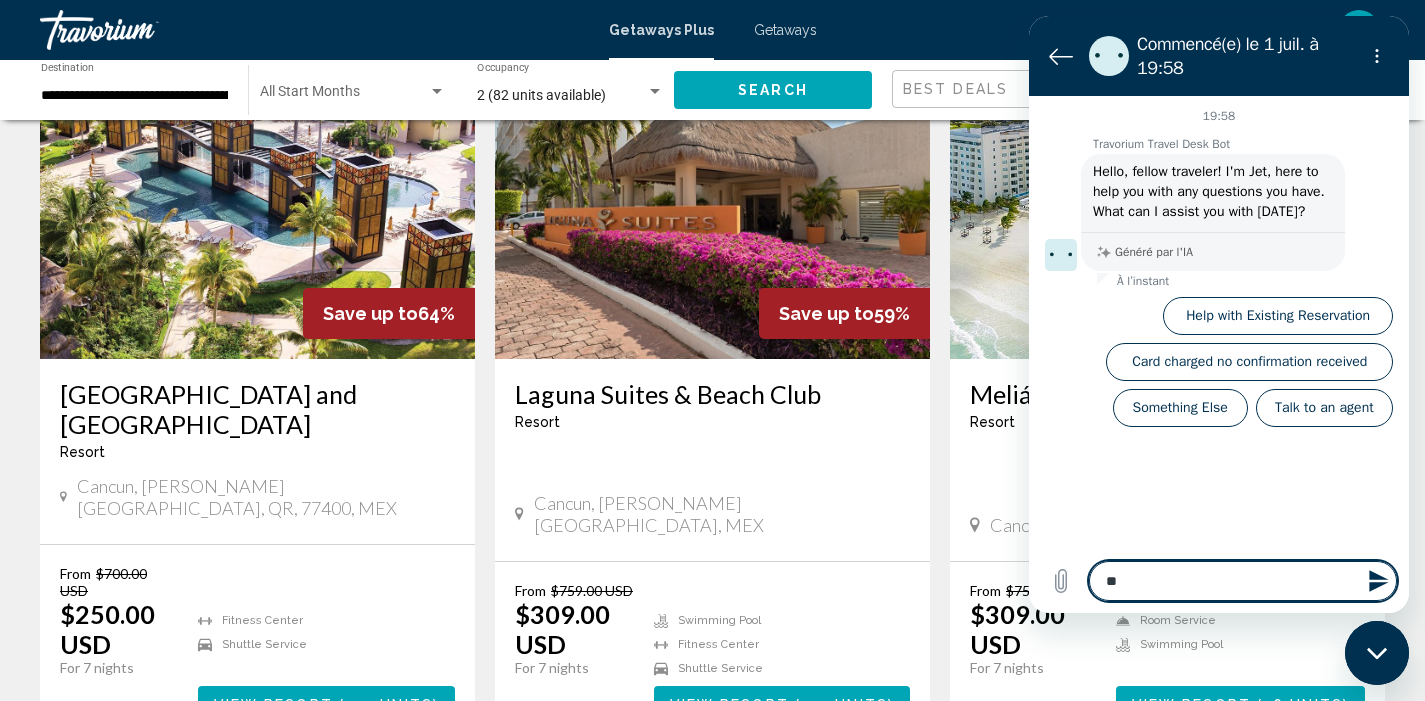 type on "**" 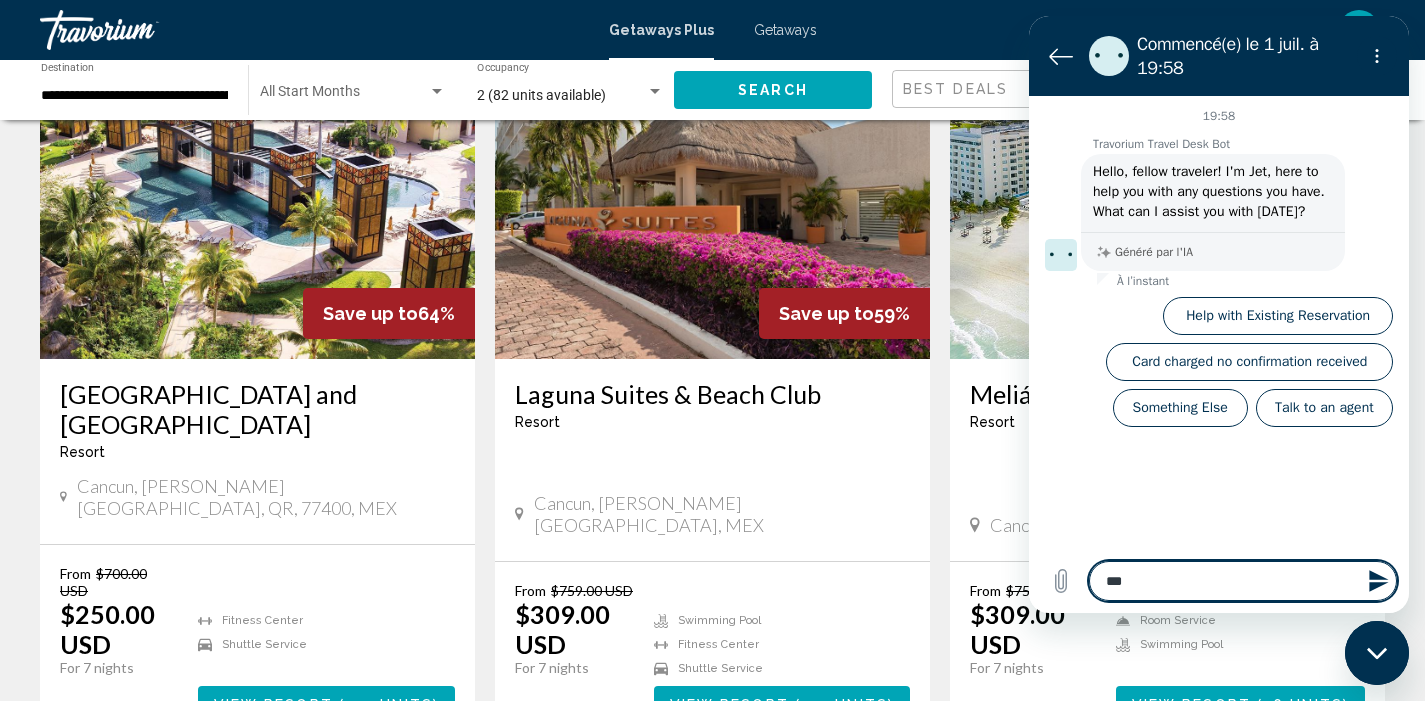type on "****" 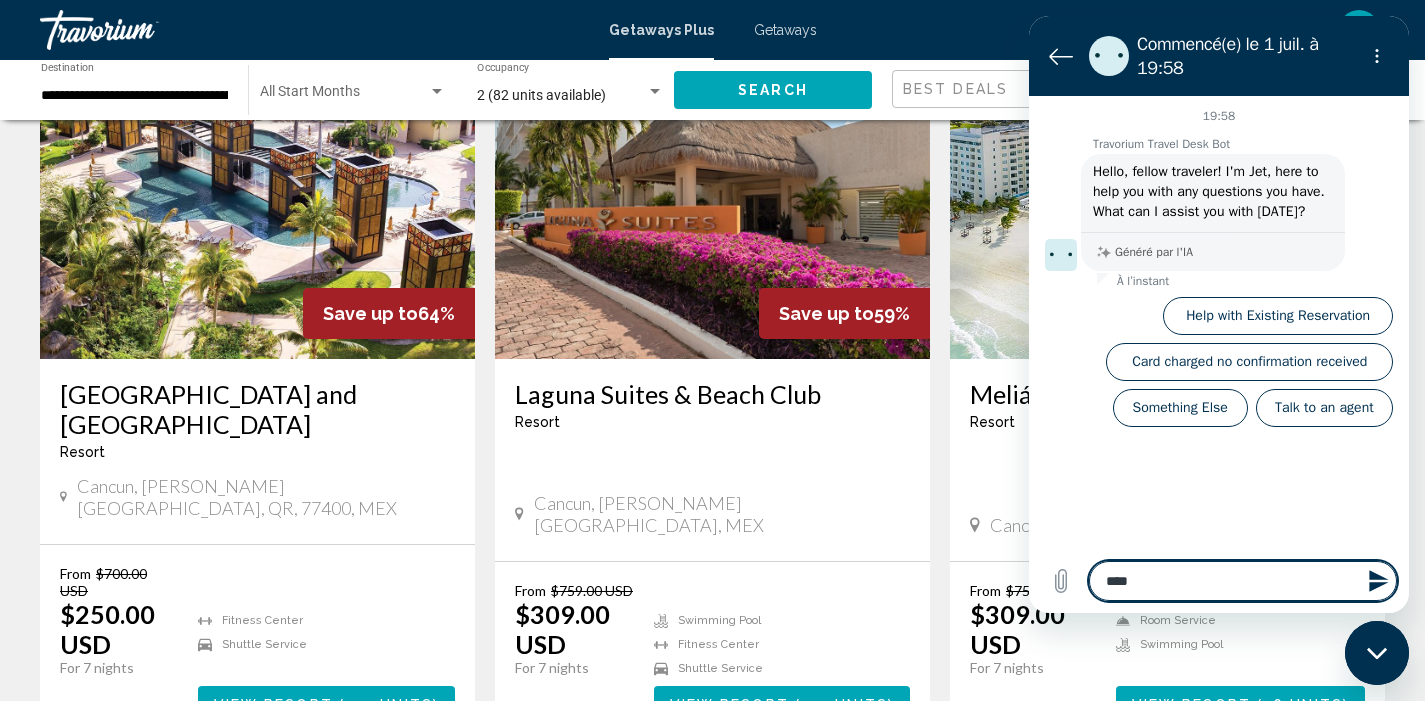type on "*****" 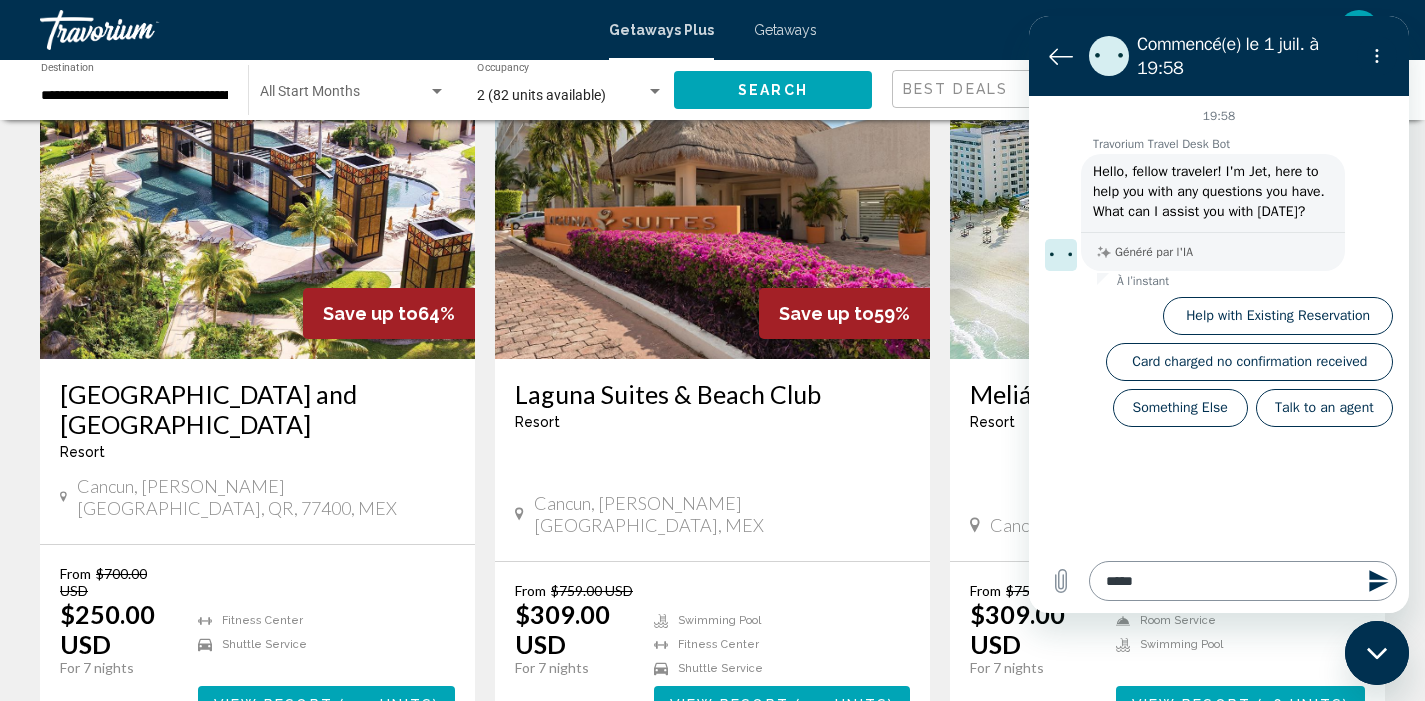click on "*****" at bounding box center (1243, 581) 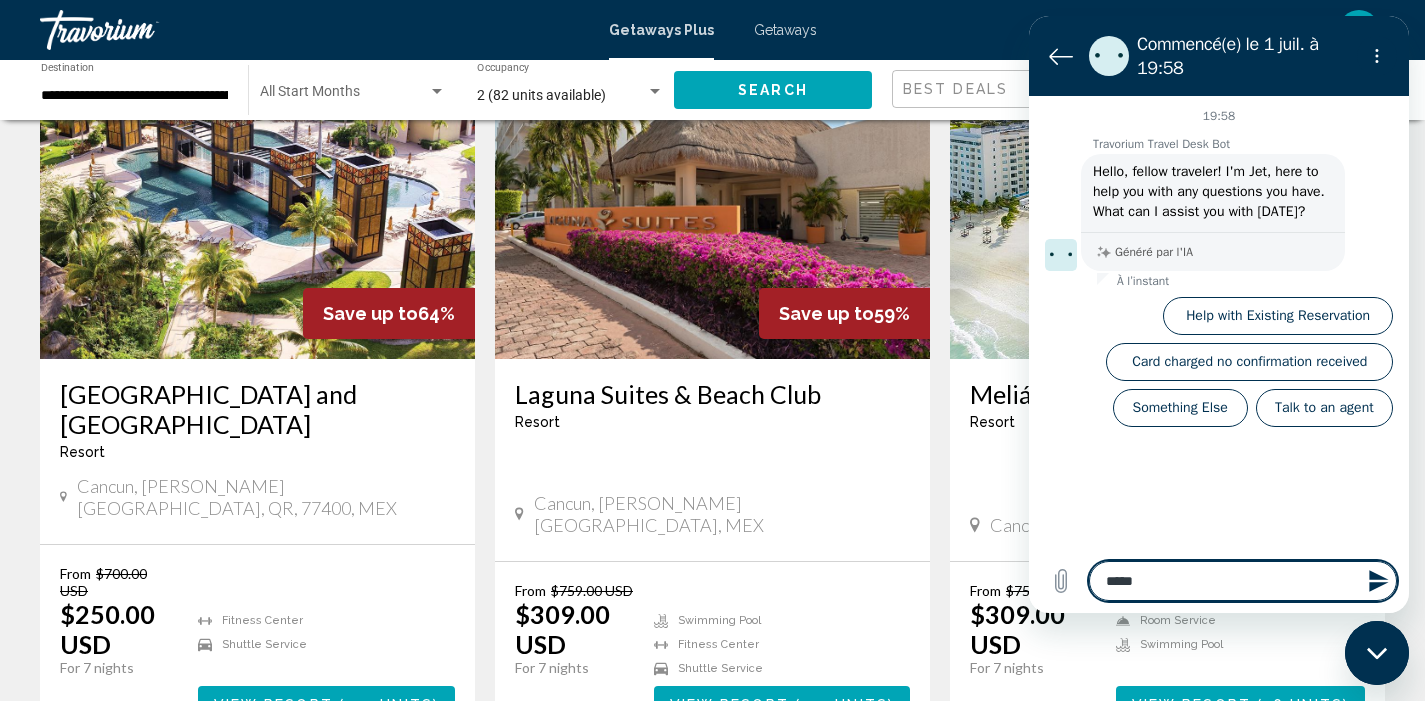 type on "******" 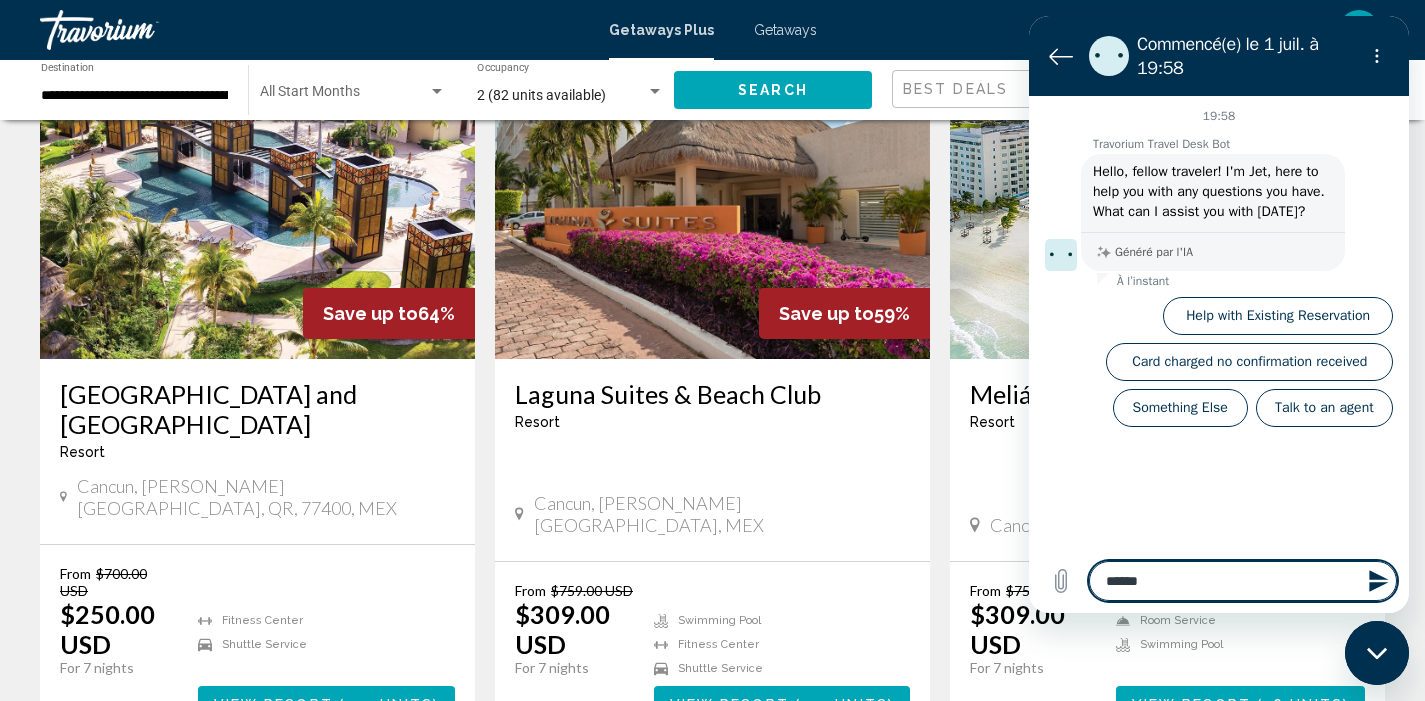 type on "*******" 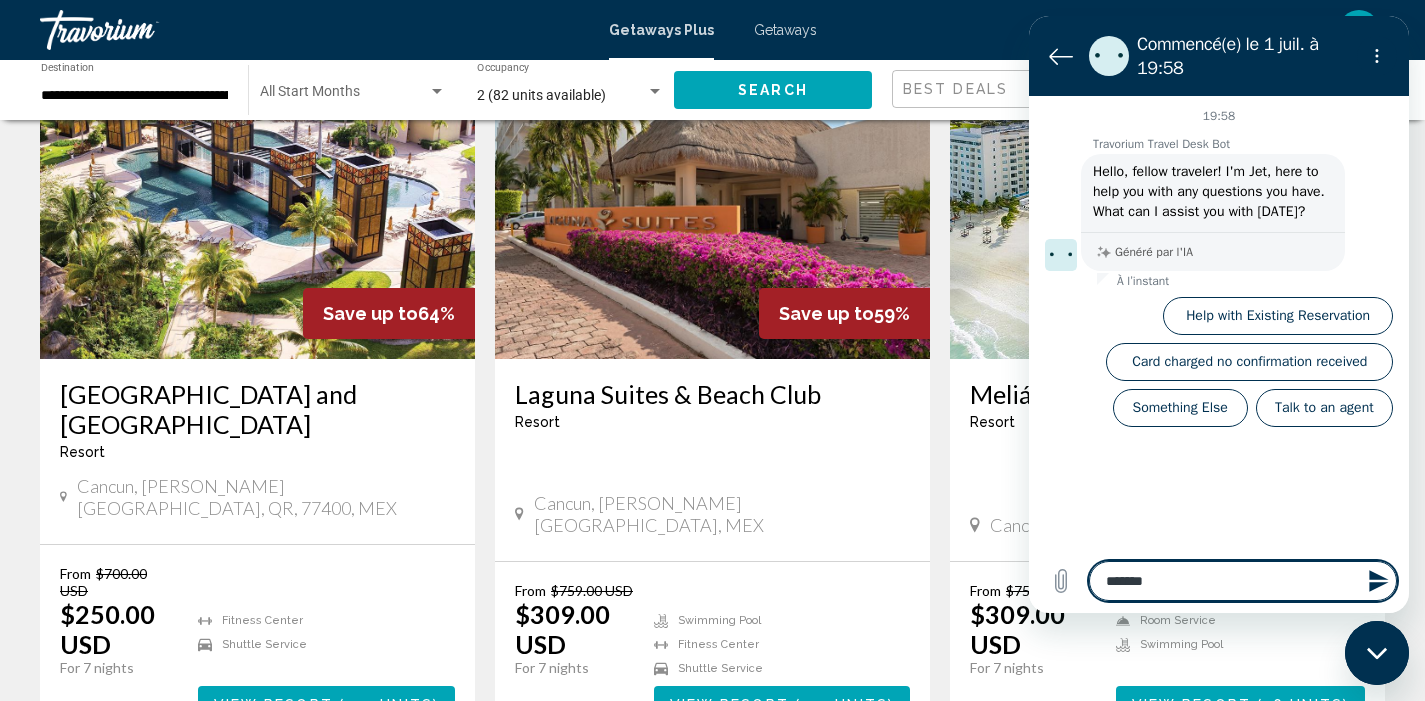 type on "********" 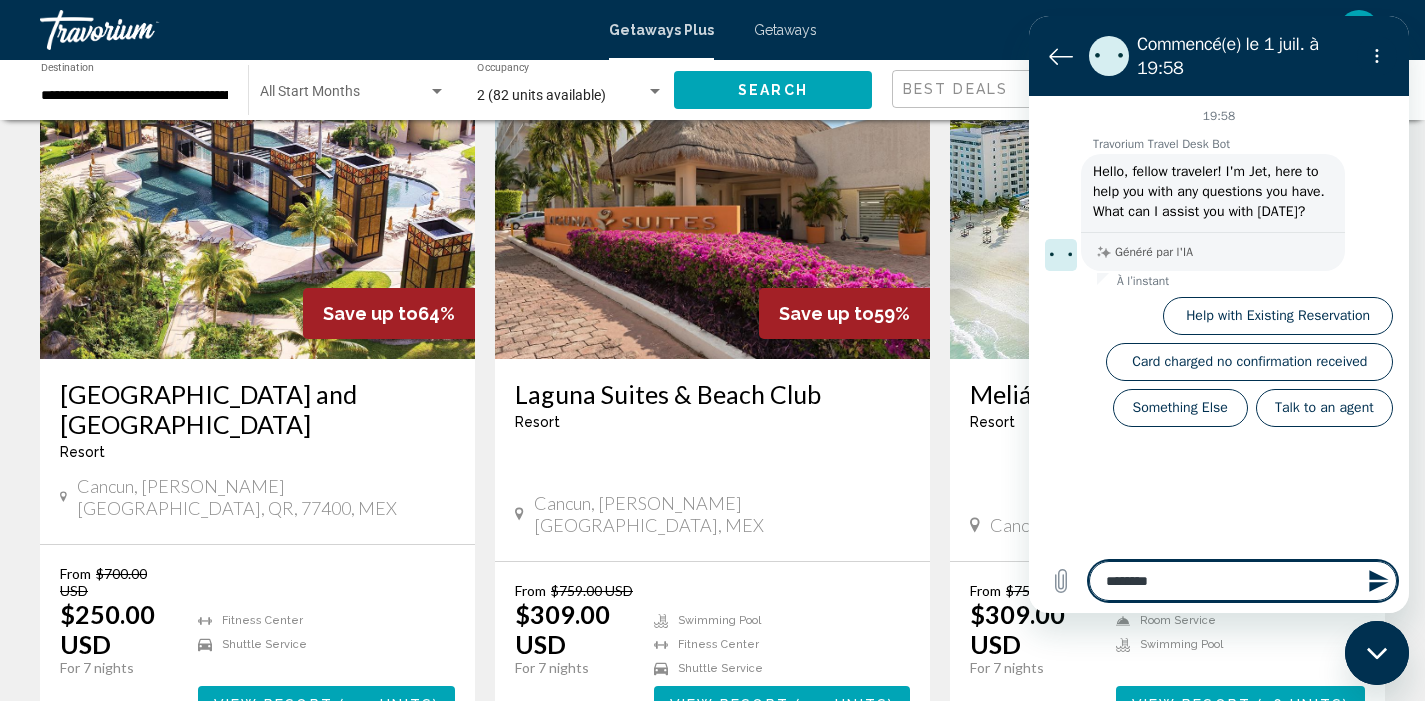 type on "*********" 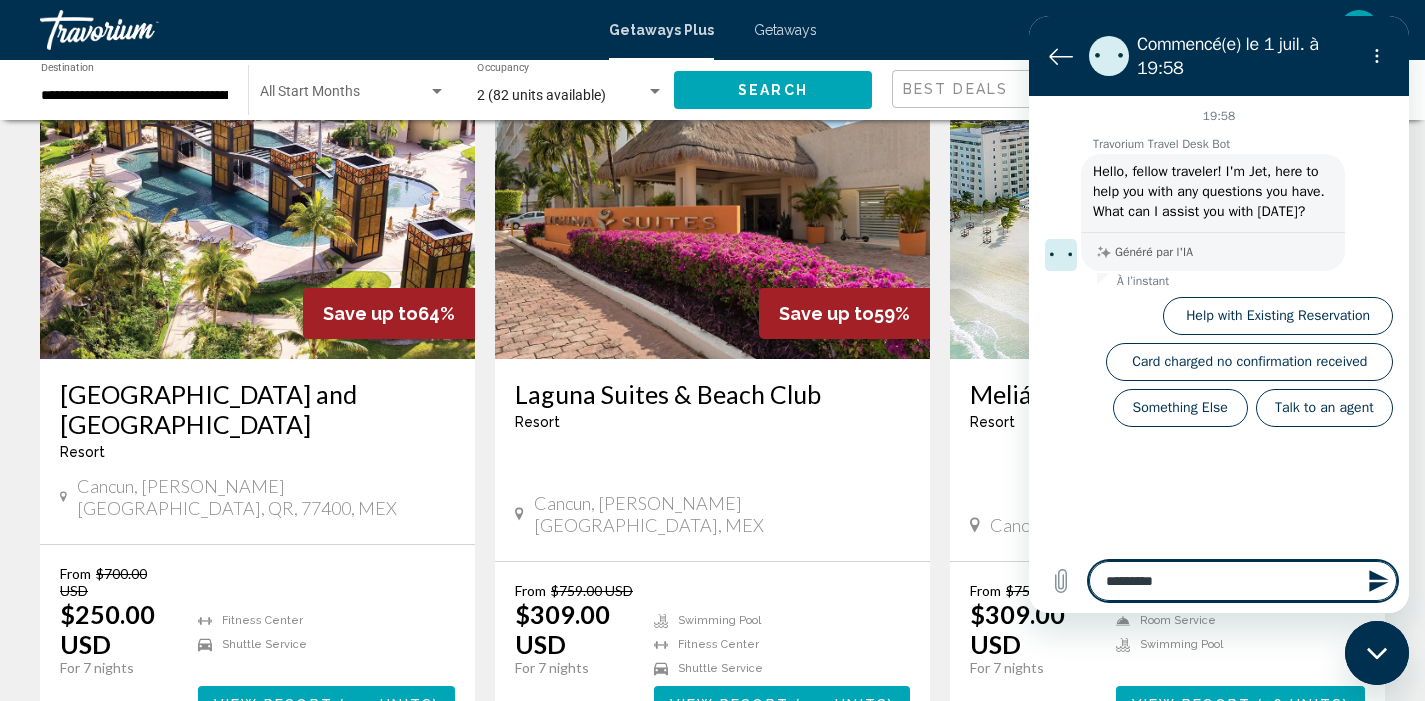 type on "**********" 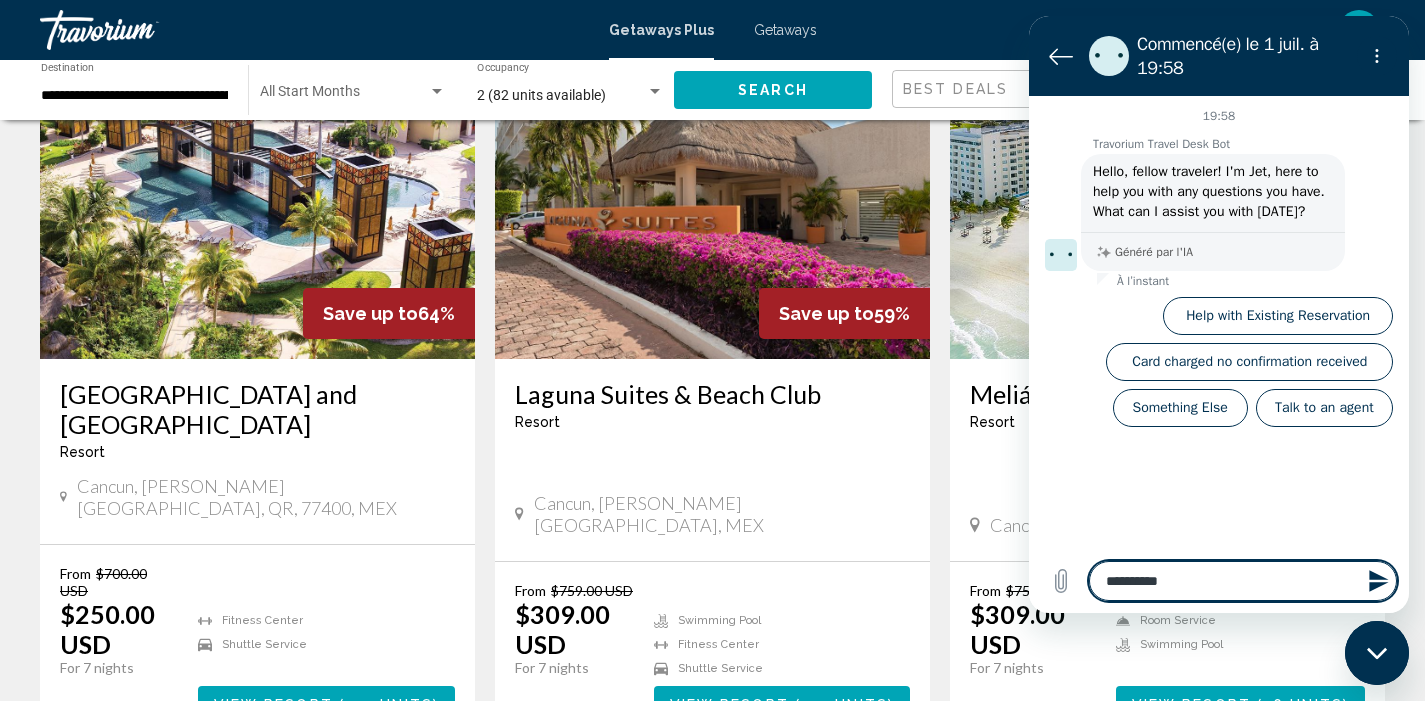 type on "**********" 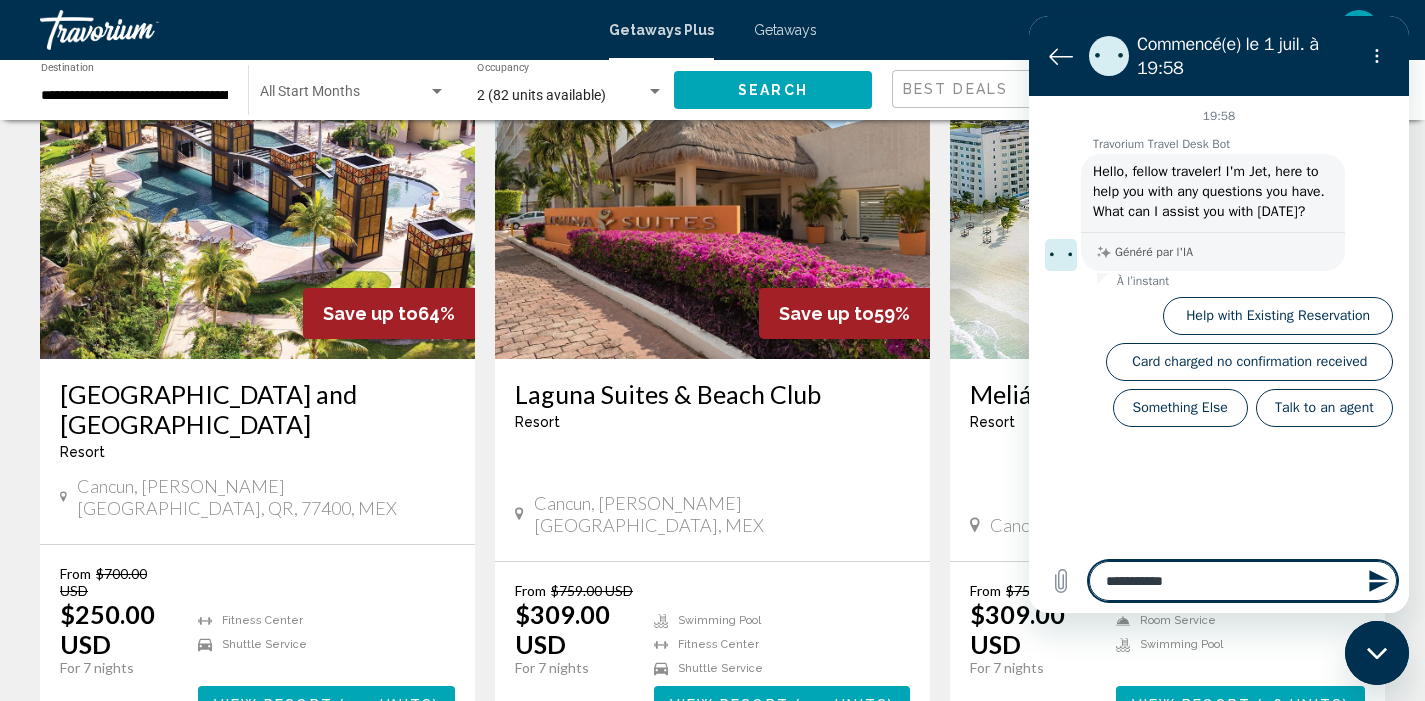type on "**********" 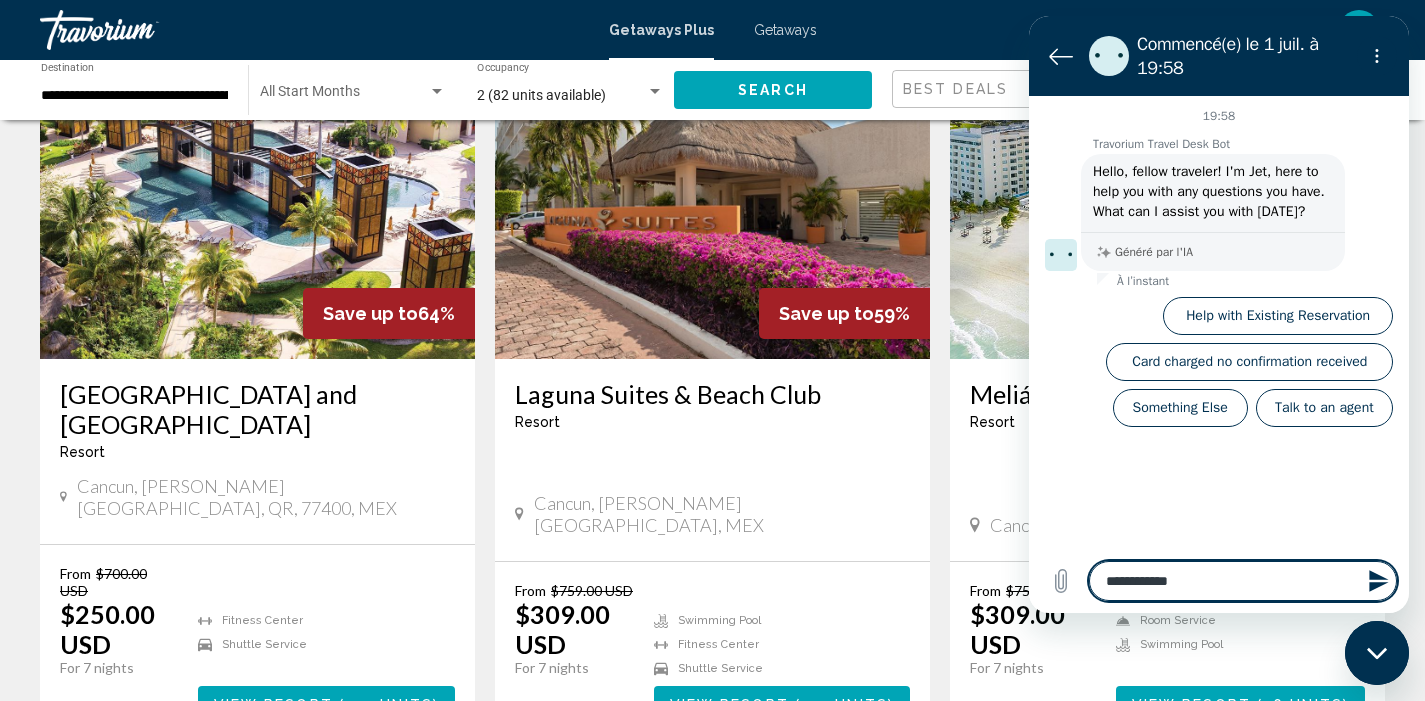 type on "**********" 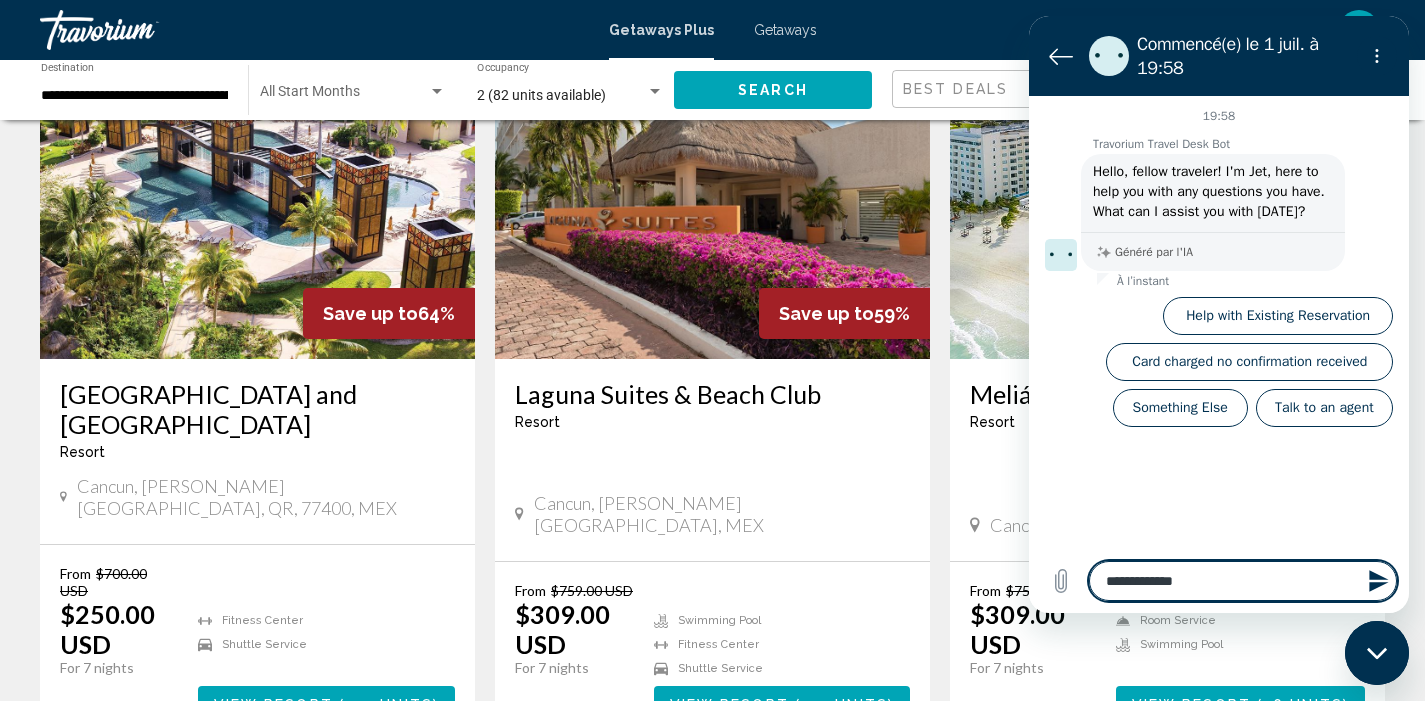 type on "**********" 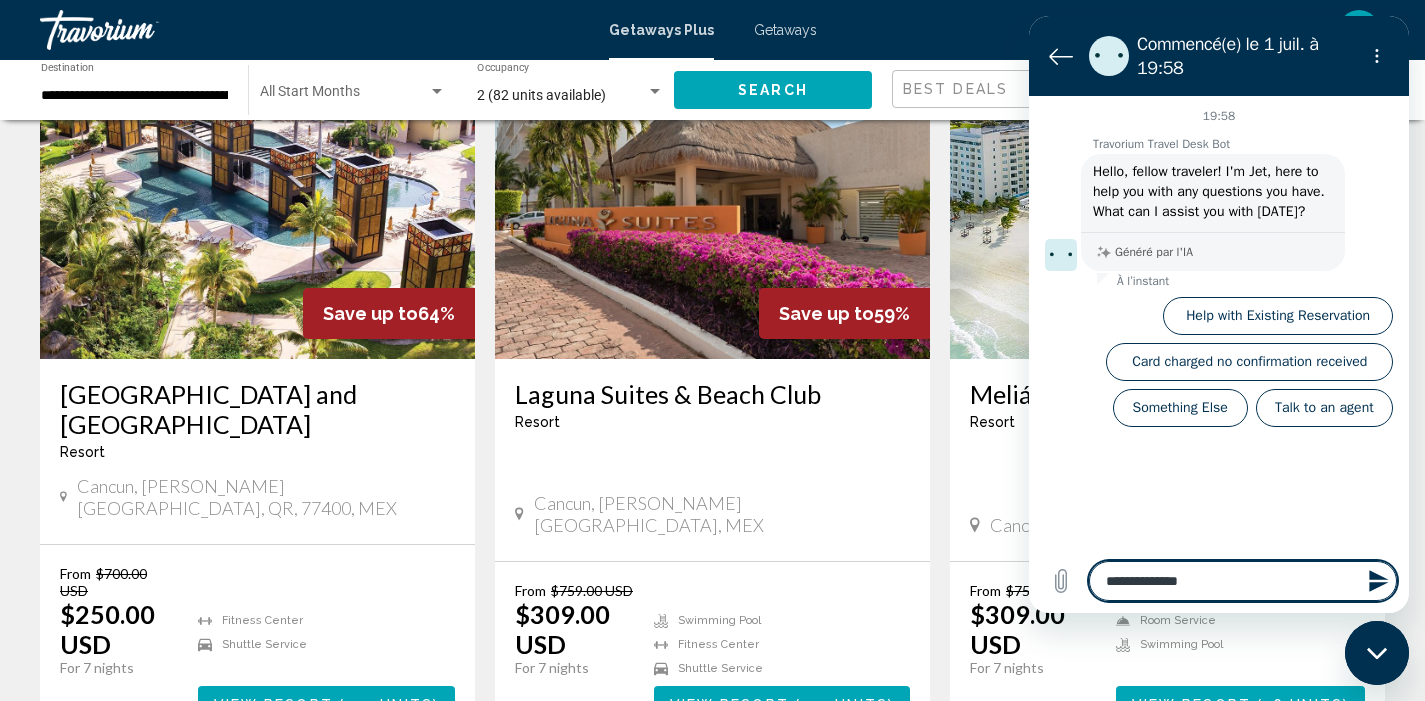 type on "**********" 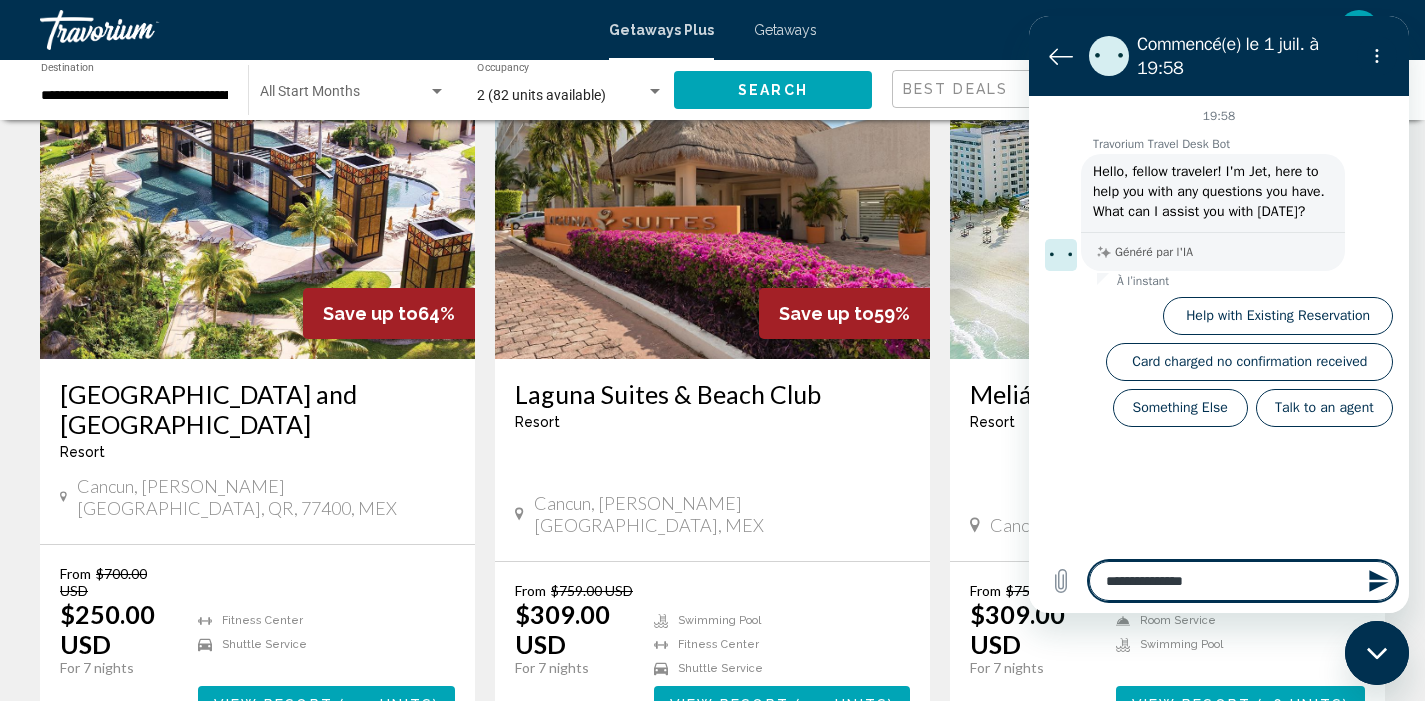 type on "**********" 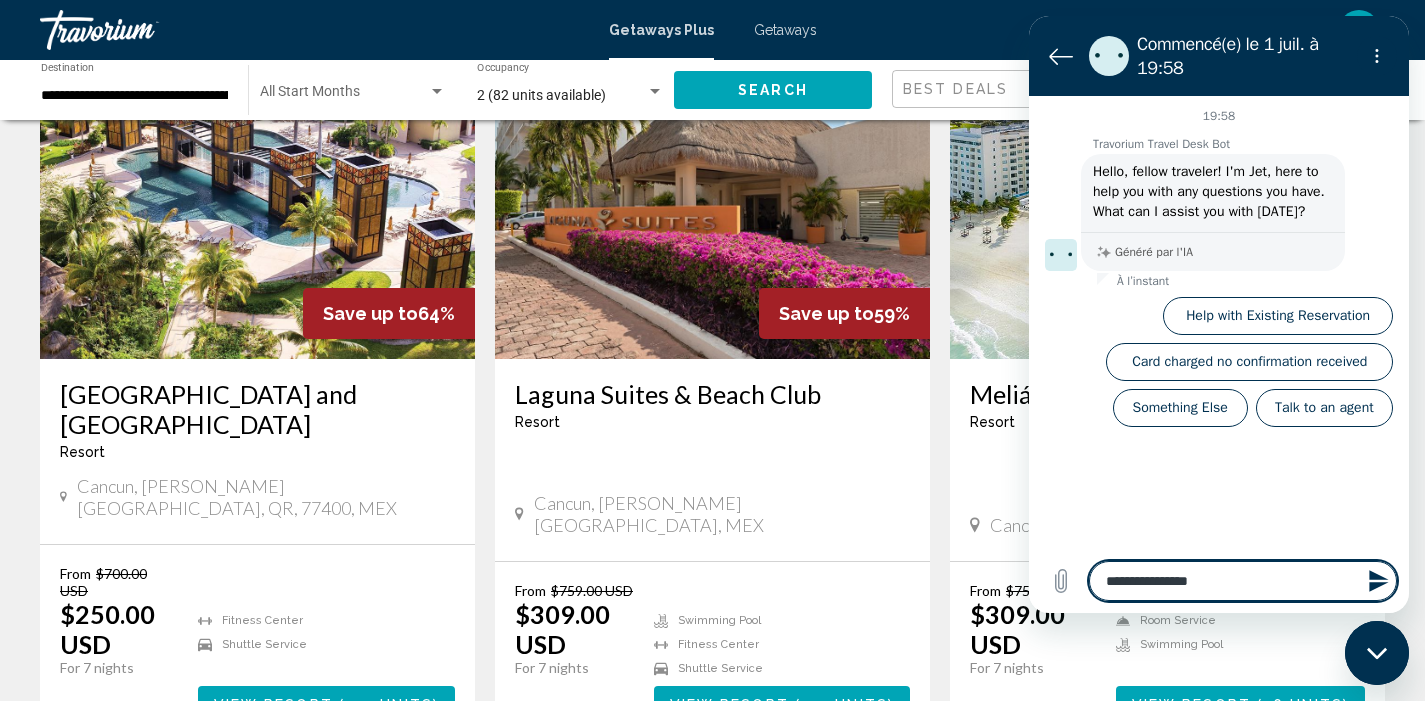 type on "**********" 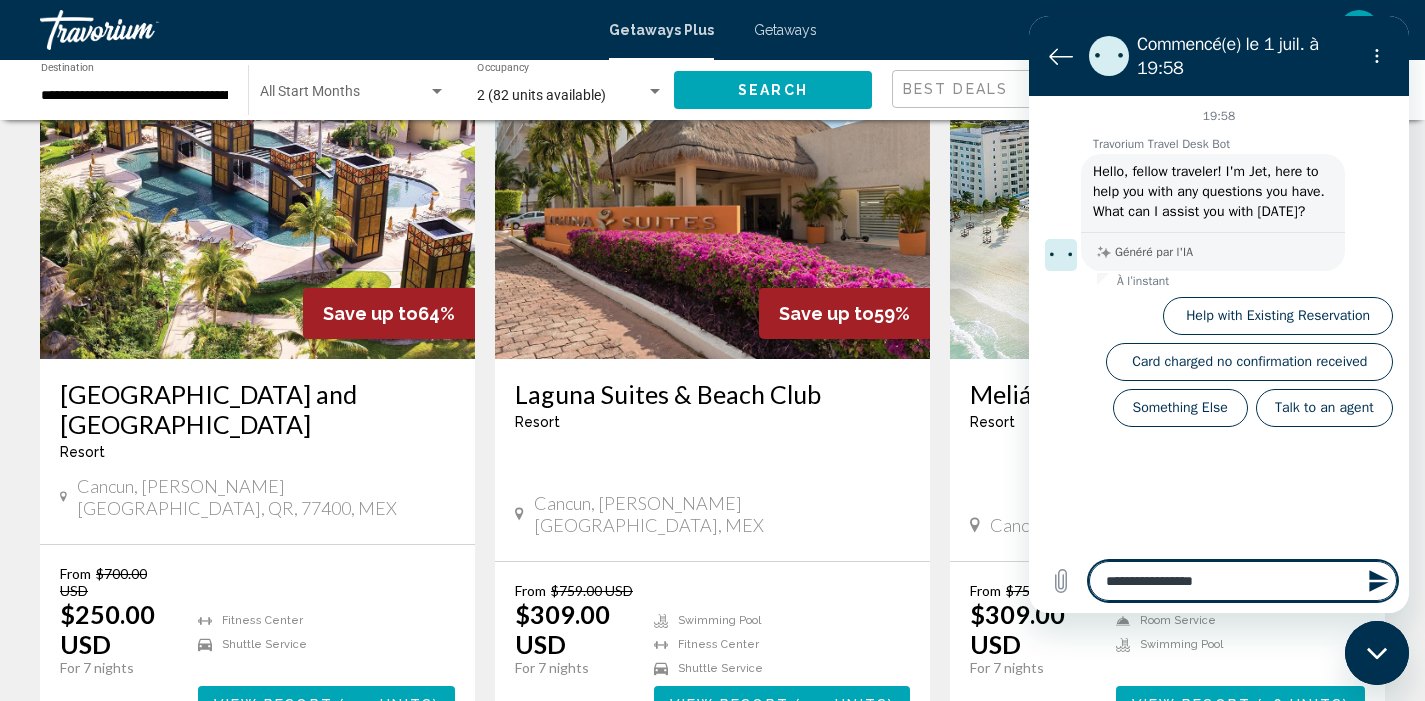 type on "**********" 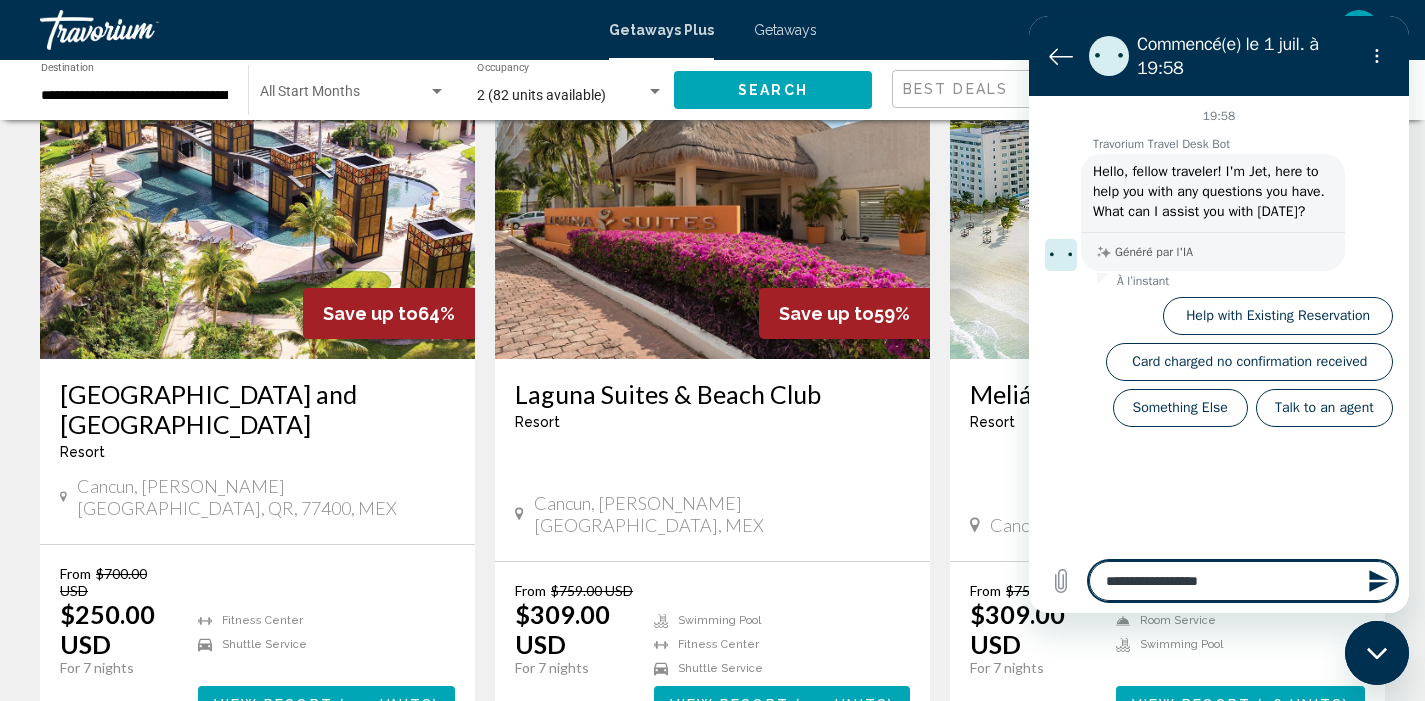 type on "**********" 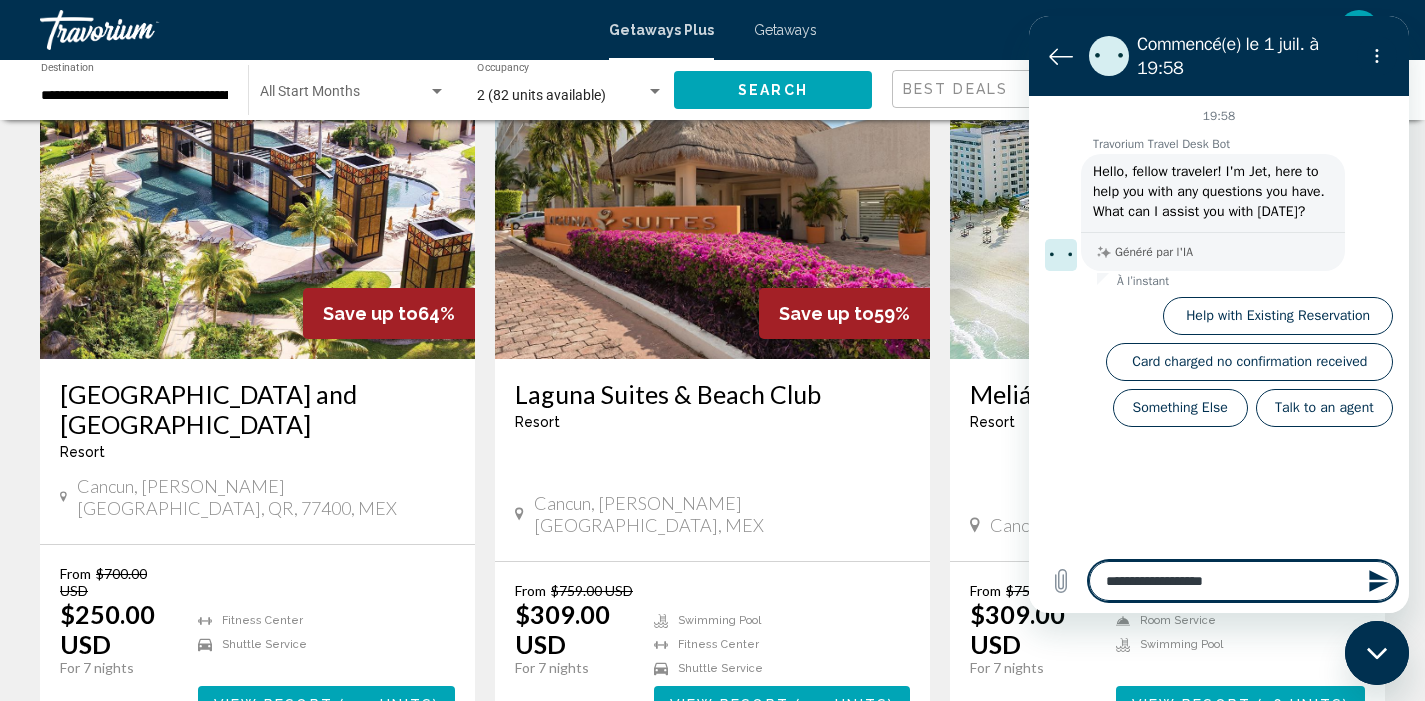 type on "*" 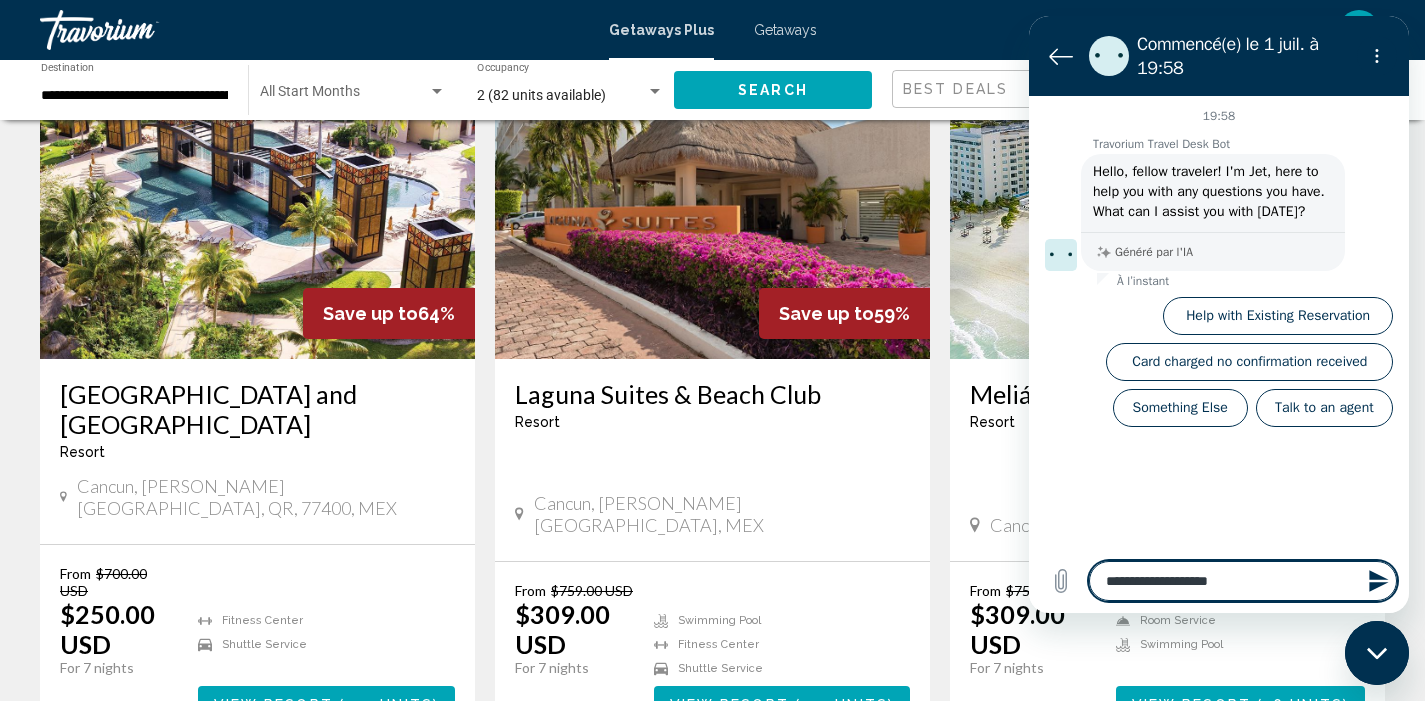 type on "**********" 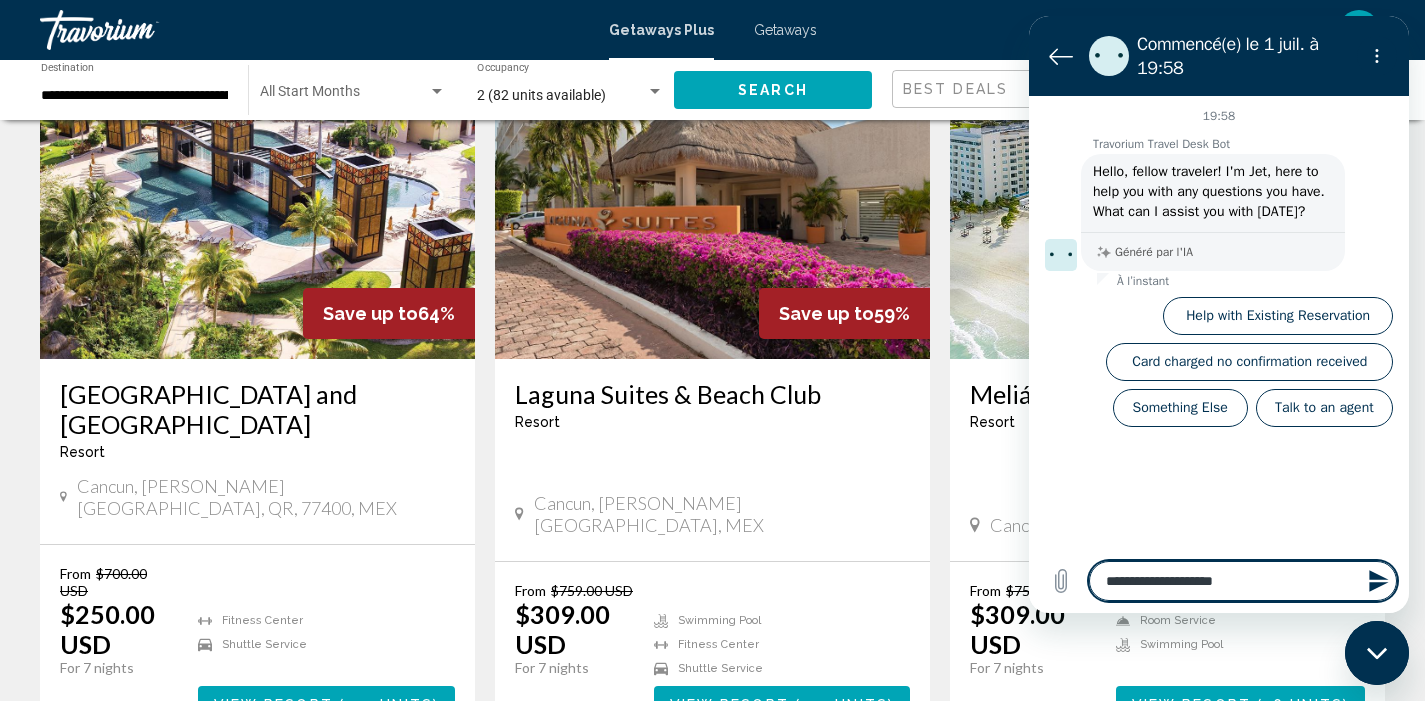 type on "**********" 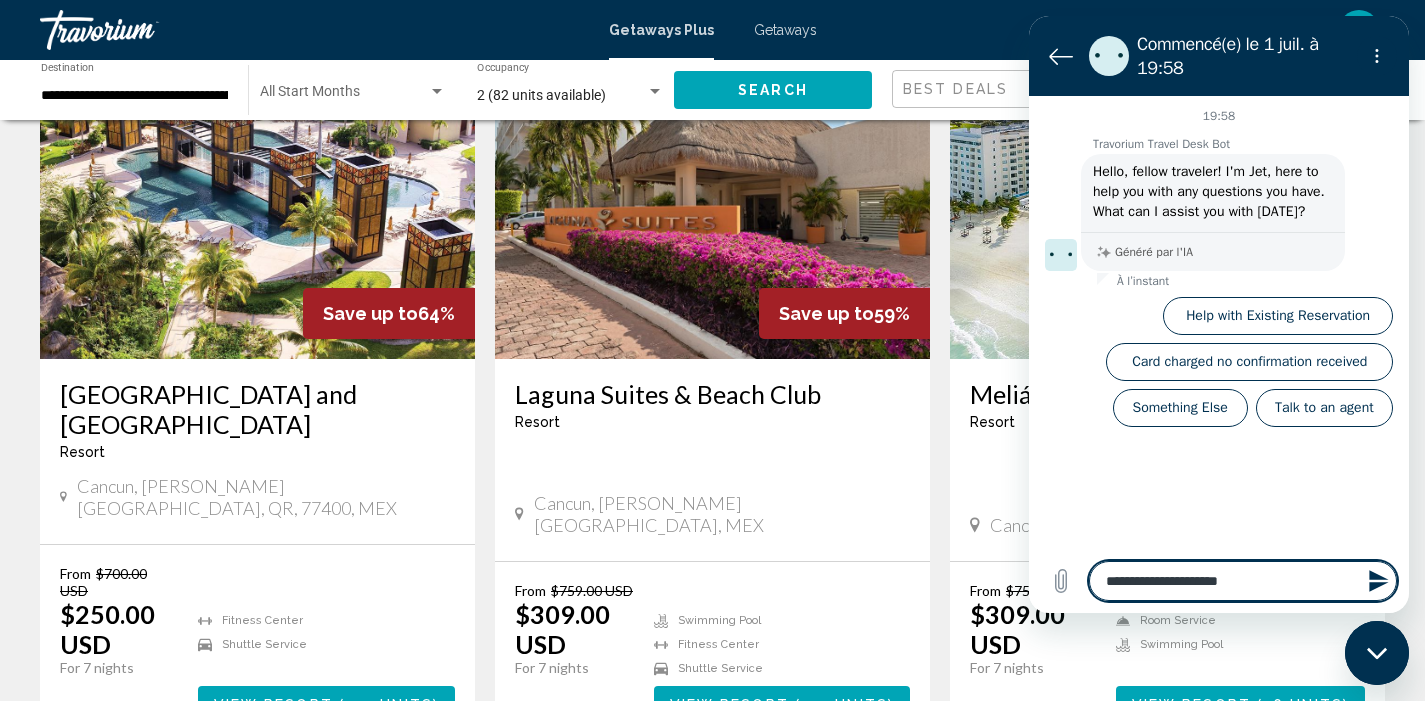 type on "**********" 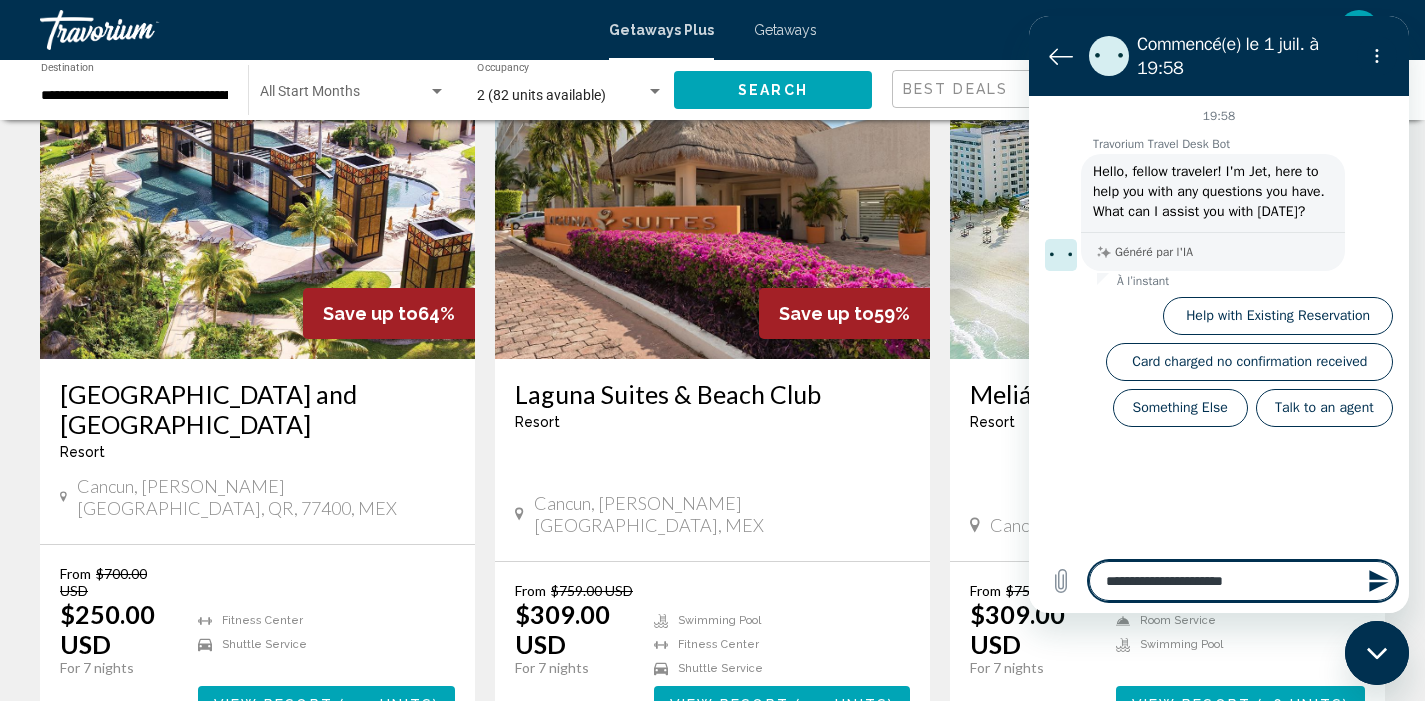 type on "**********" 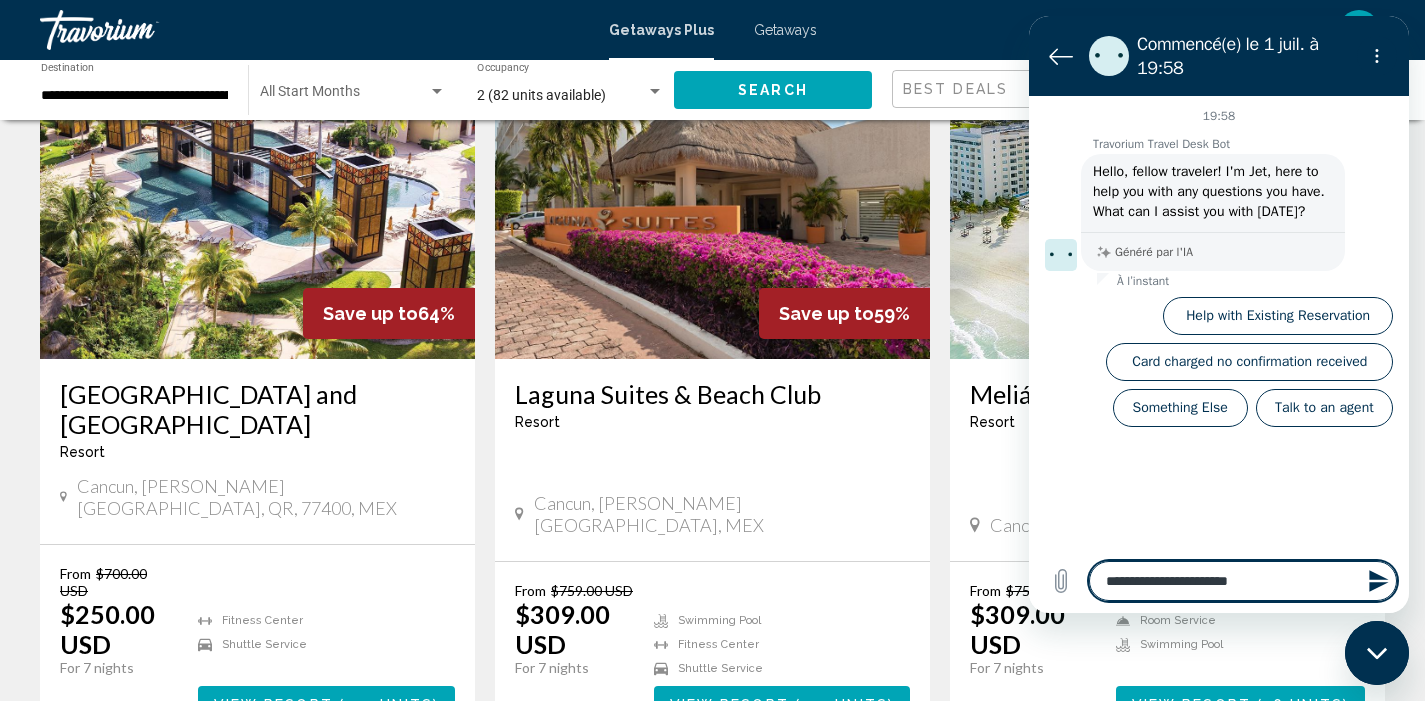 type on "**********" 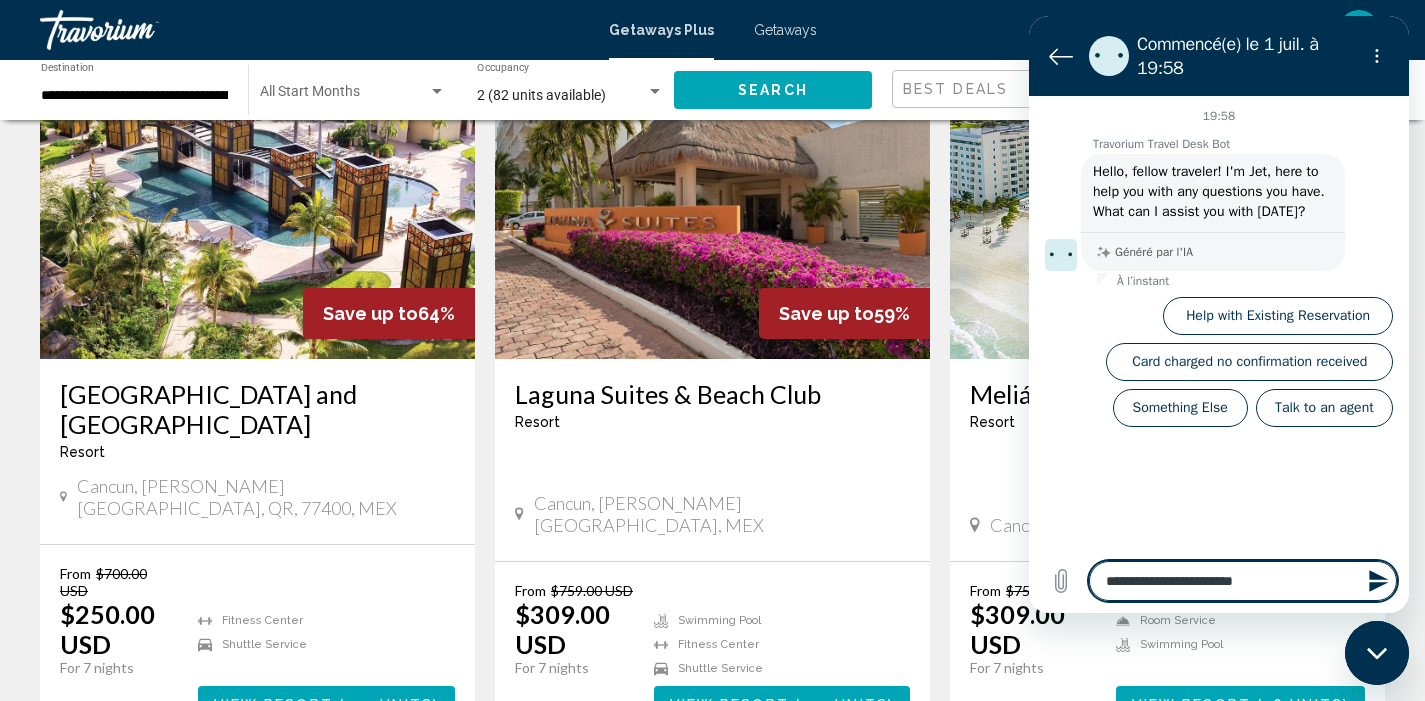 type on "**********" 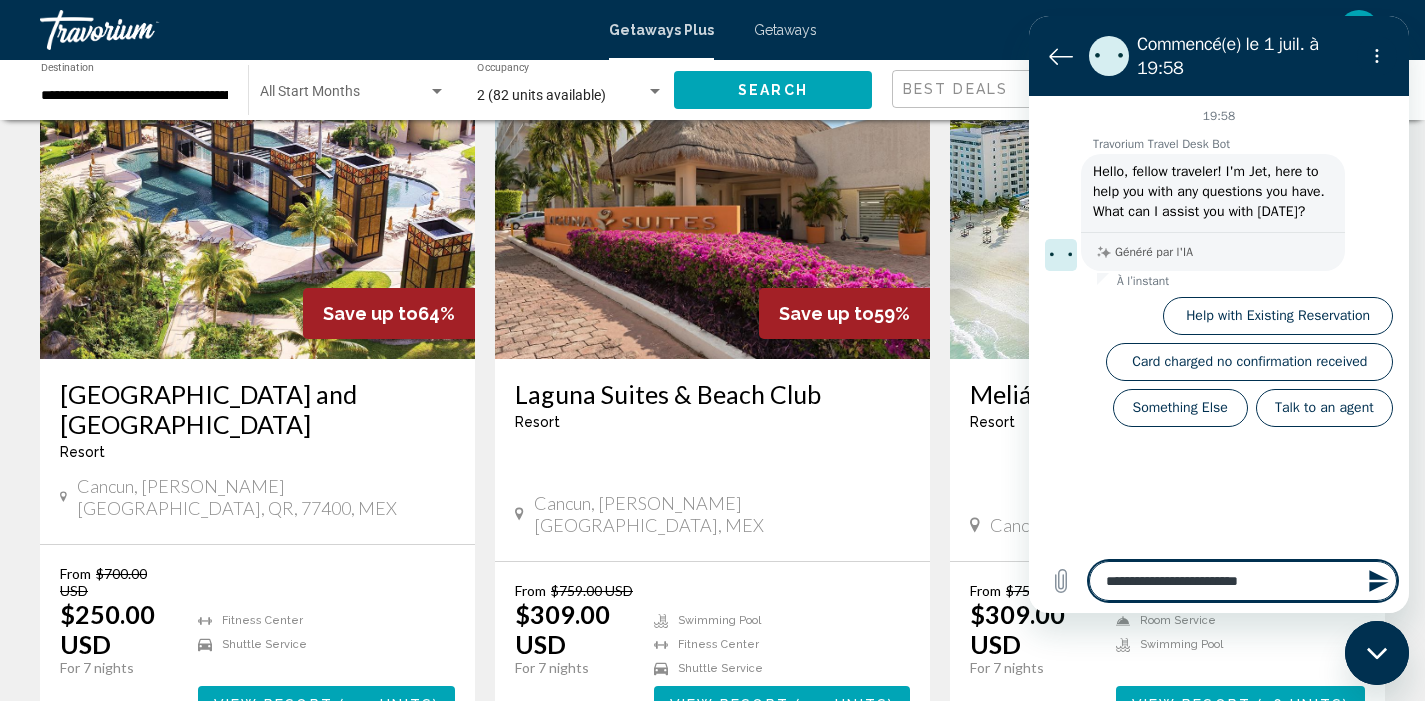 type on "**********" 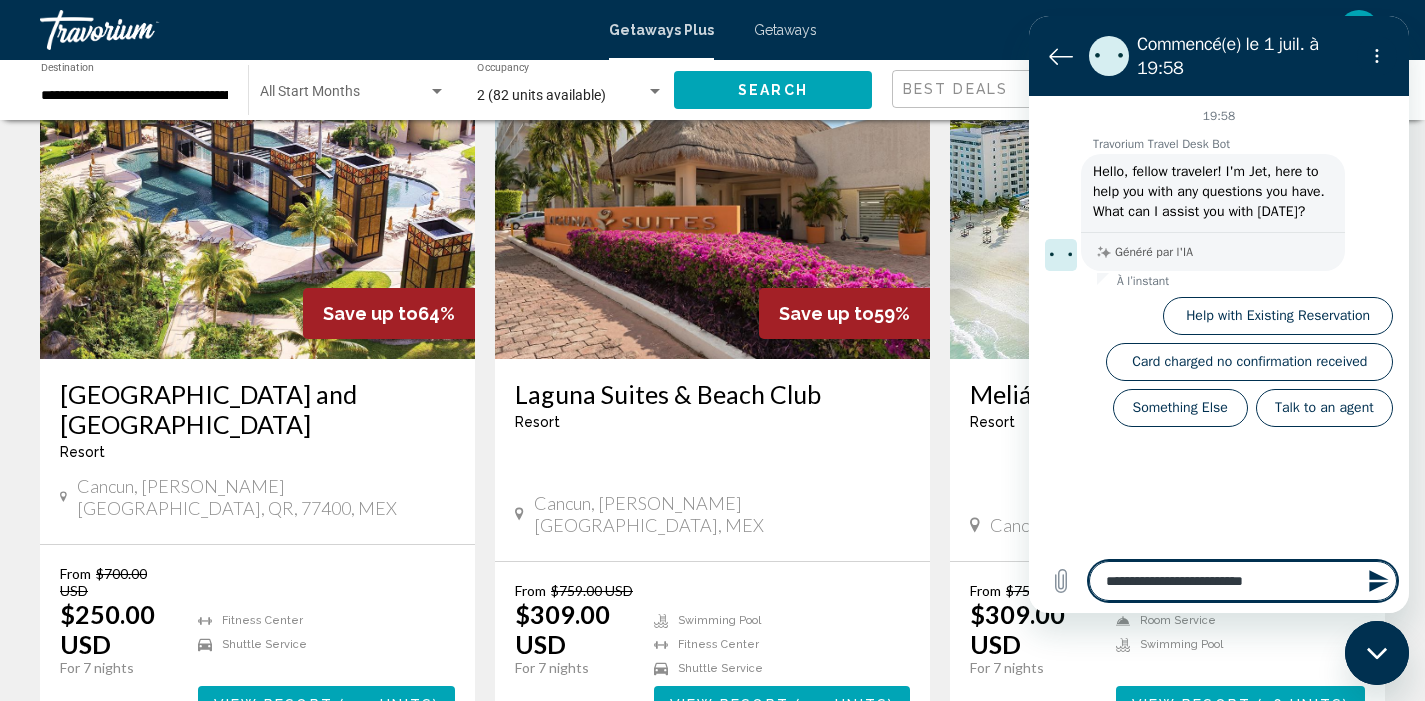 type on "**********" 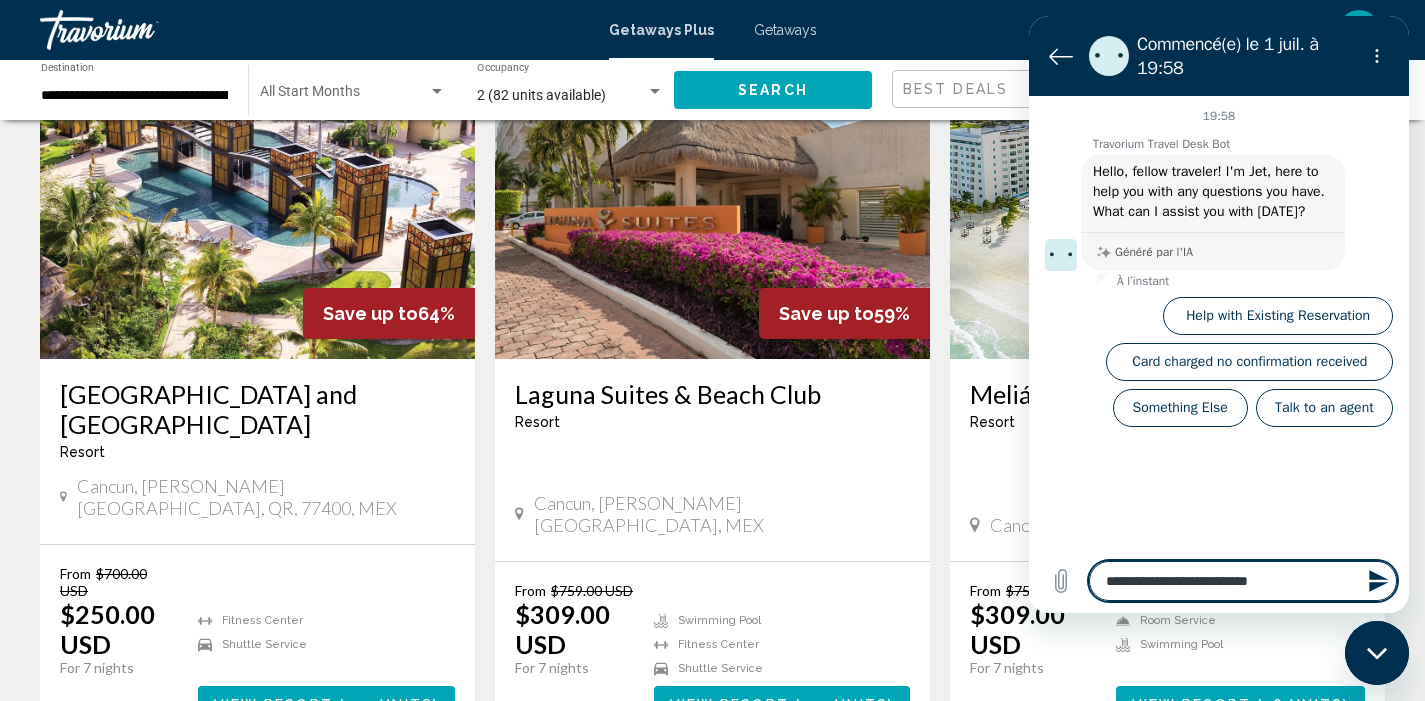 type on "**********" 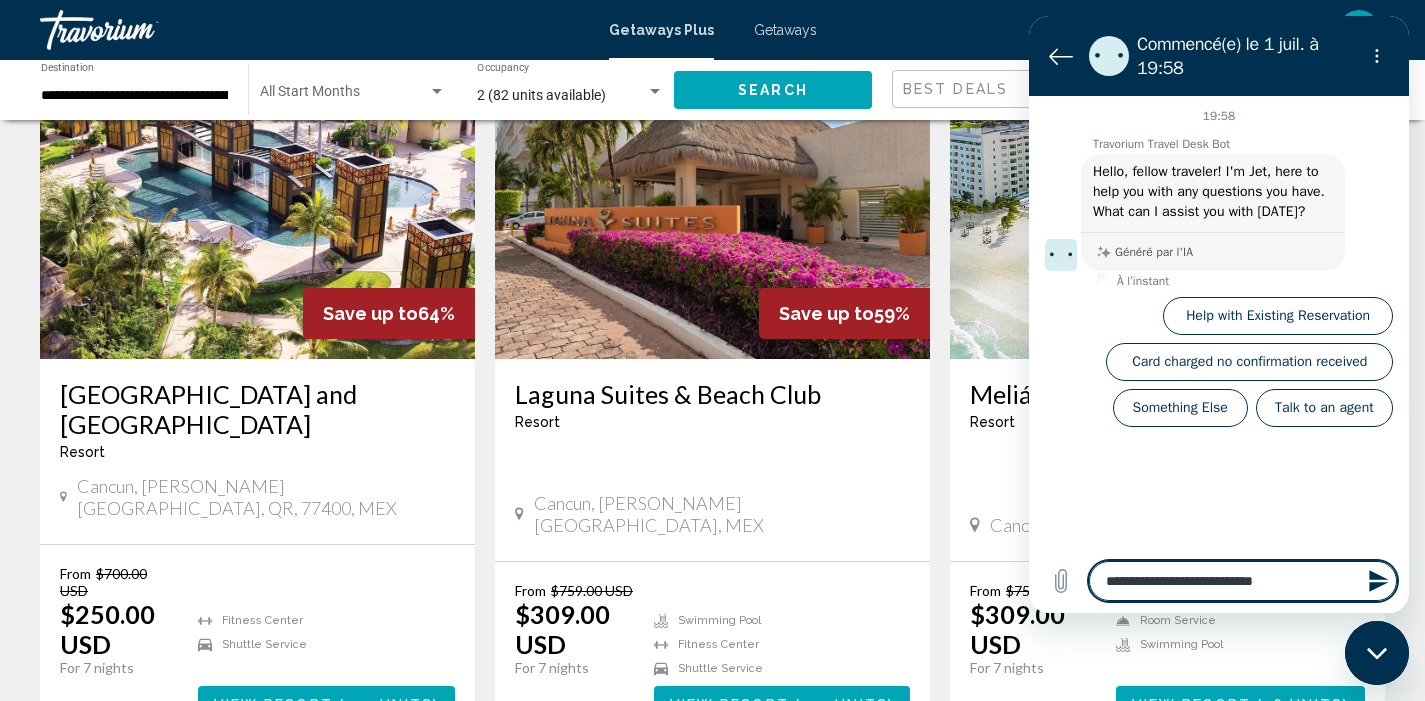 type on "**********" 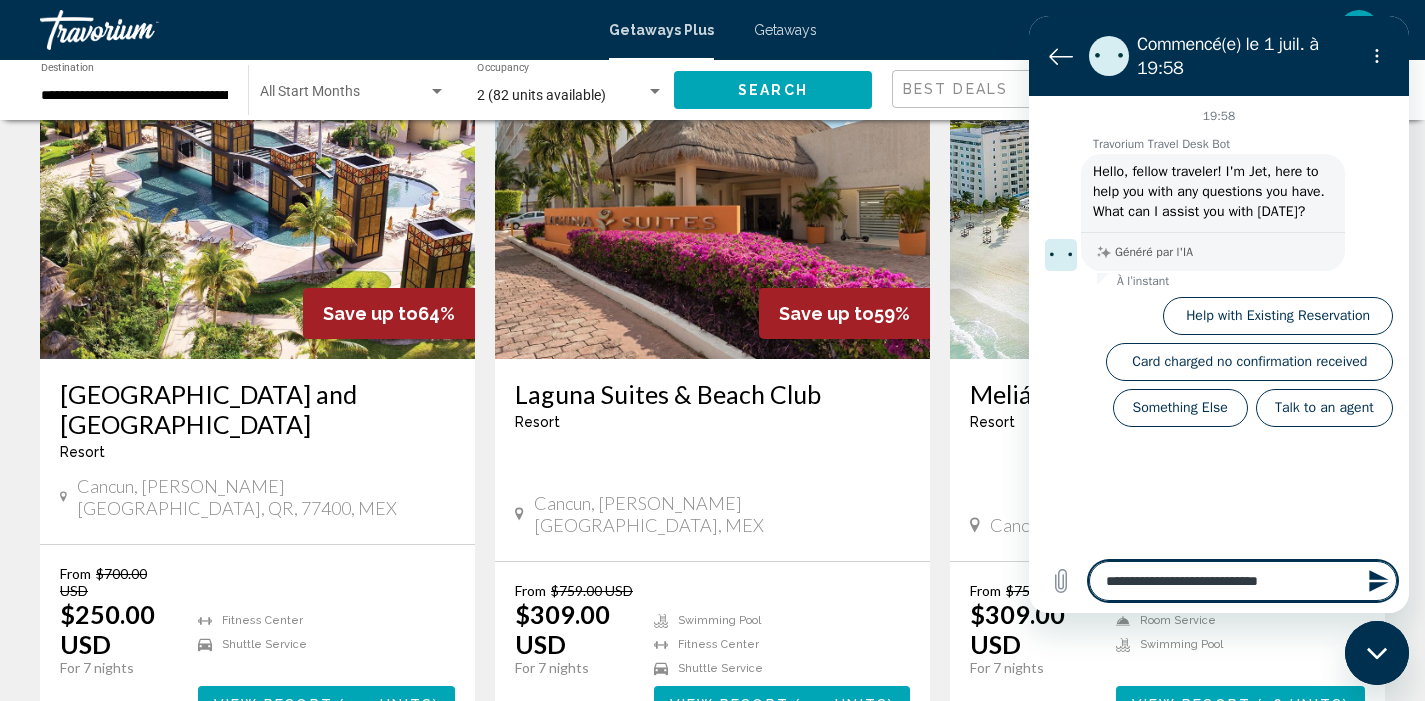 type on "**********" 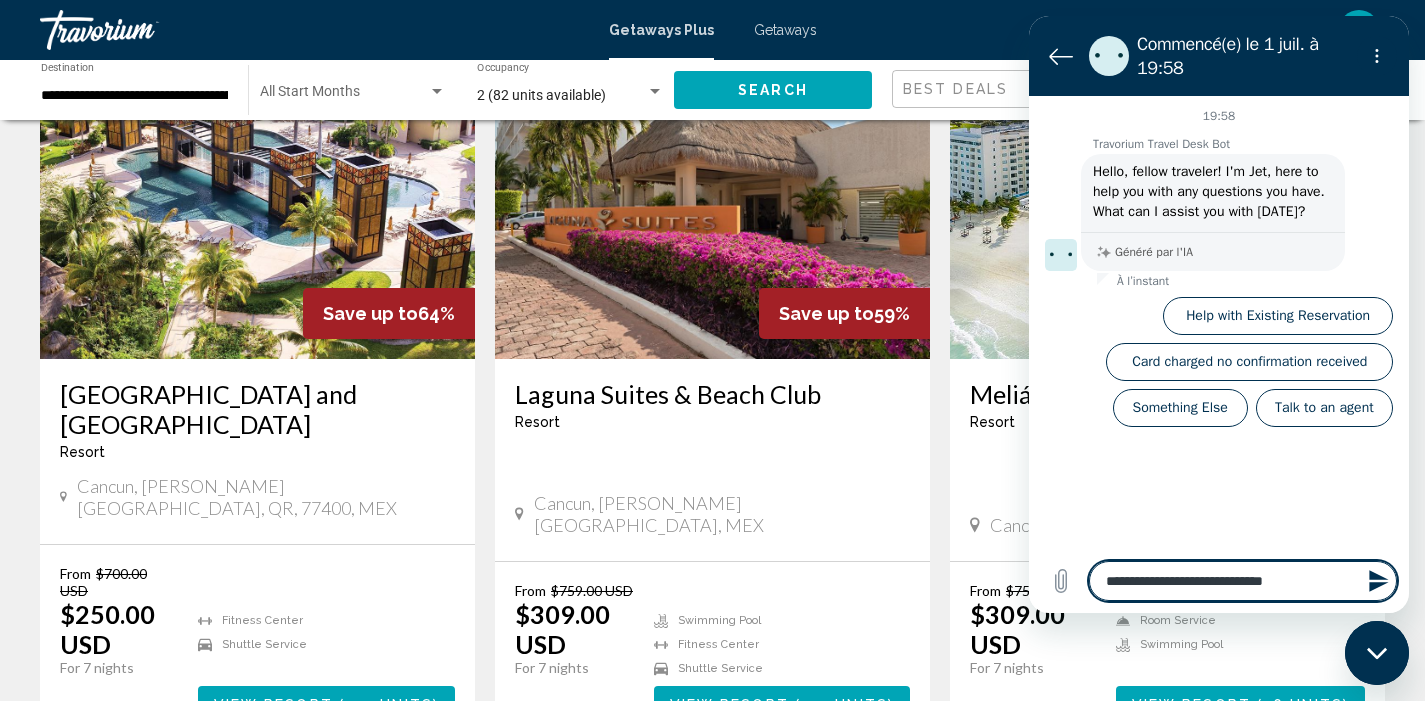 type on "**********" 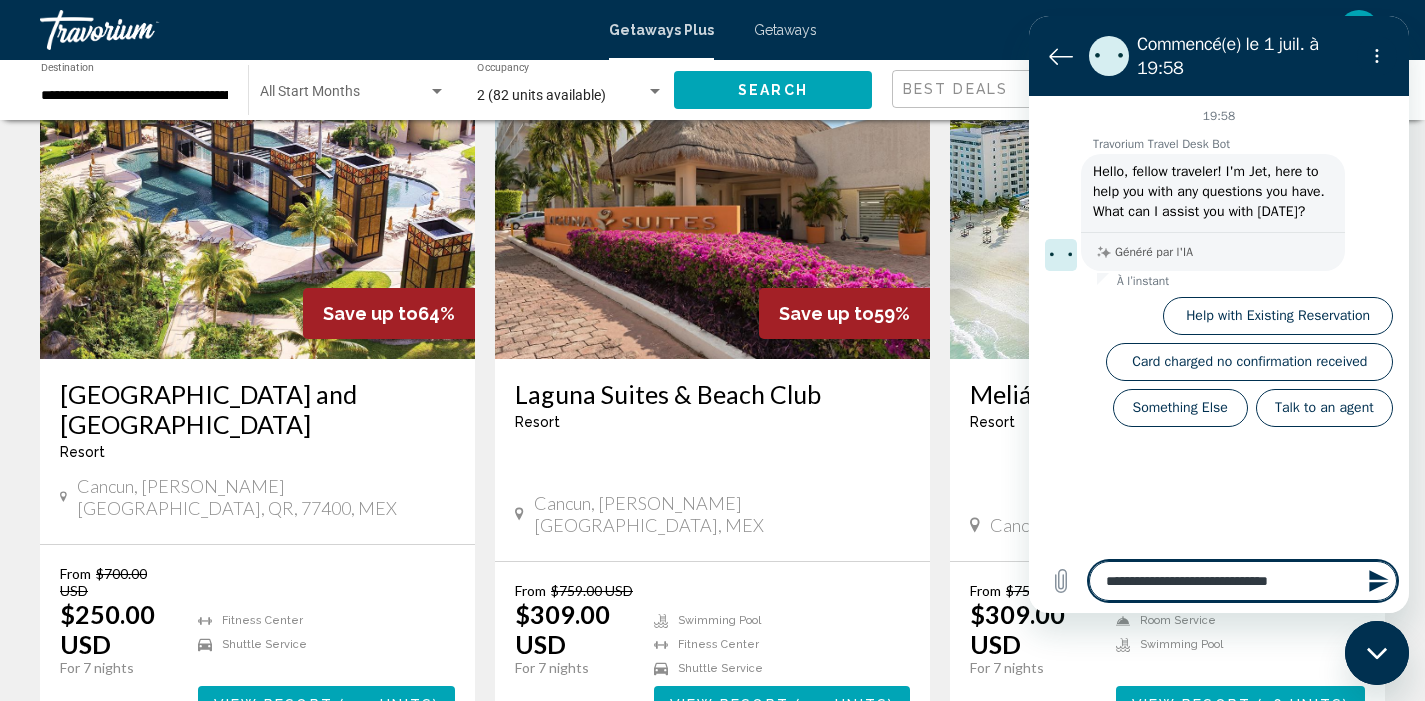 type on "*" 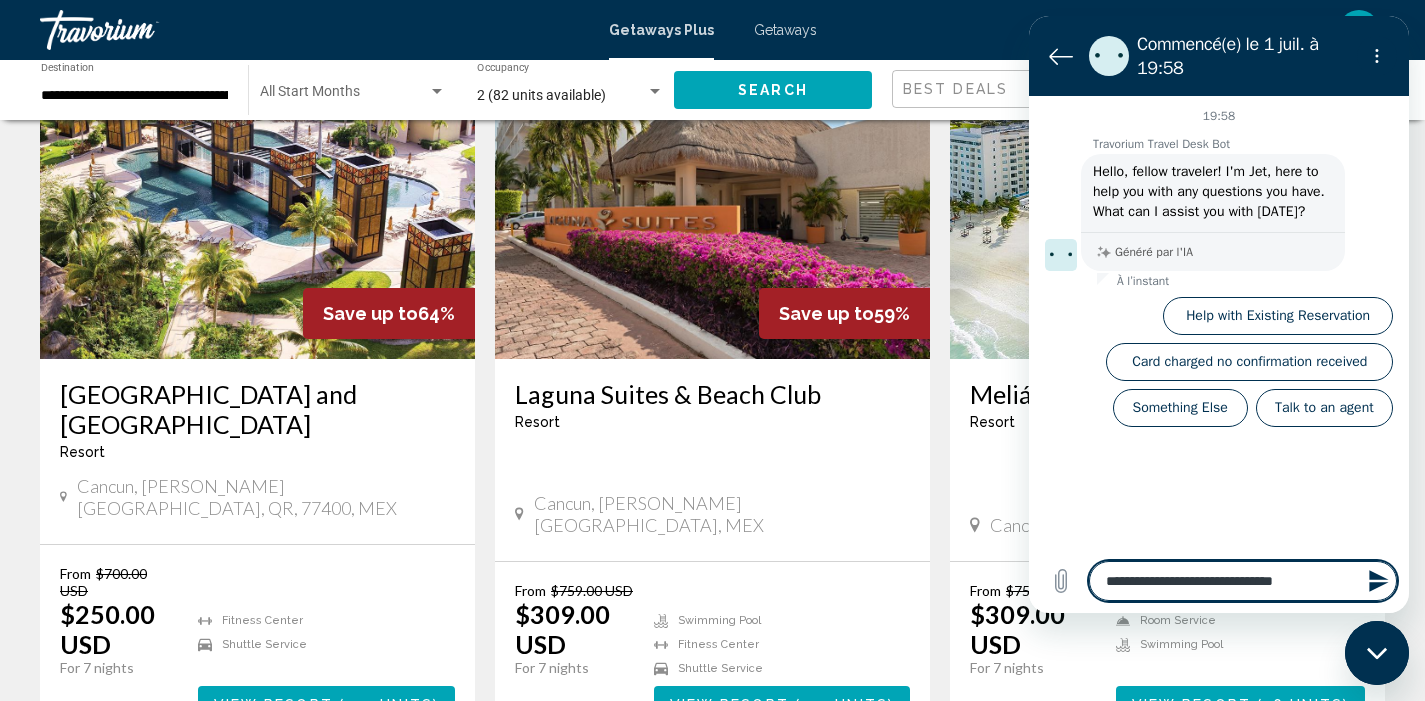 type on "**********" 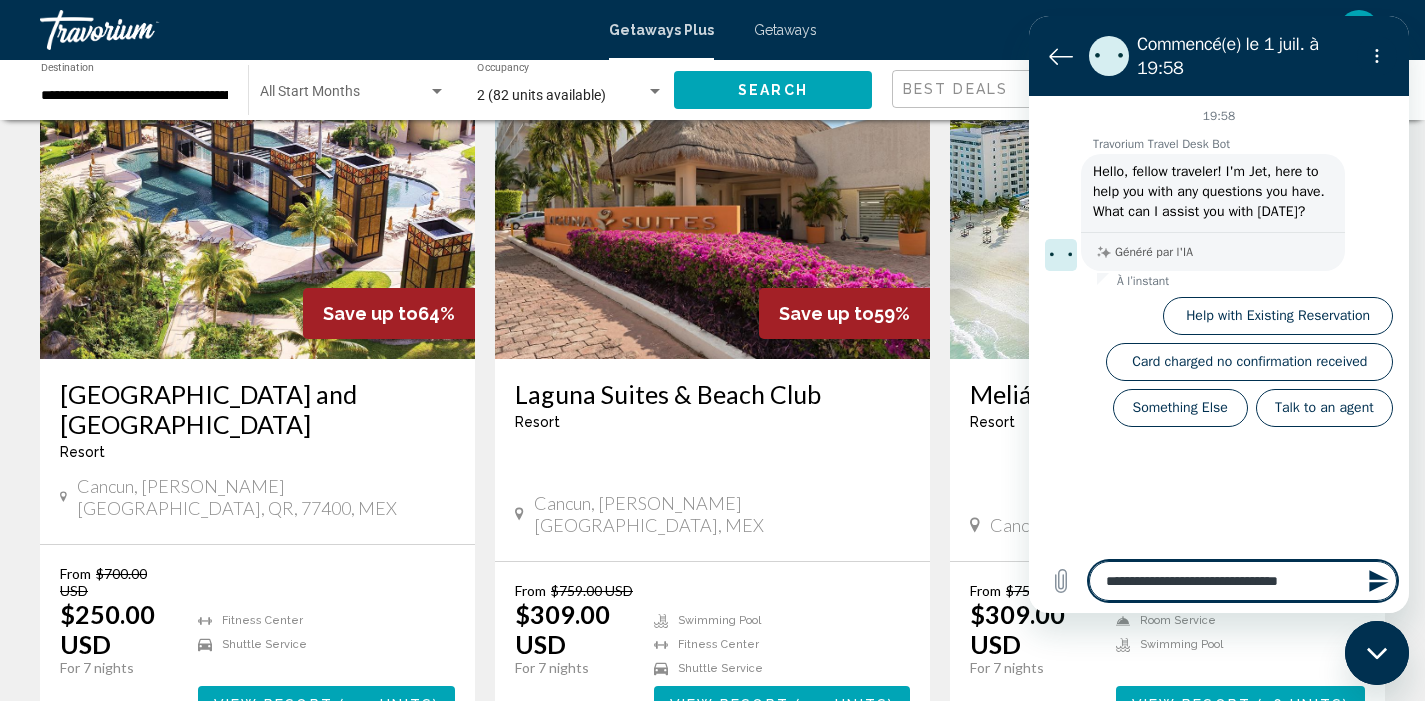 type on "**********" 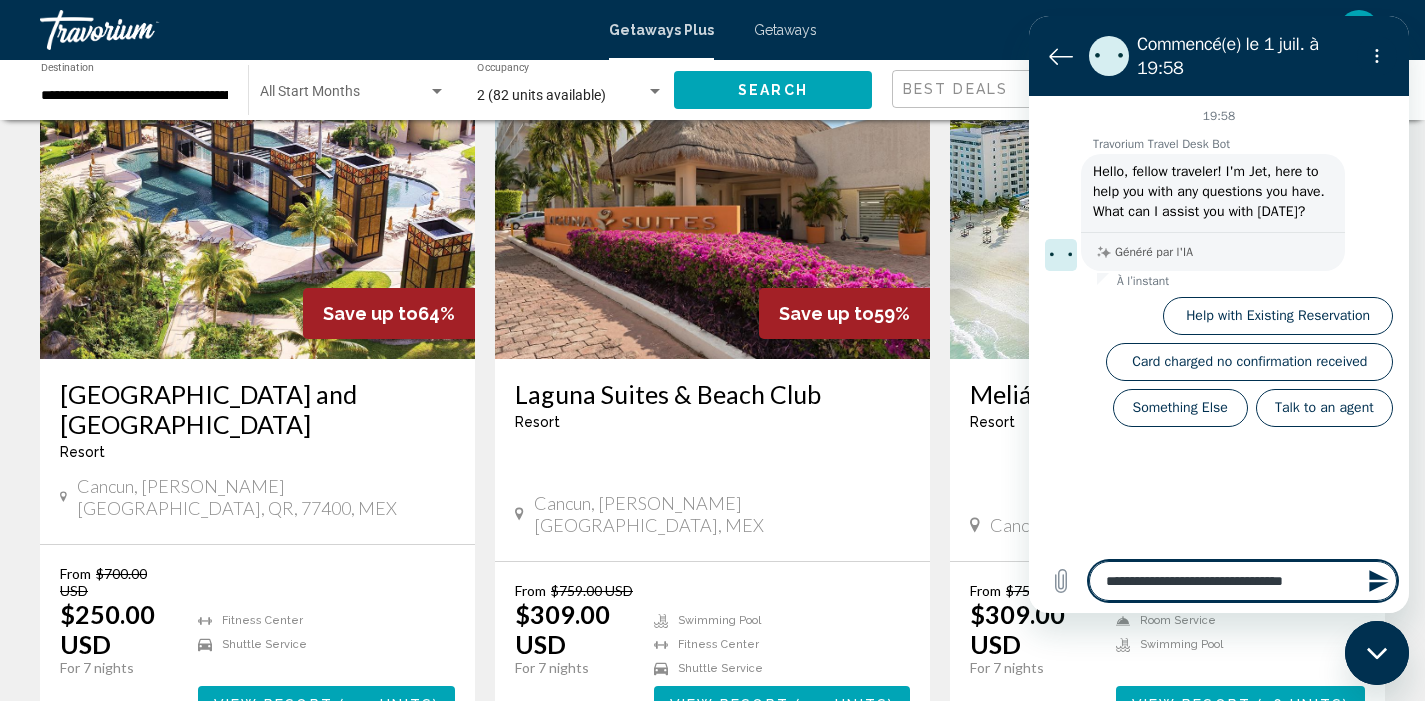 type on "**********" 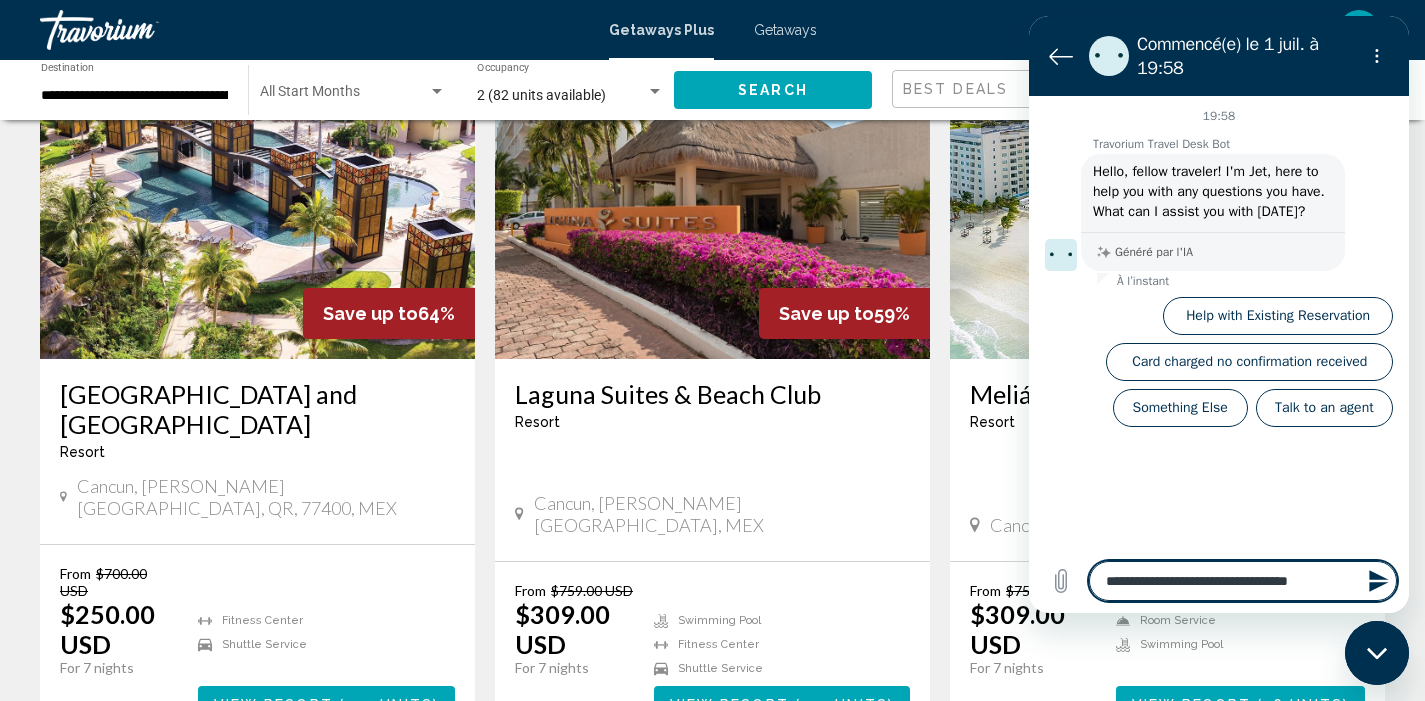 type on "**********" 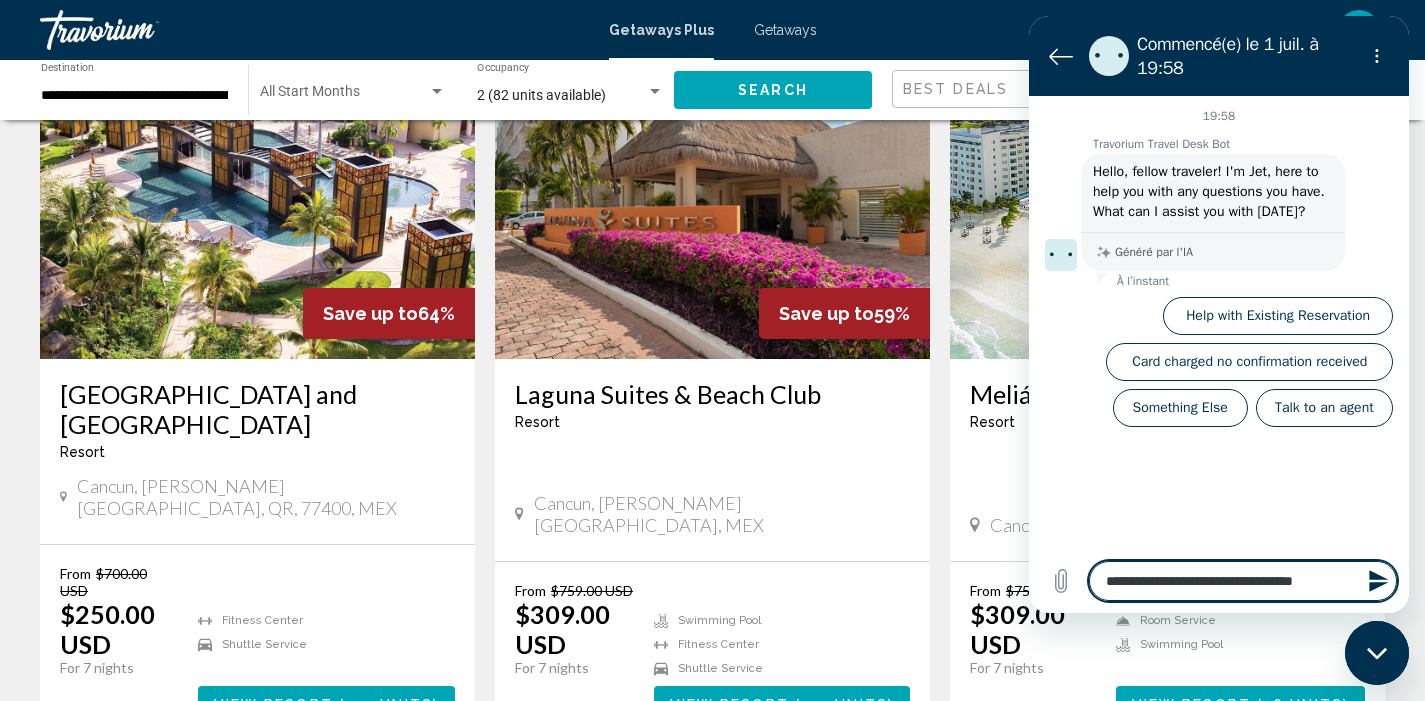 type on "**********" 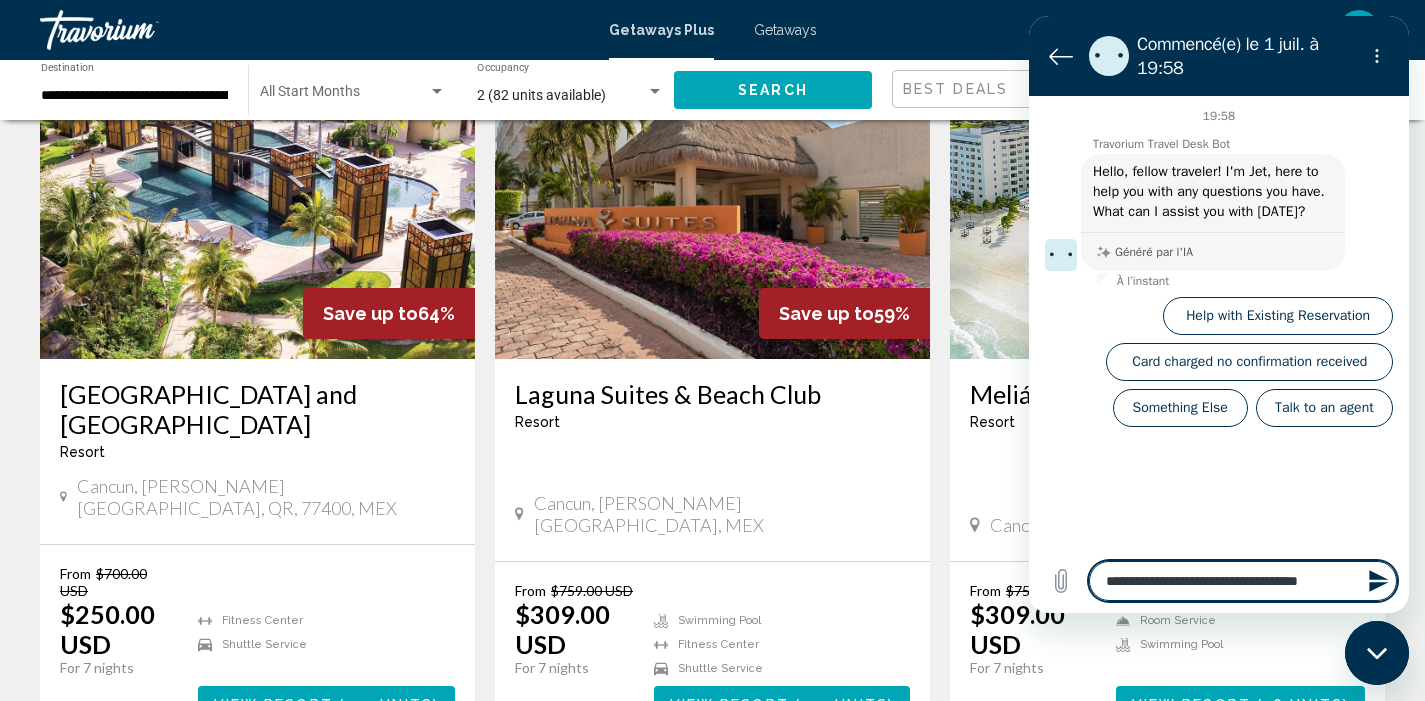 type on "**********" 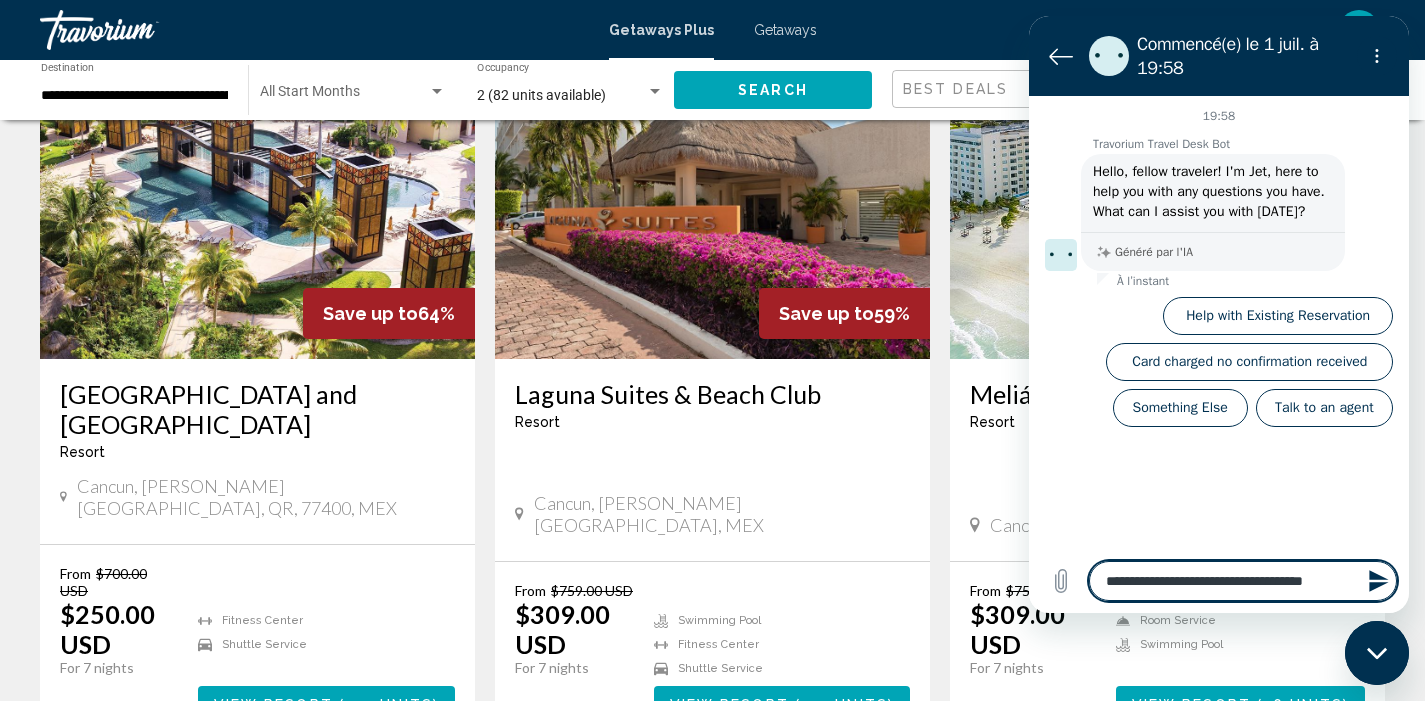 type on "**********" 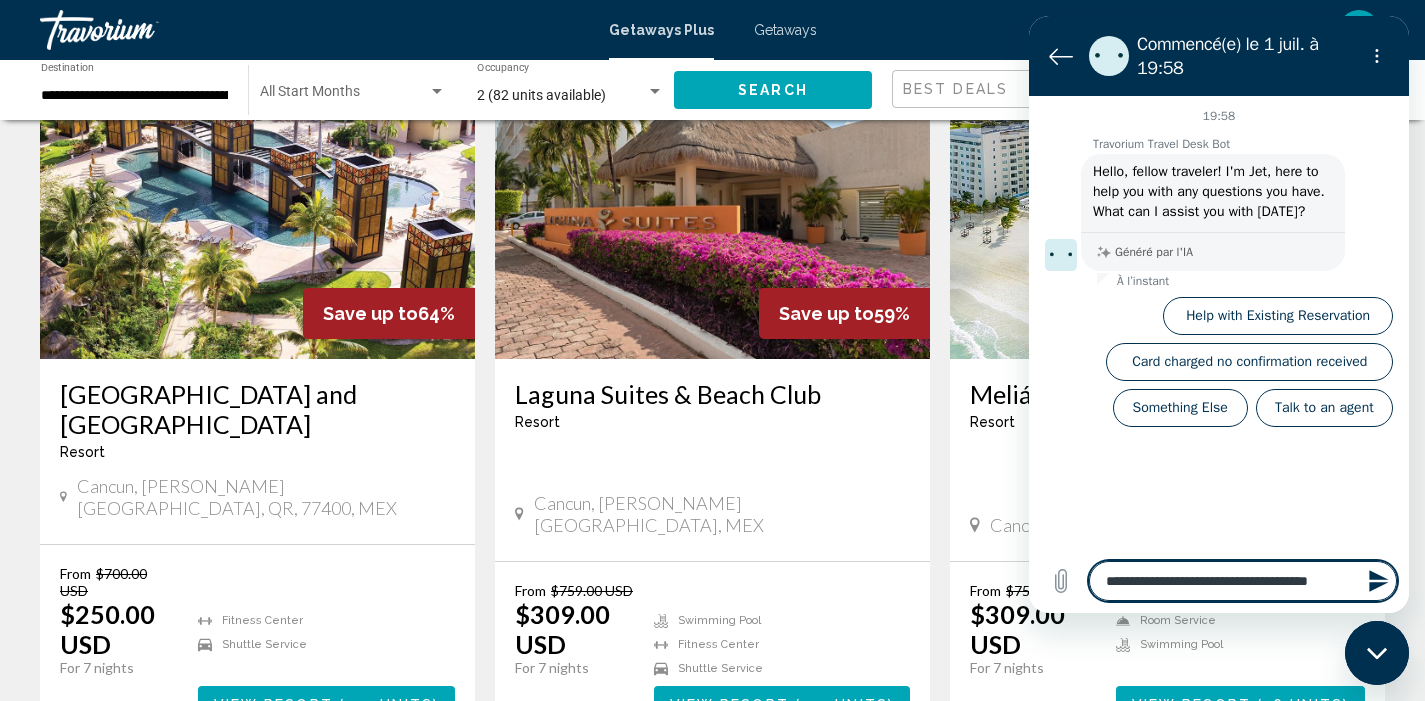 type on "**********" 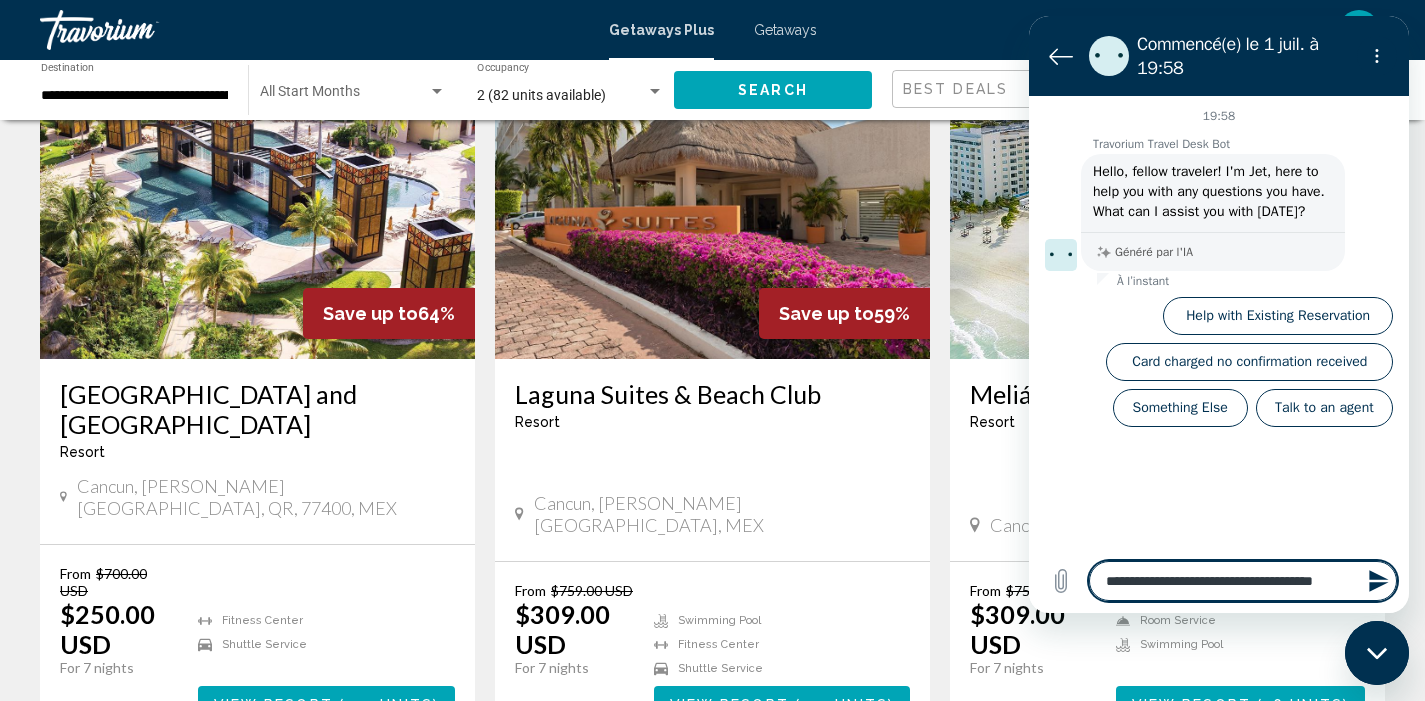 type on "**********" 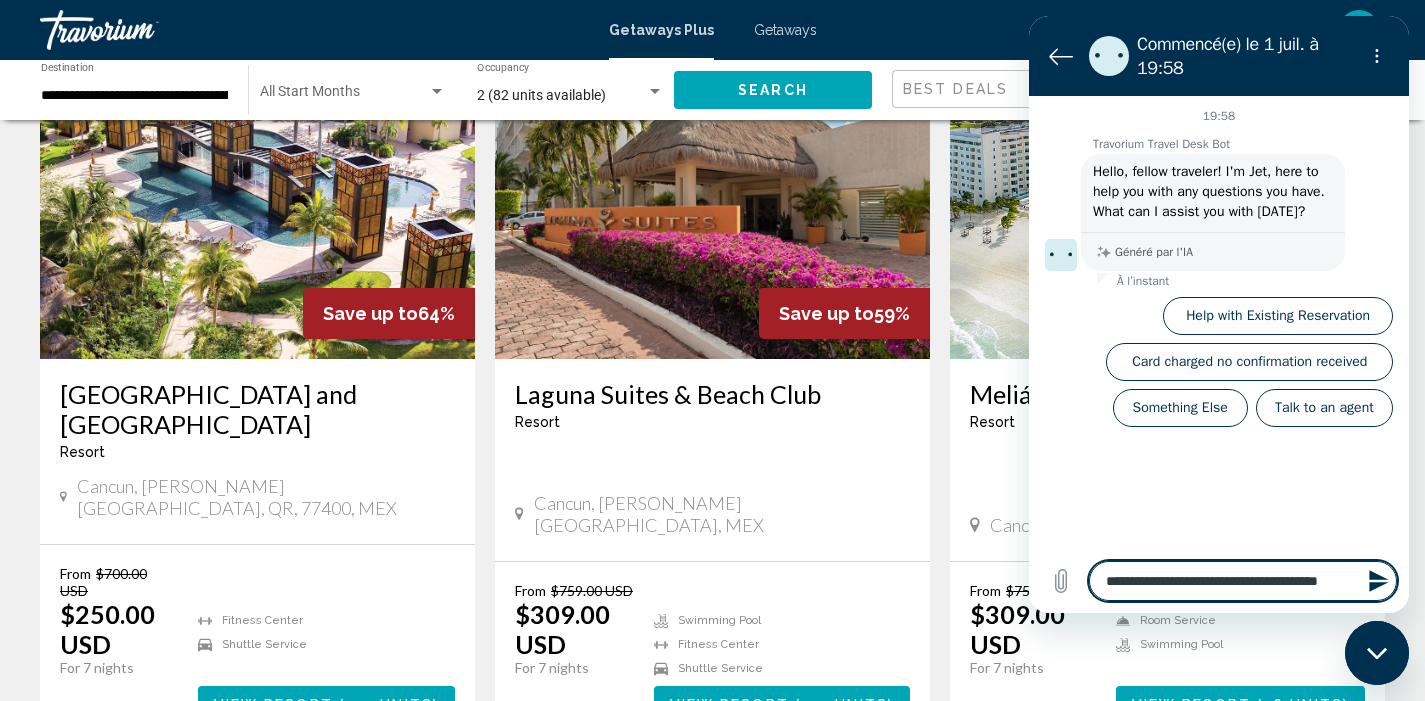 type on "**********" 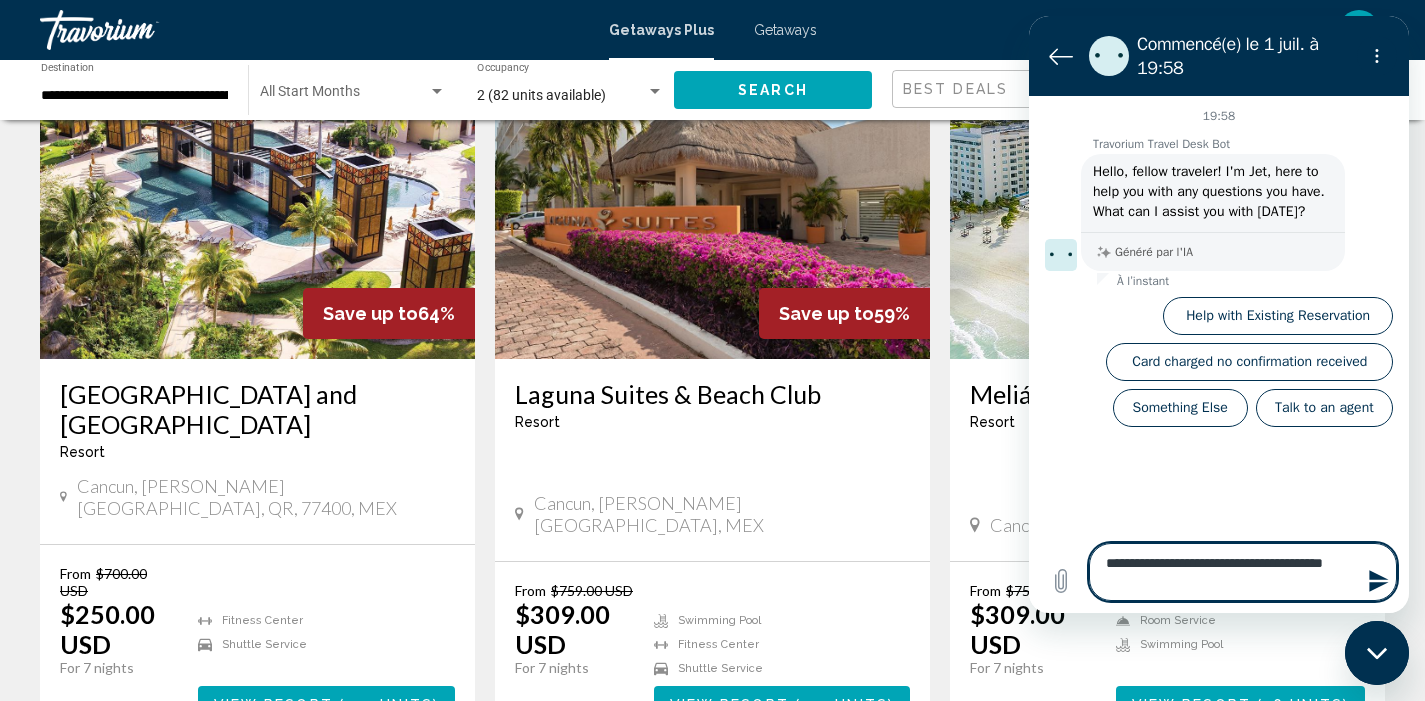 type on "**********" 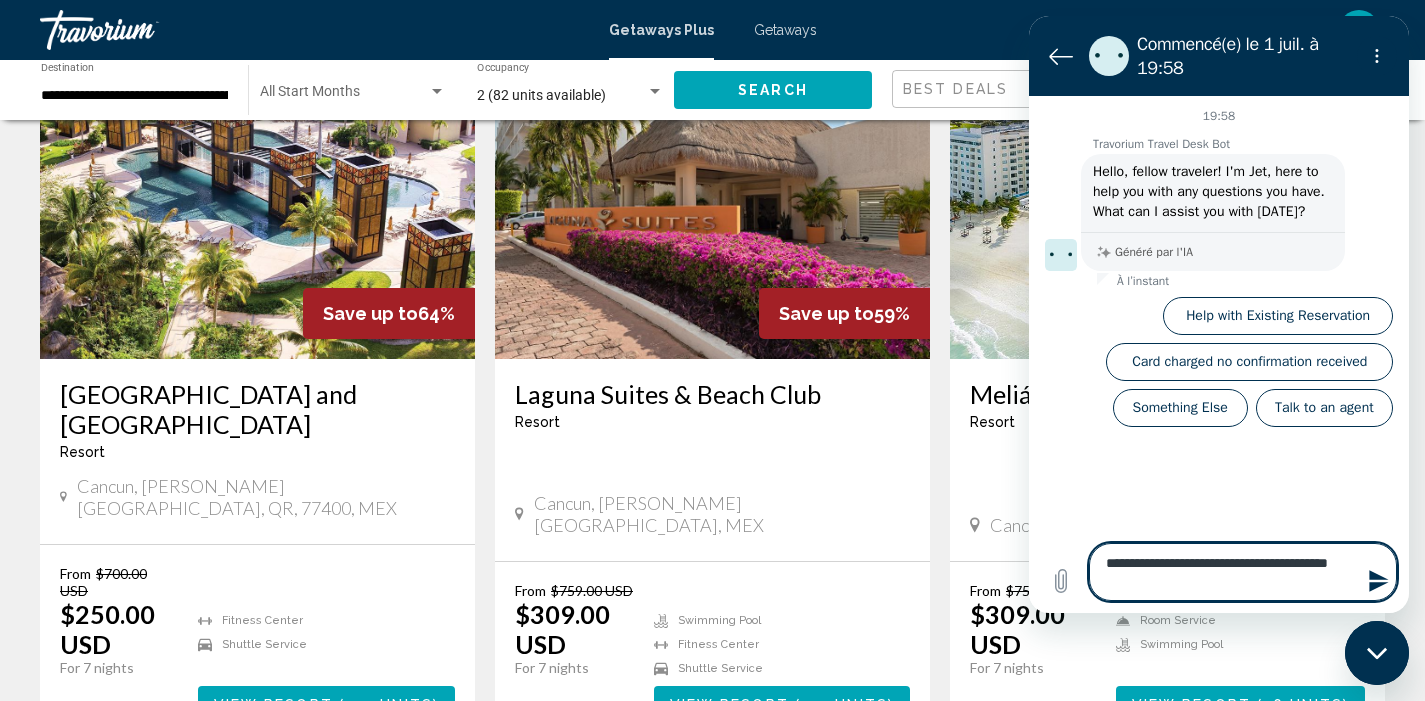 type on "**********" 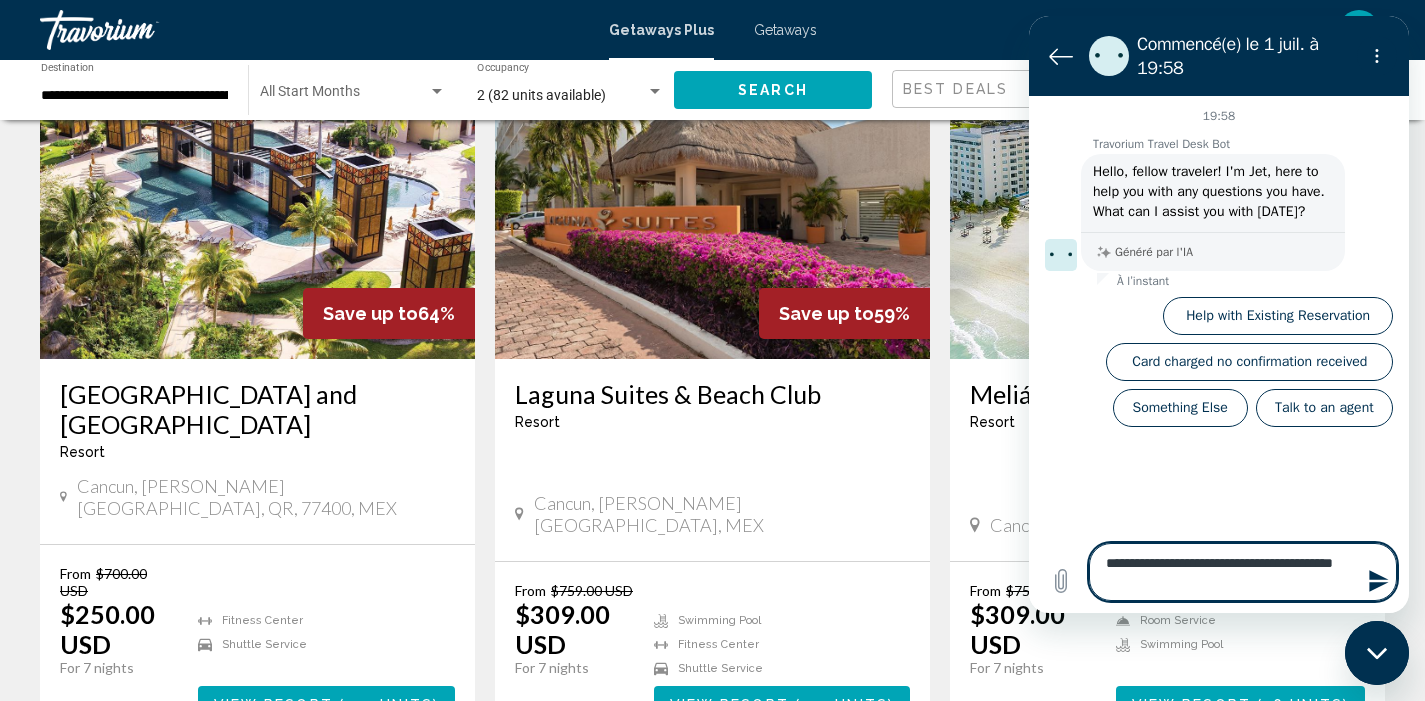 type on "**********" 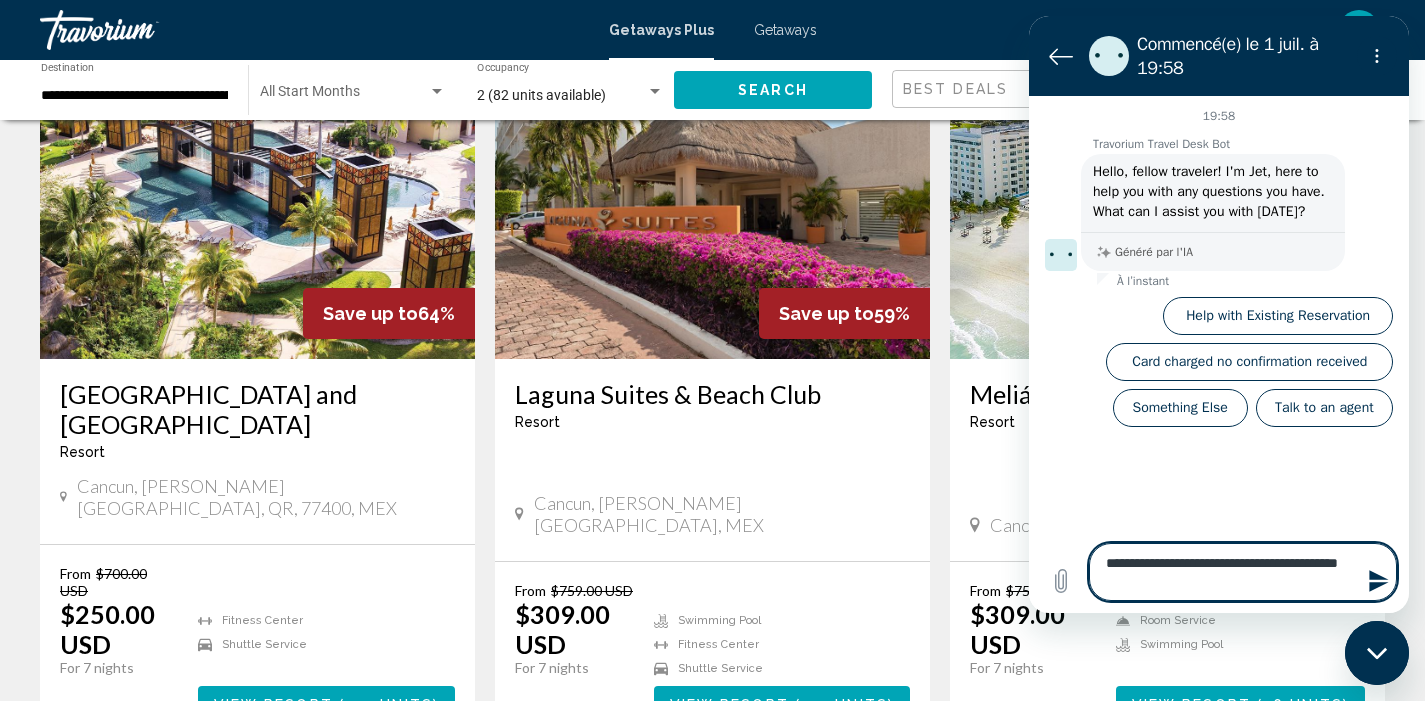 type on "**********" 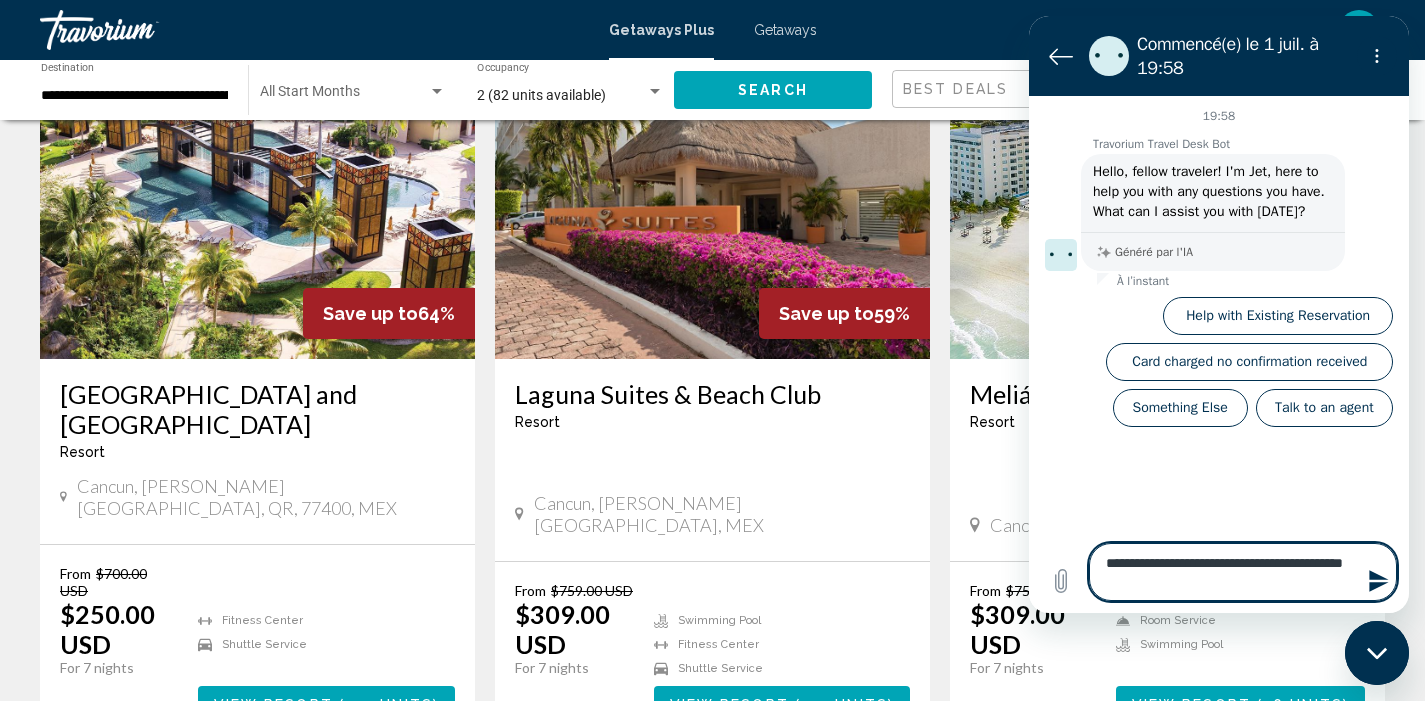 type on "**********" 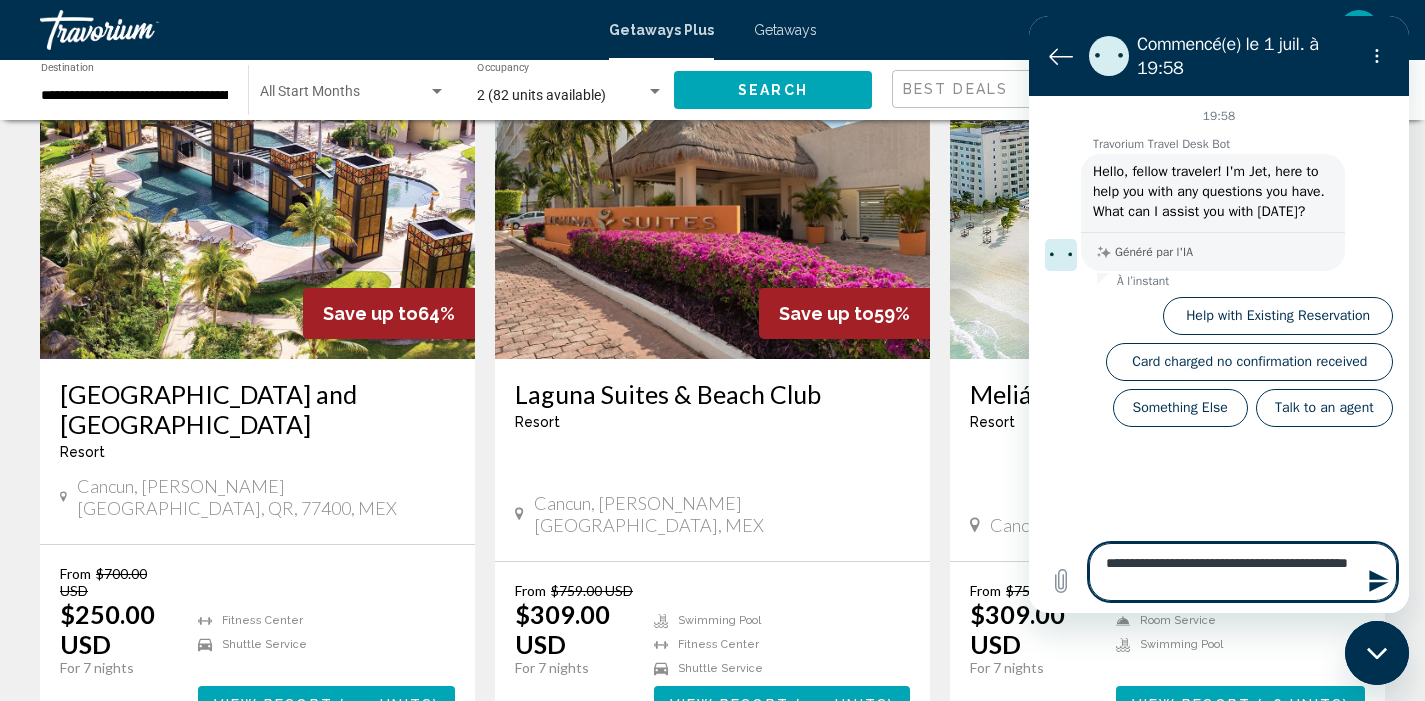 type on "**********" 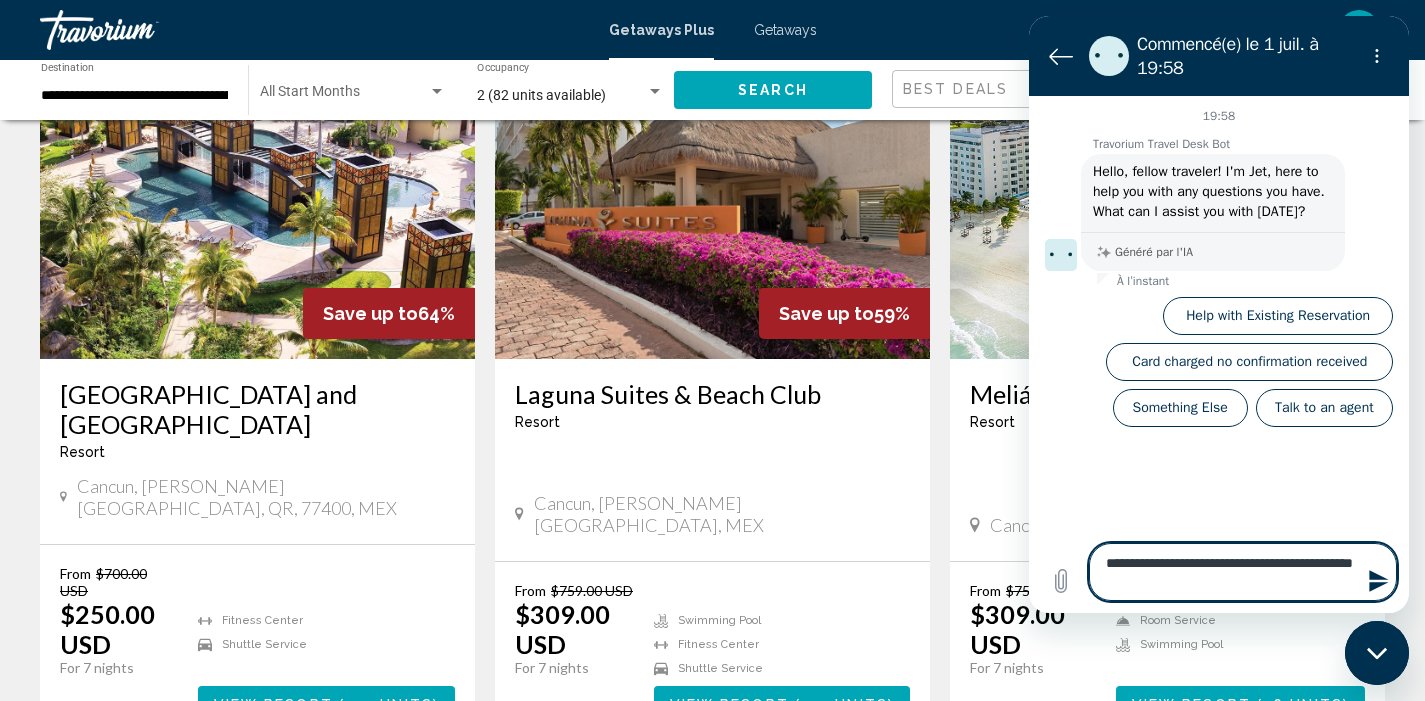 type on "**********" 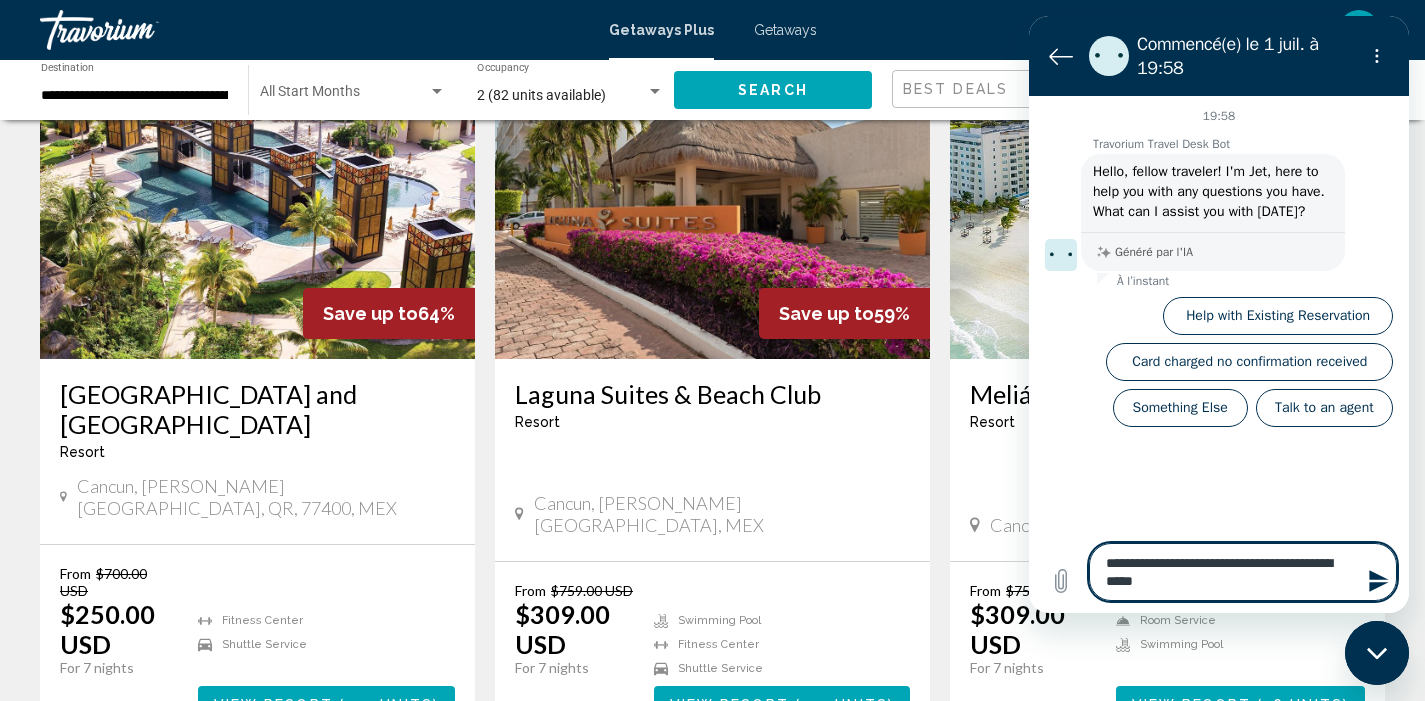type on "**********" 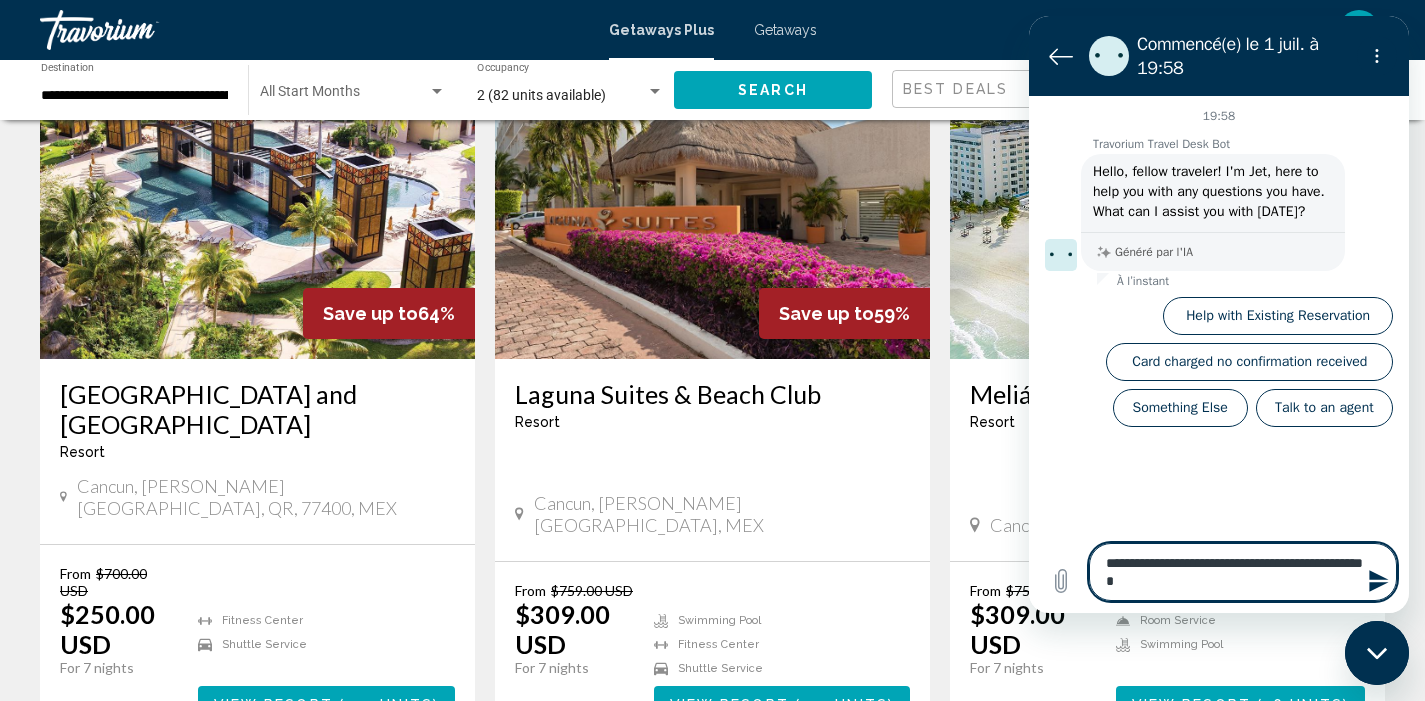 type on "**********" 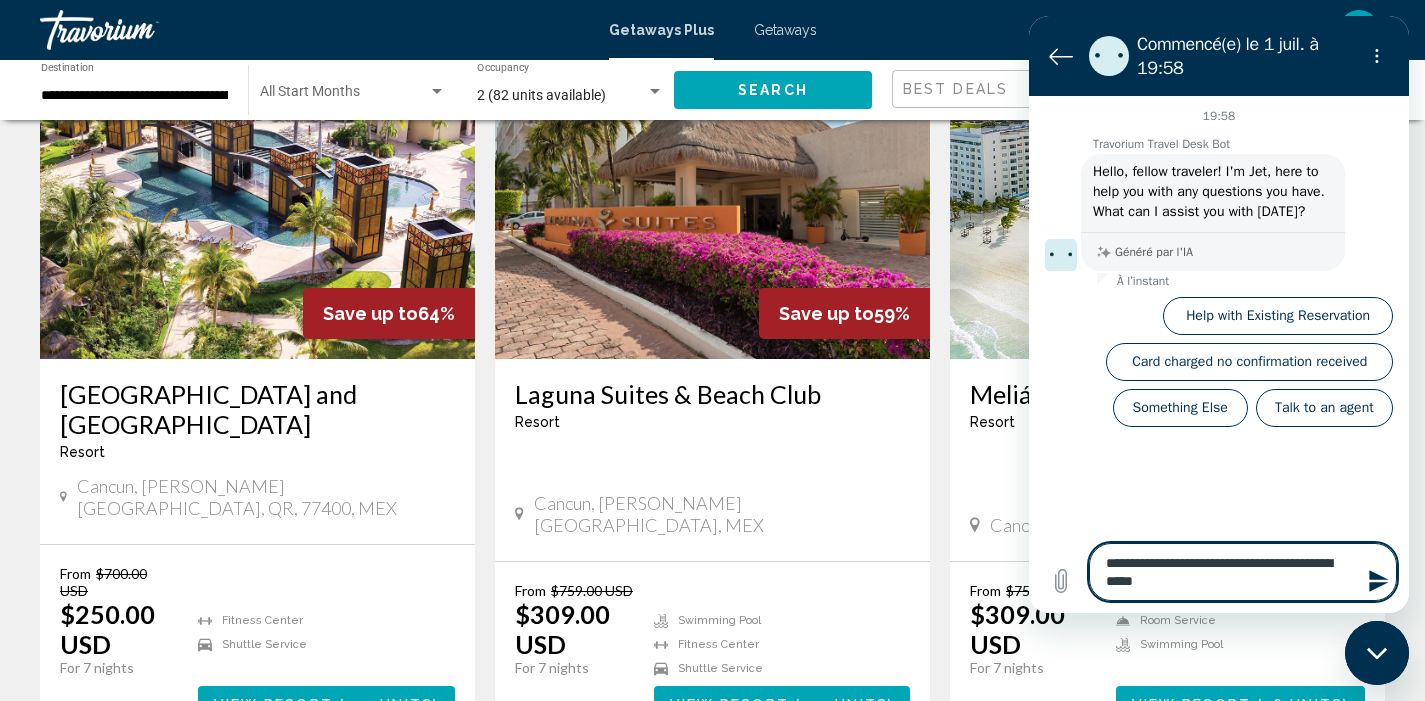 type on "**********" 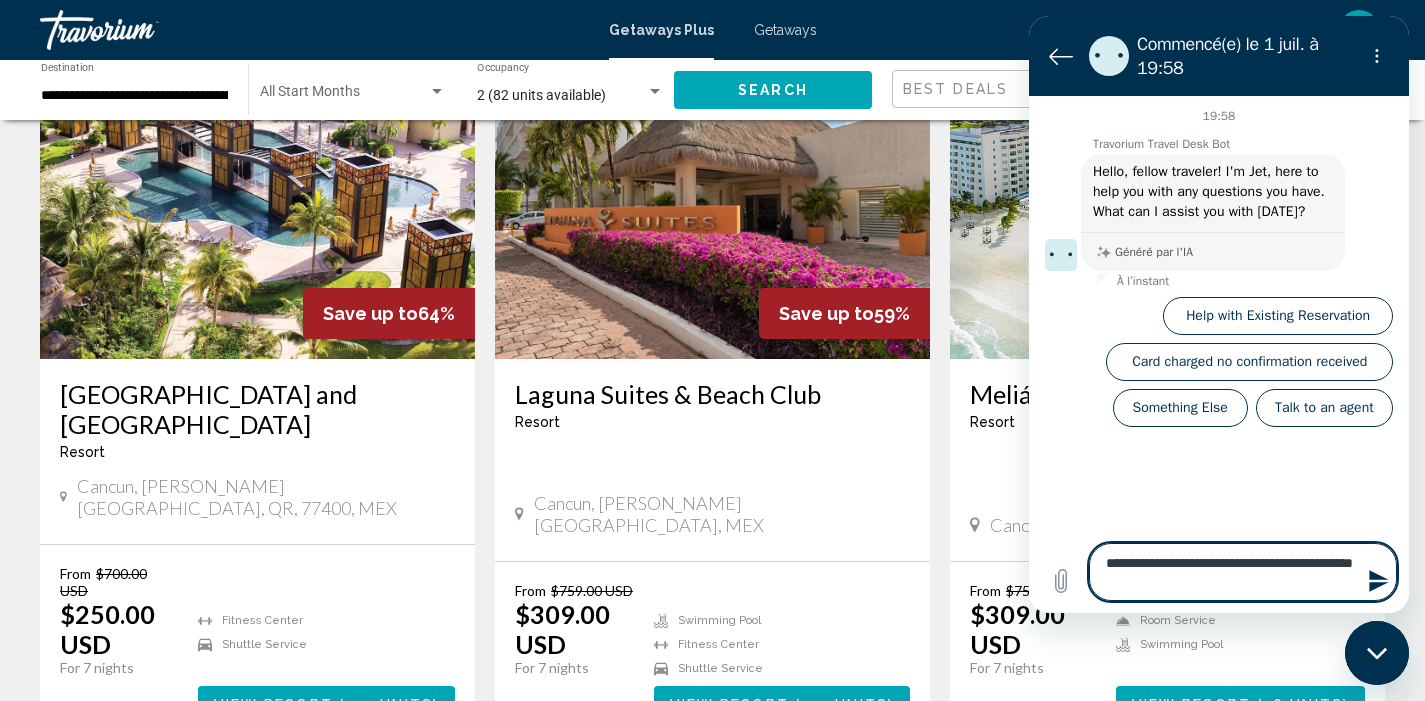 type on "**********" 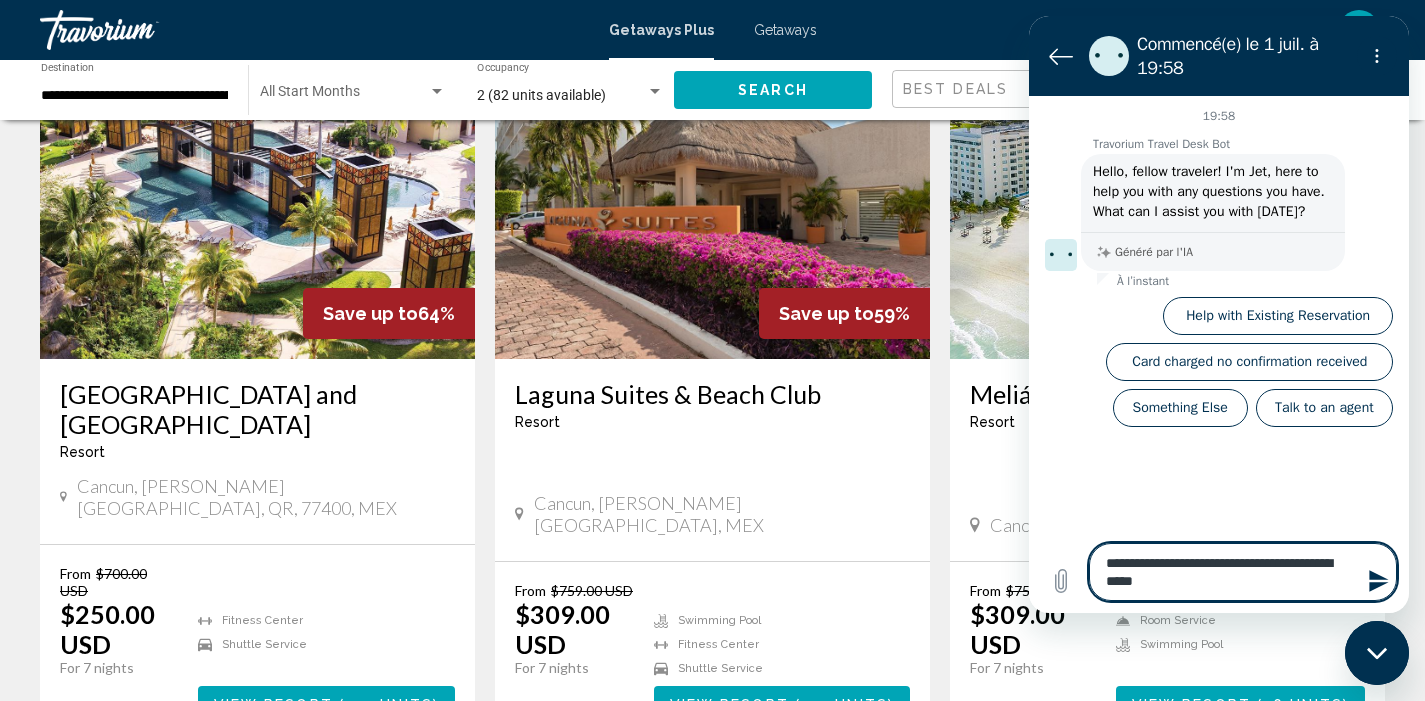 type on "*" 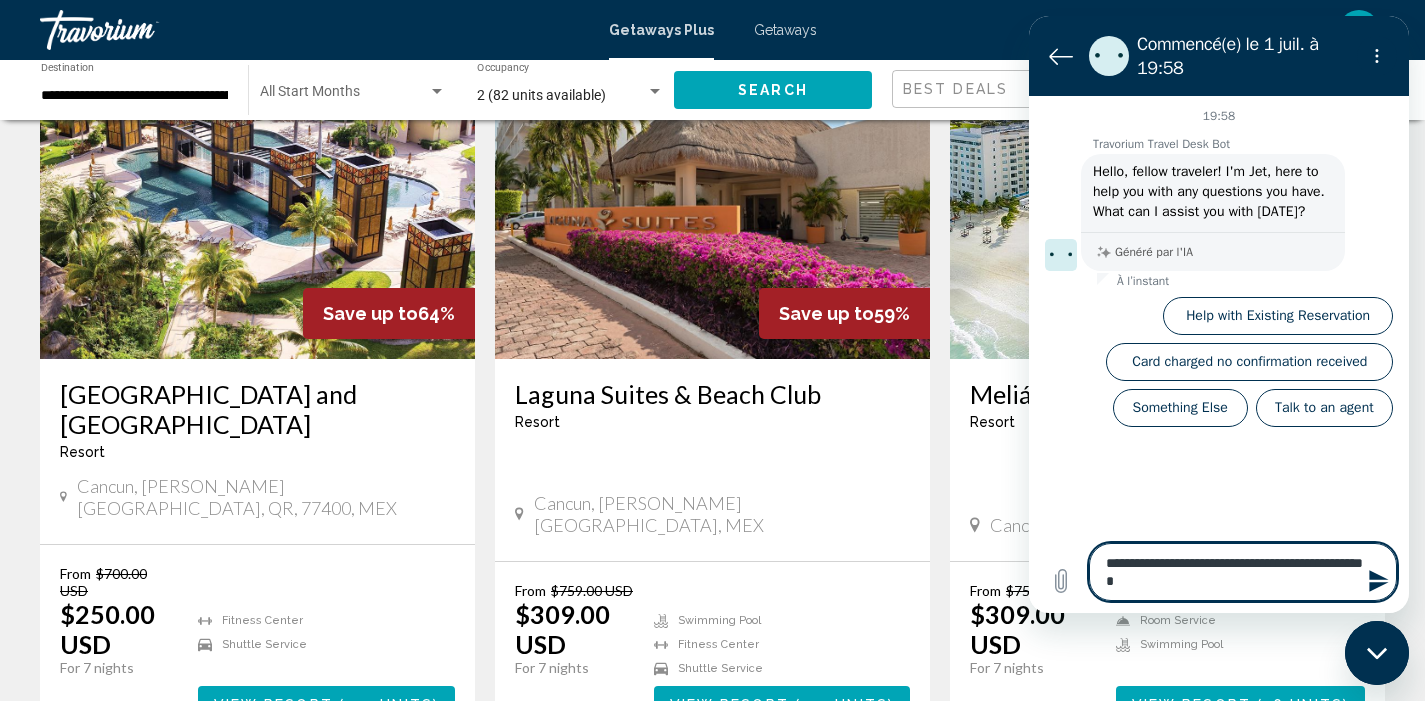 type on "**********" 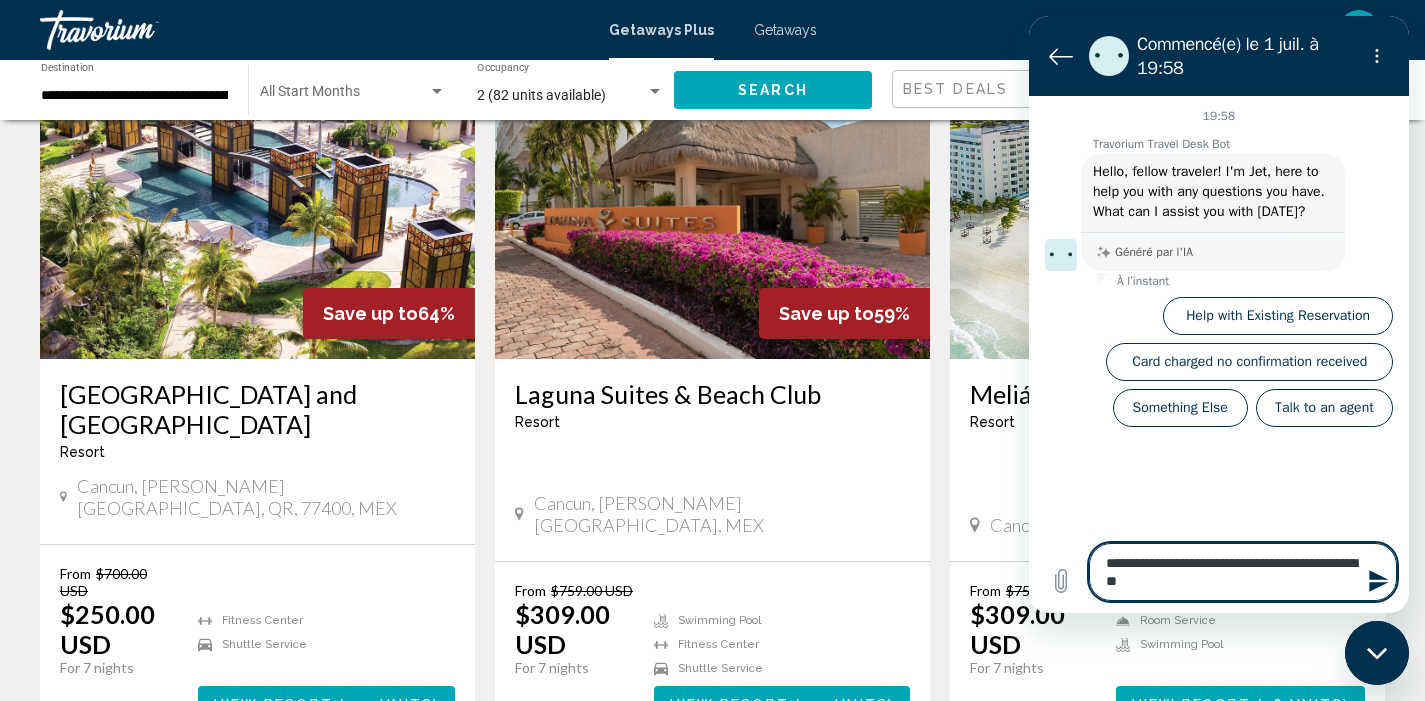 type on "**********" 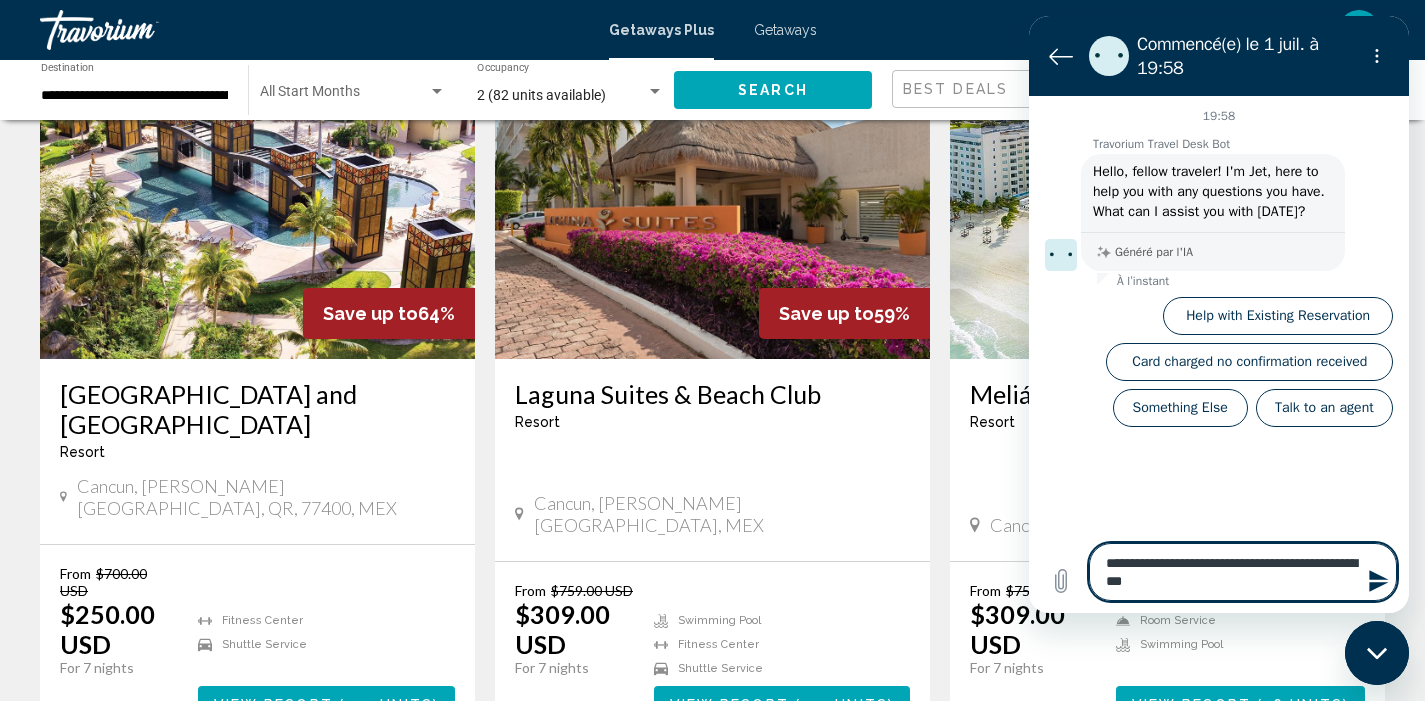 type on "**********" 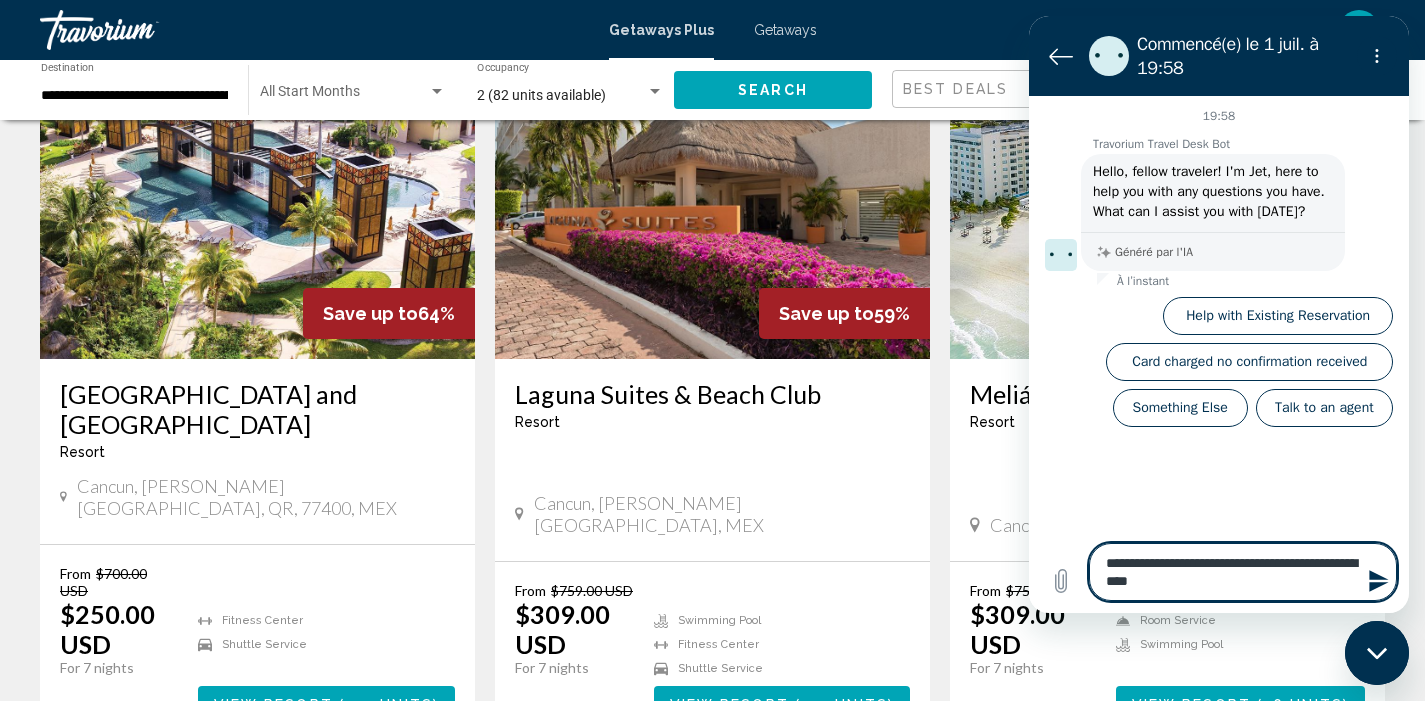 type on "**********" 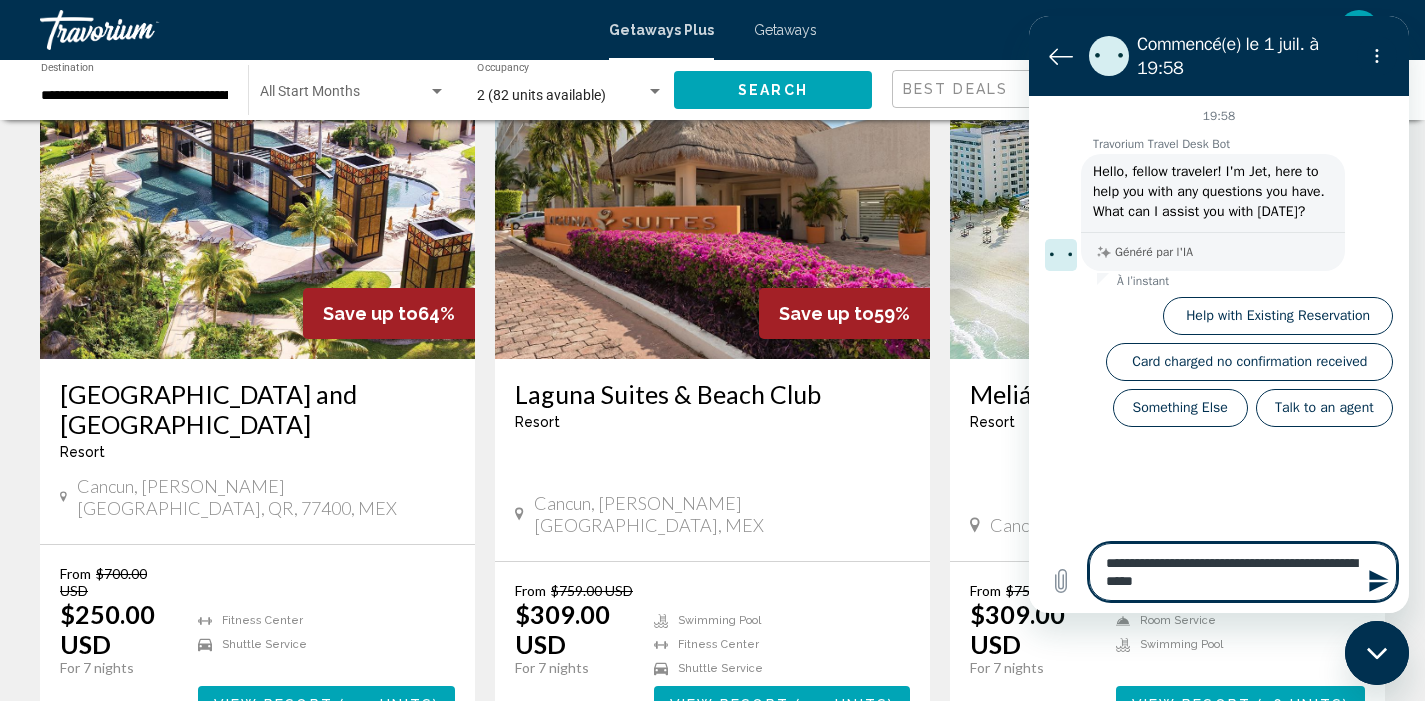type on "**********" 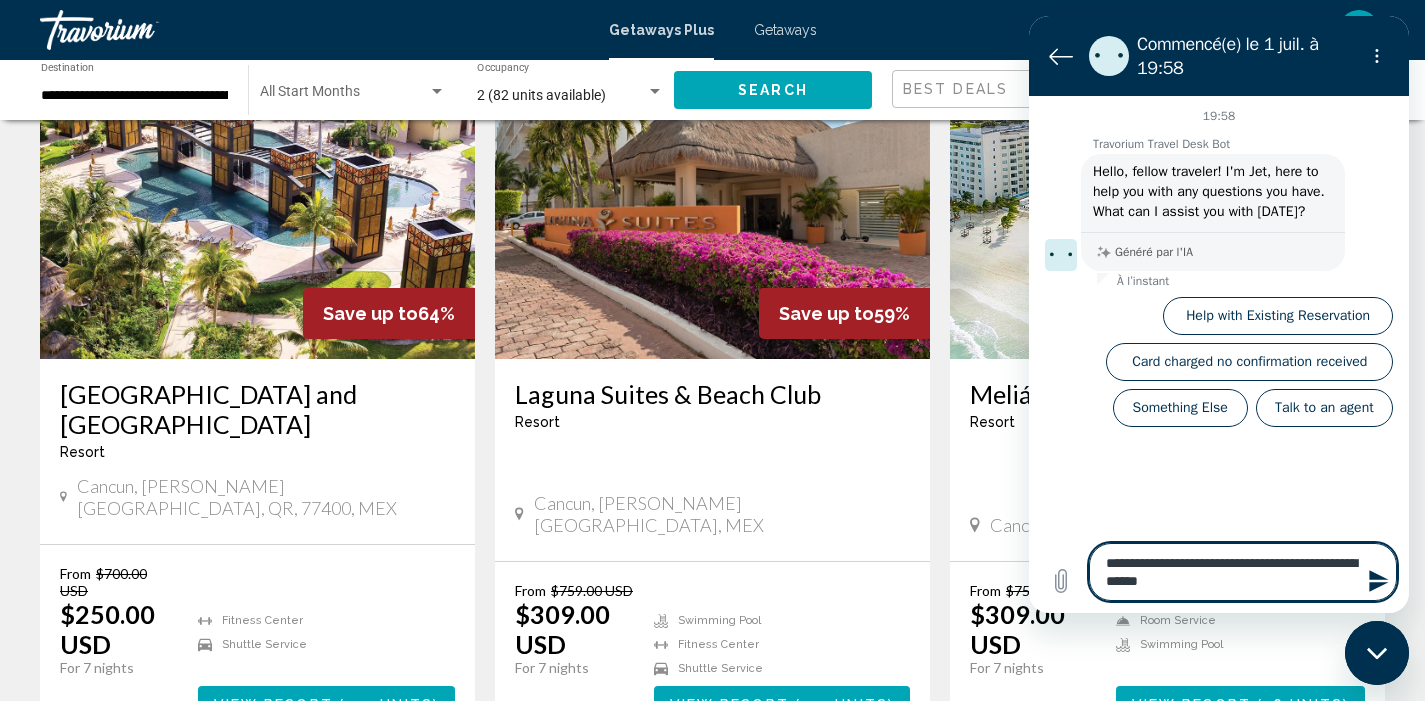 type on "**********" 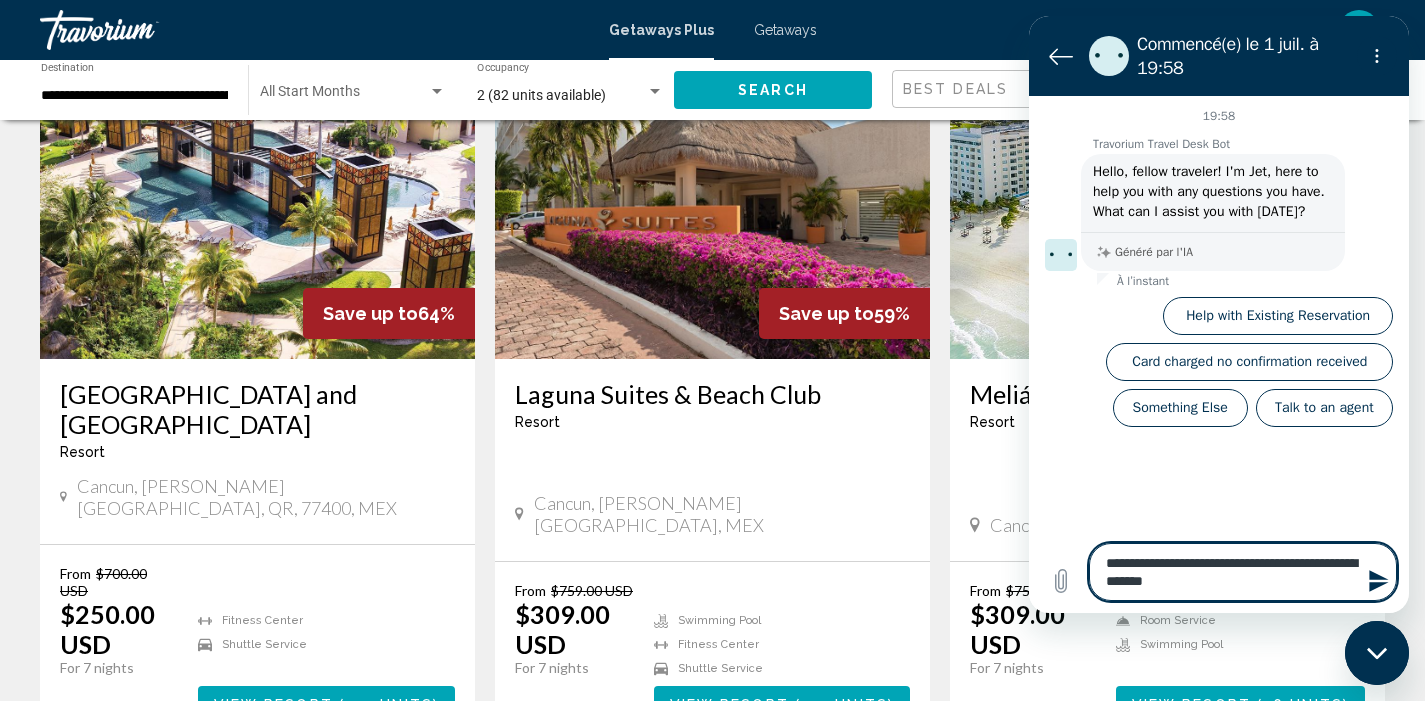 type on "**********" 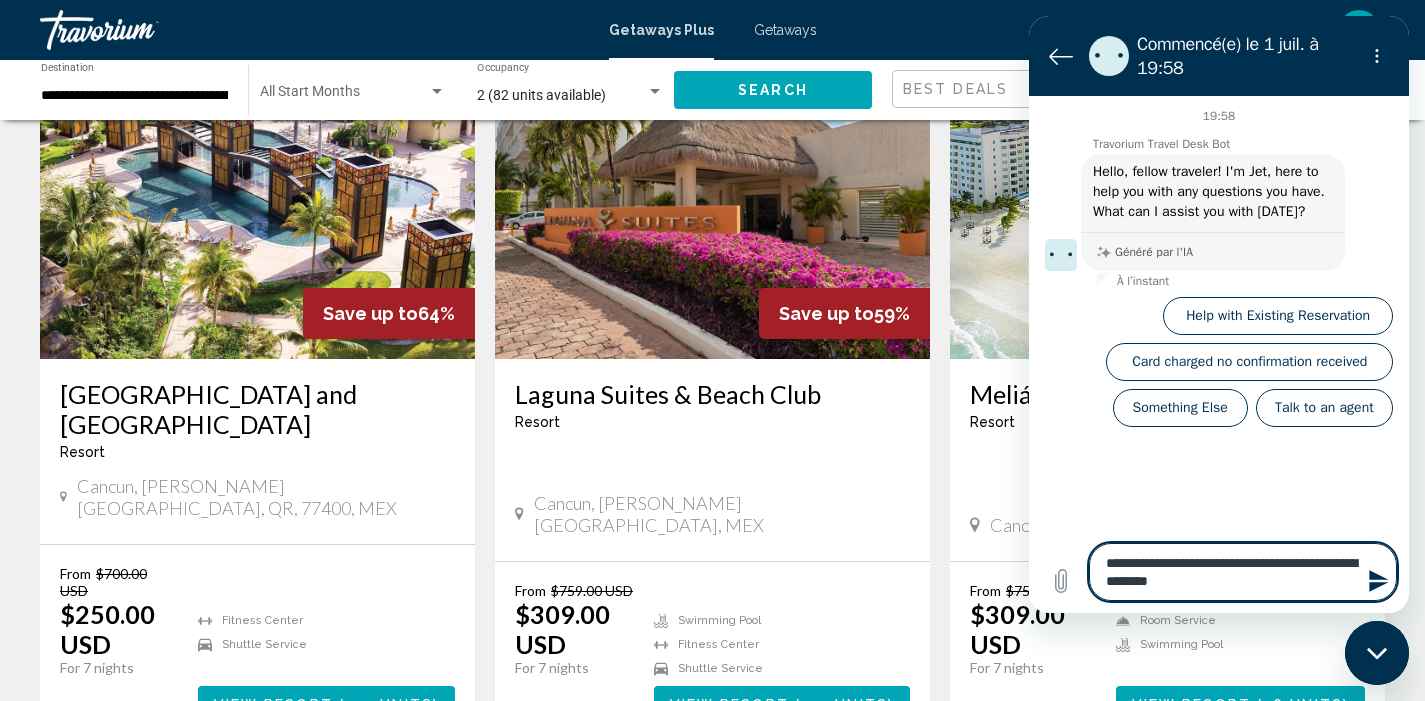 type on "**********" 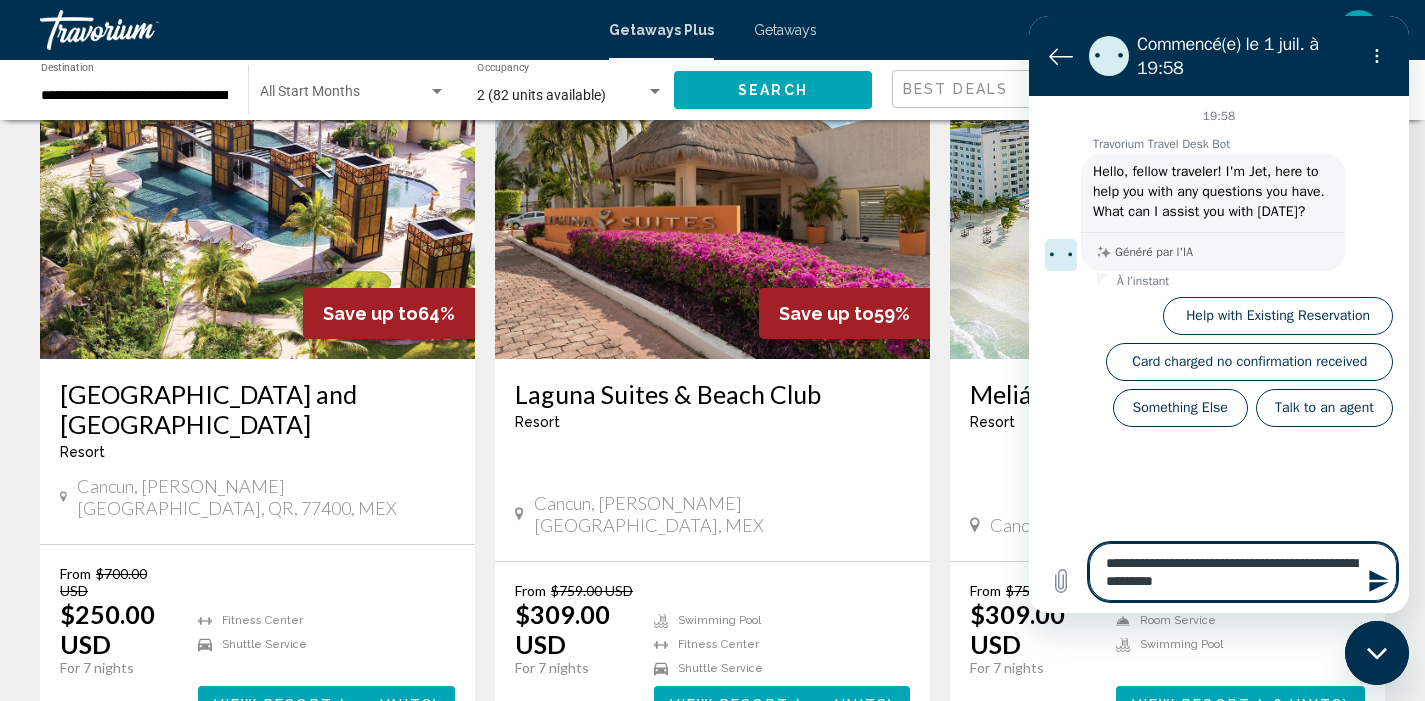 type on "**********" 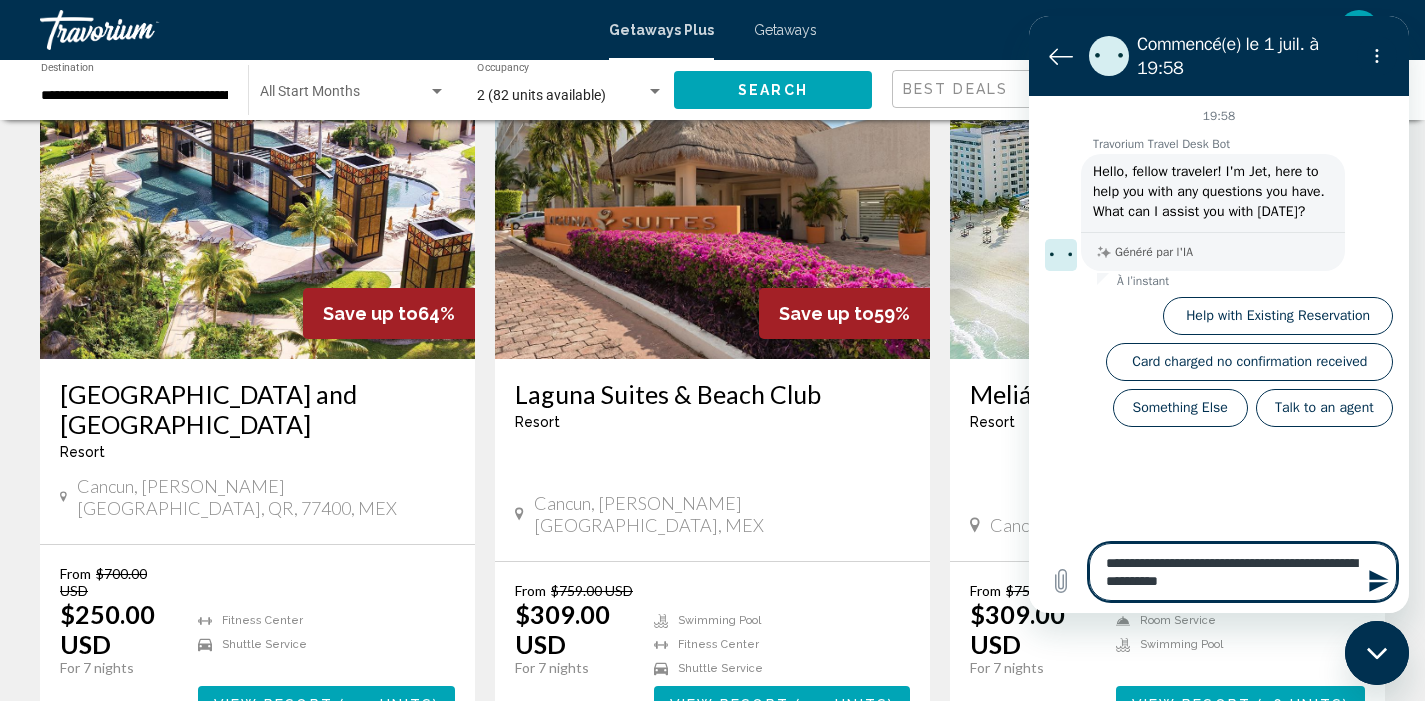 type on "**********" 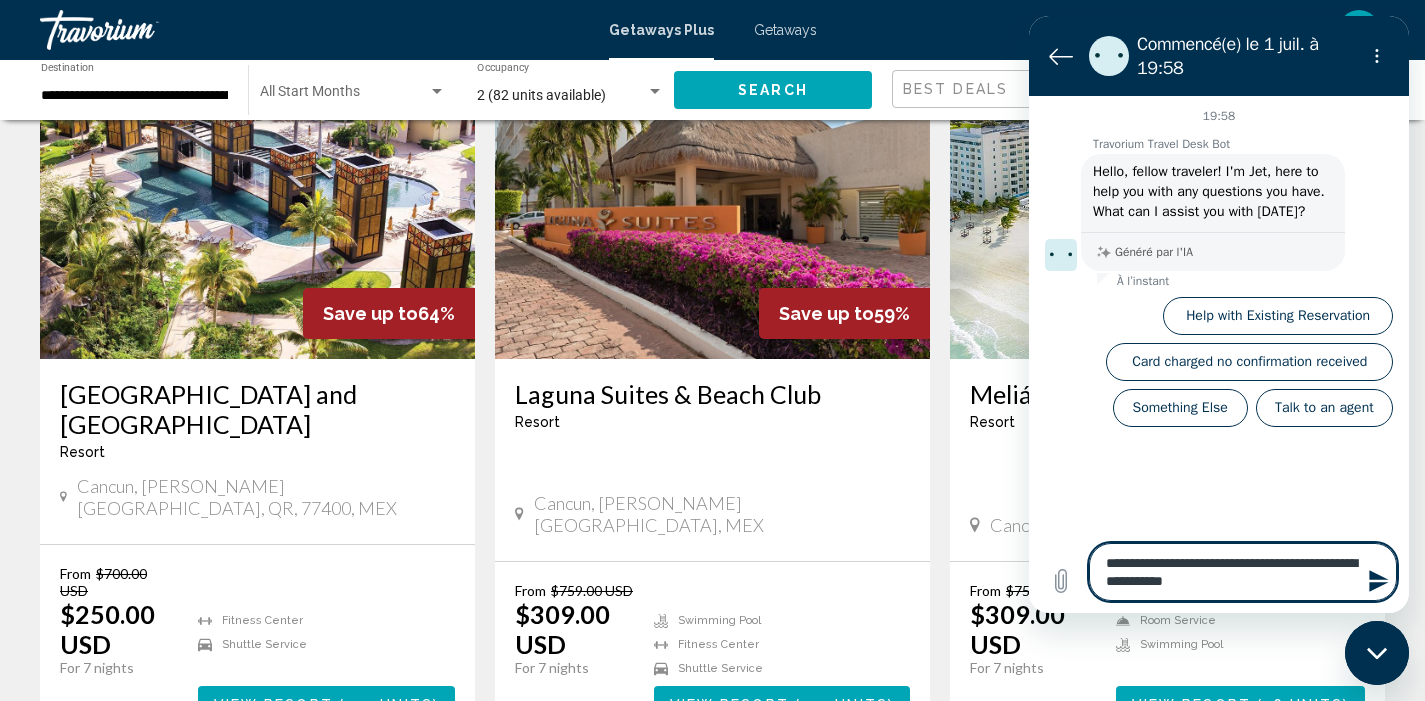 type on "**********" 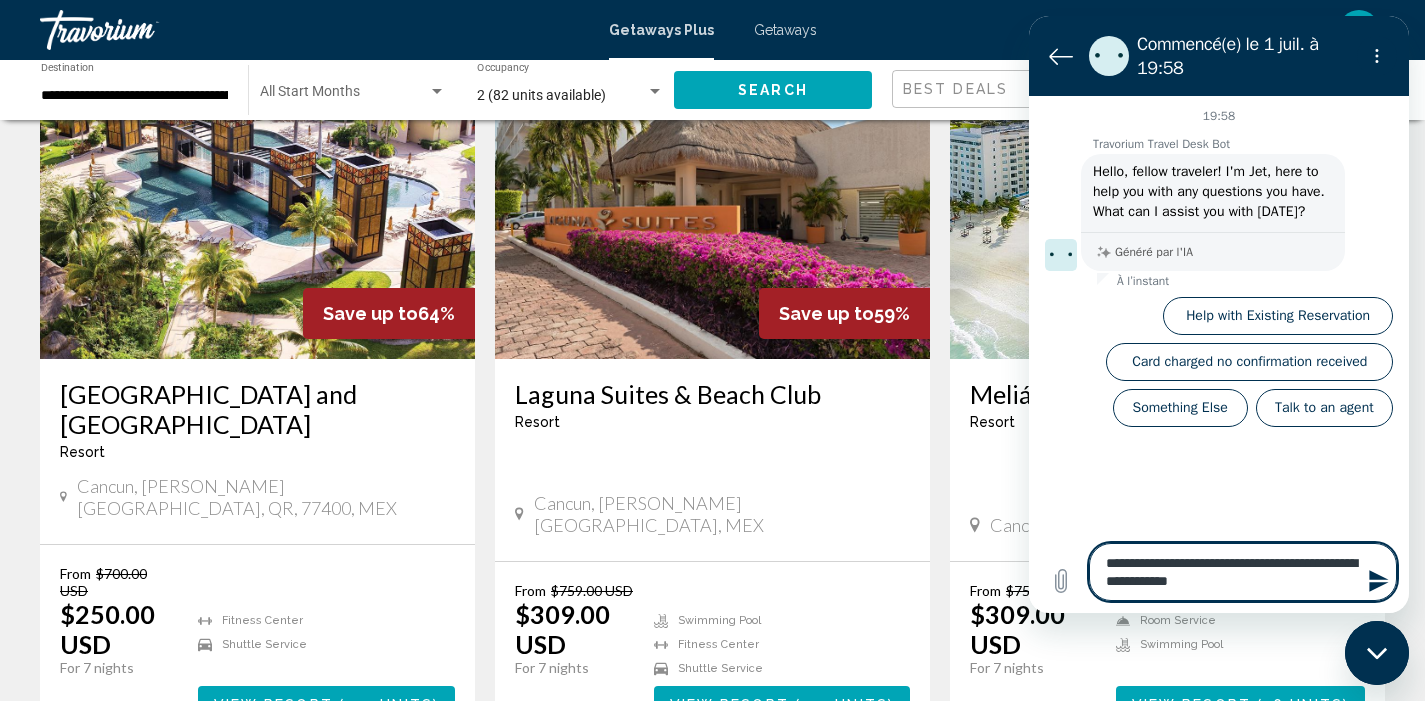 type on "**********" 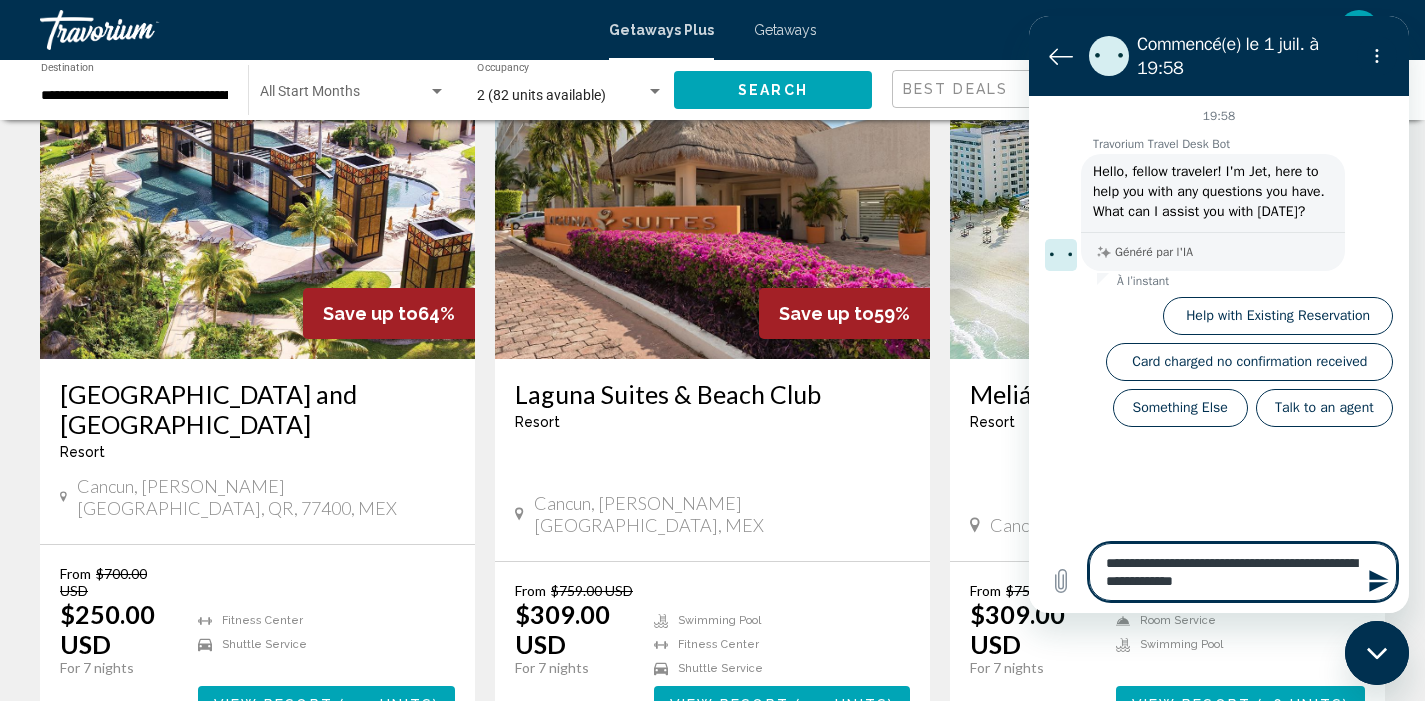 type on "**********" 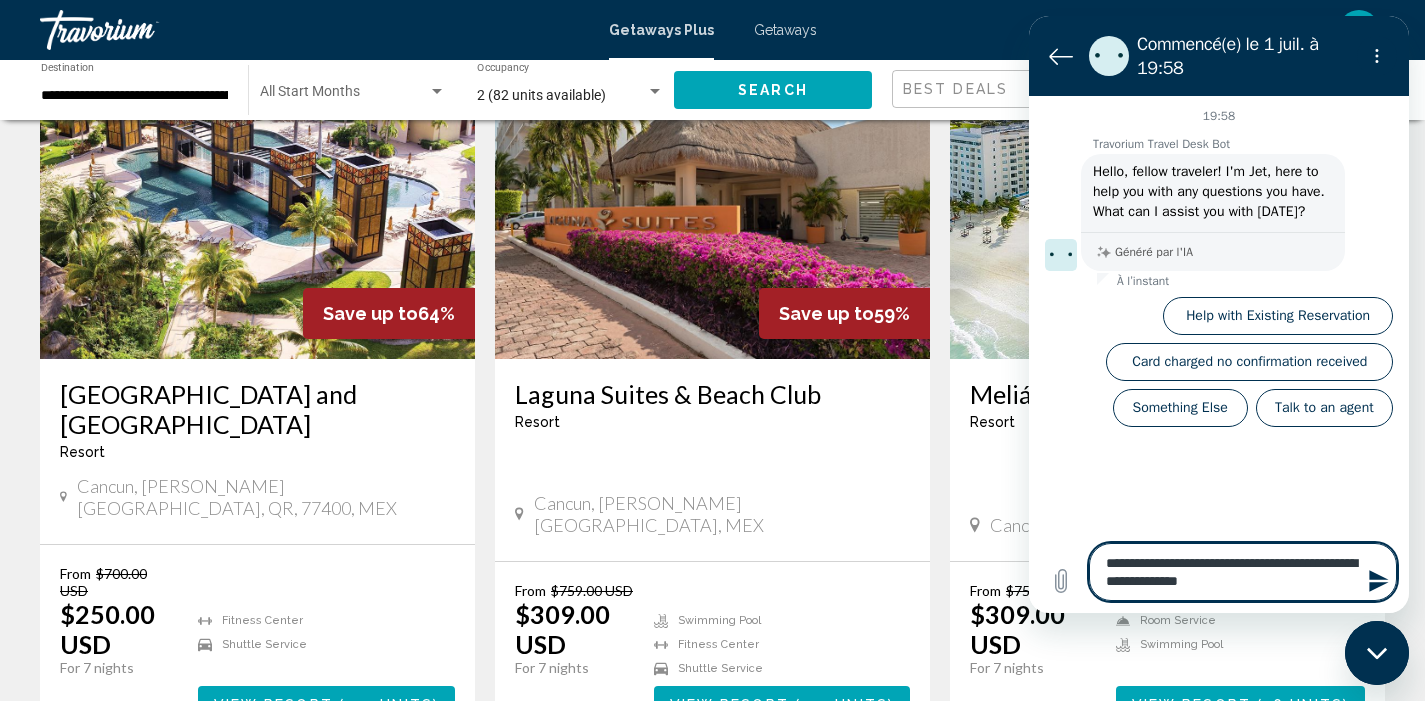 type on "**********" 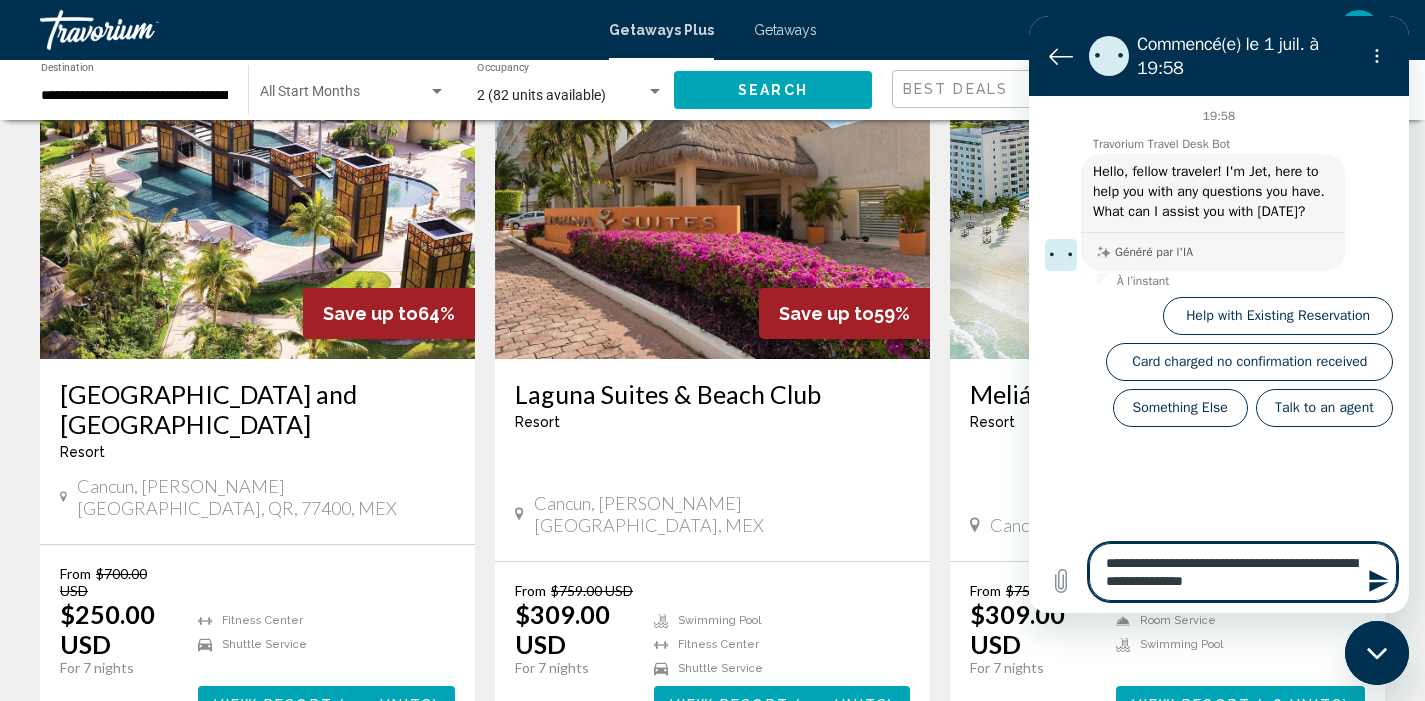 type on "**********" 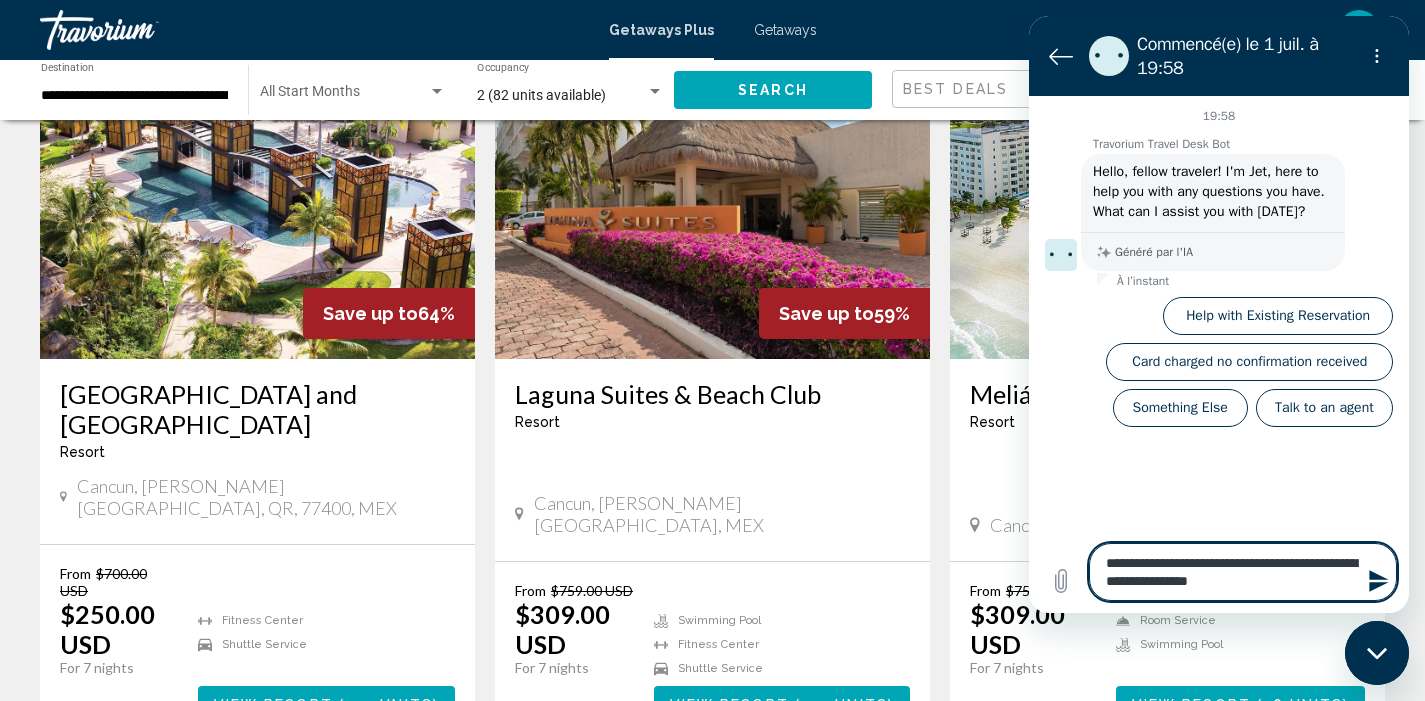 type on "**********" 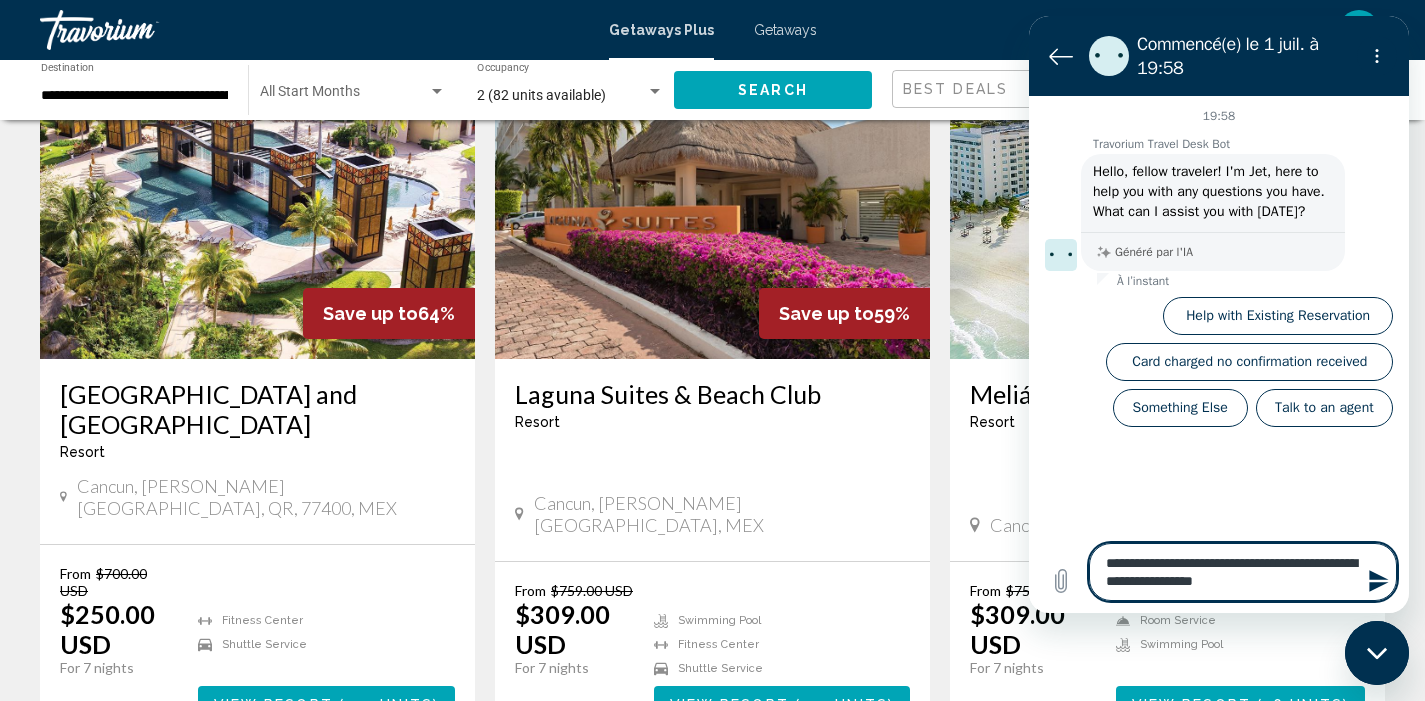 type 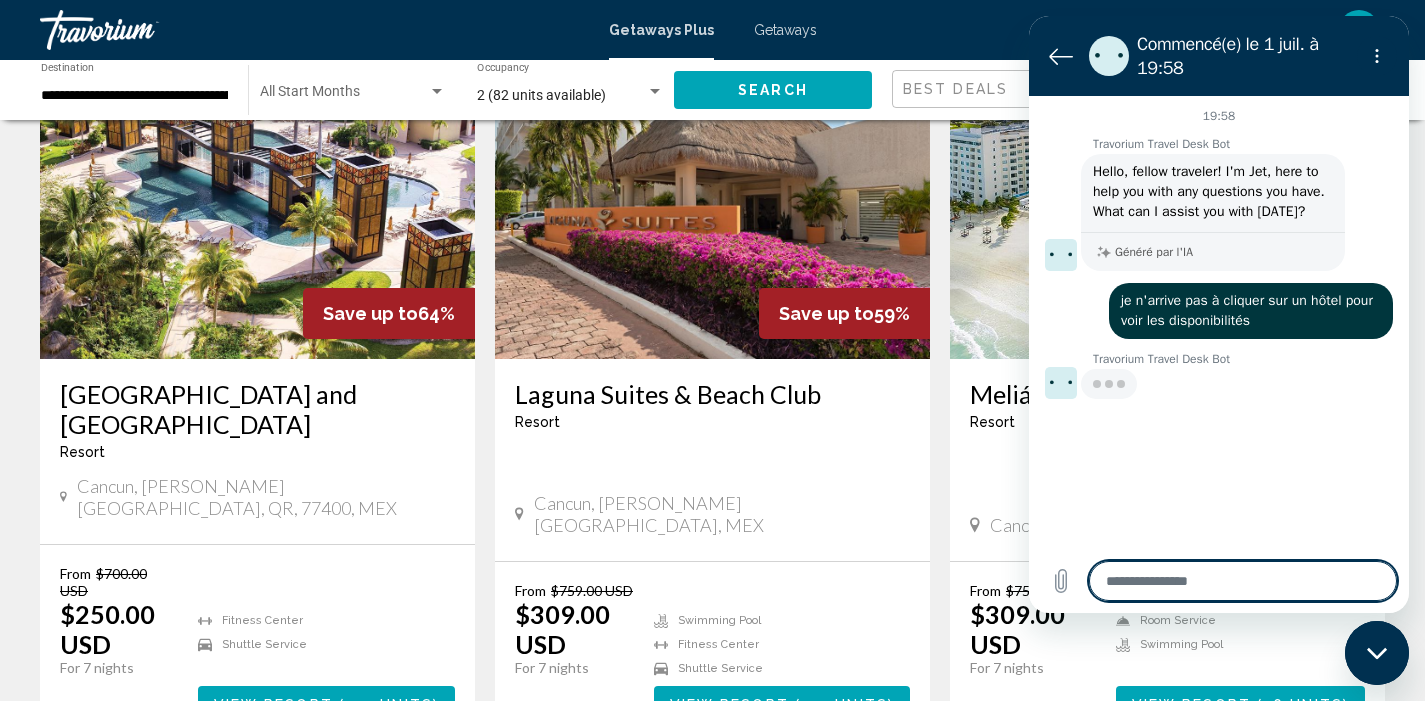 type on "*" 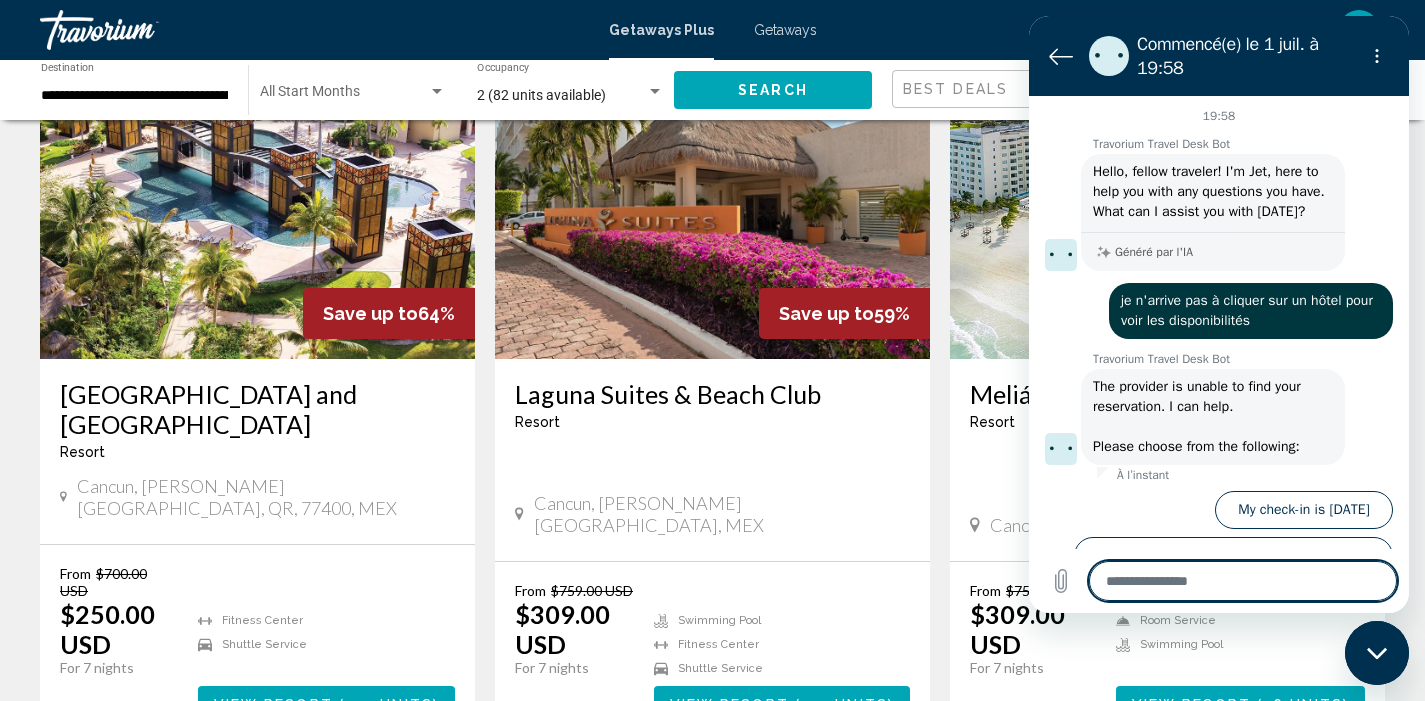 scroll, scrollTop: 51, scrollLeft: 0, axis: vertical 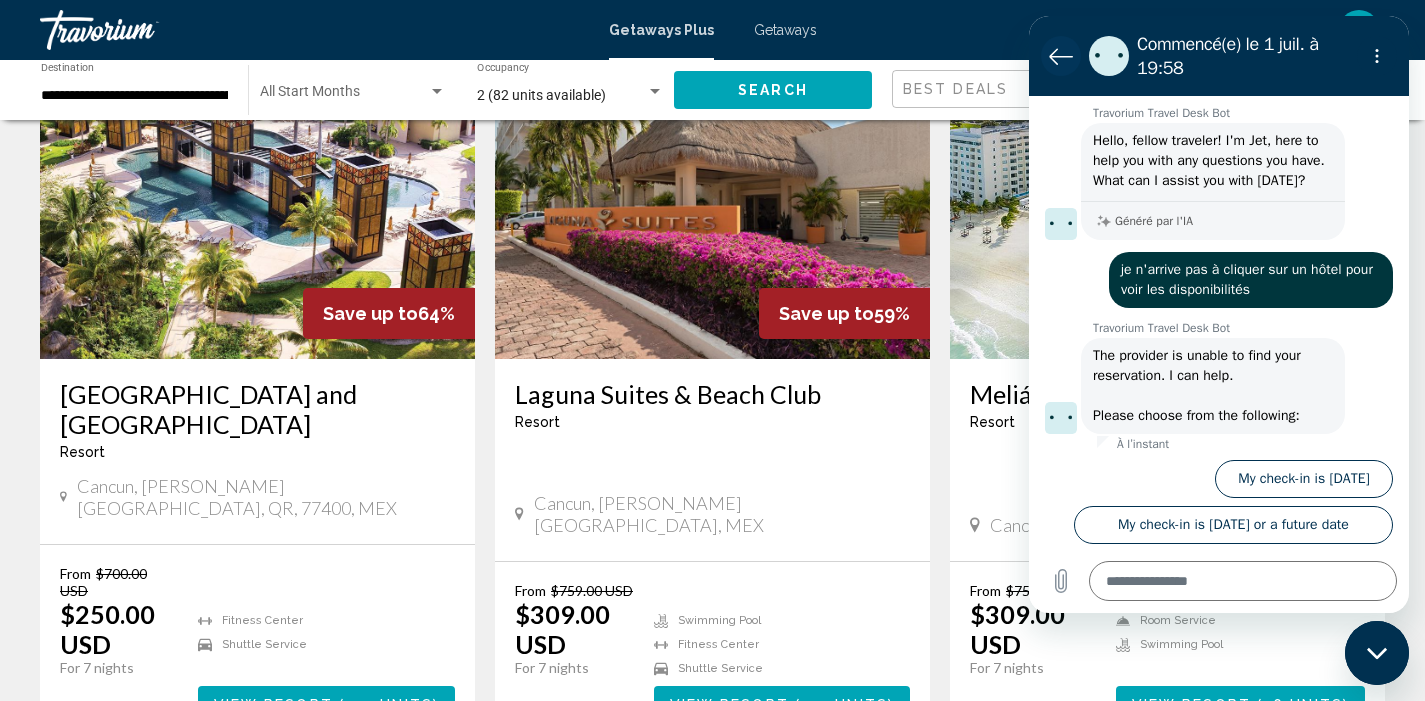 click 